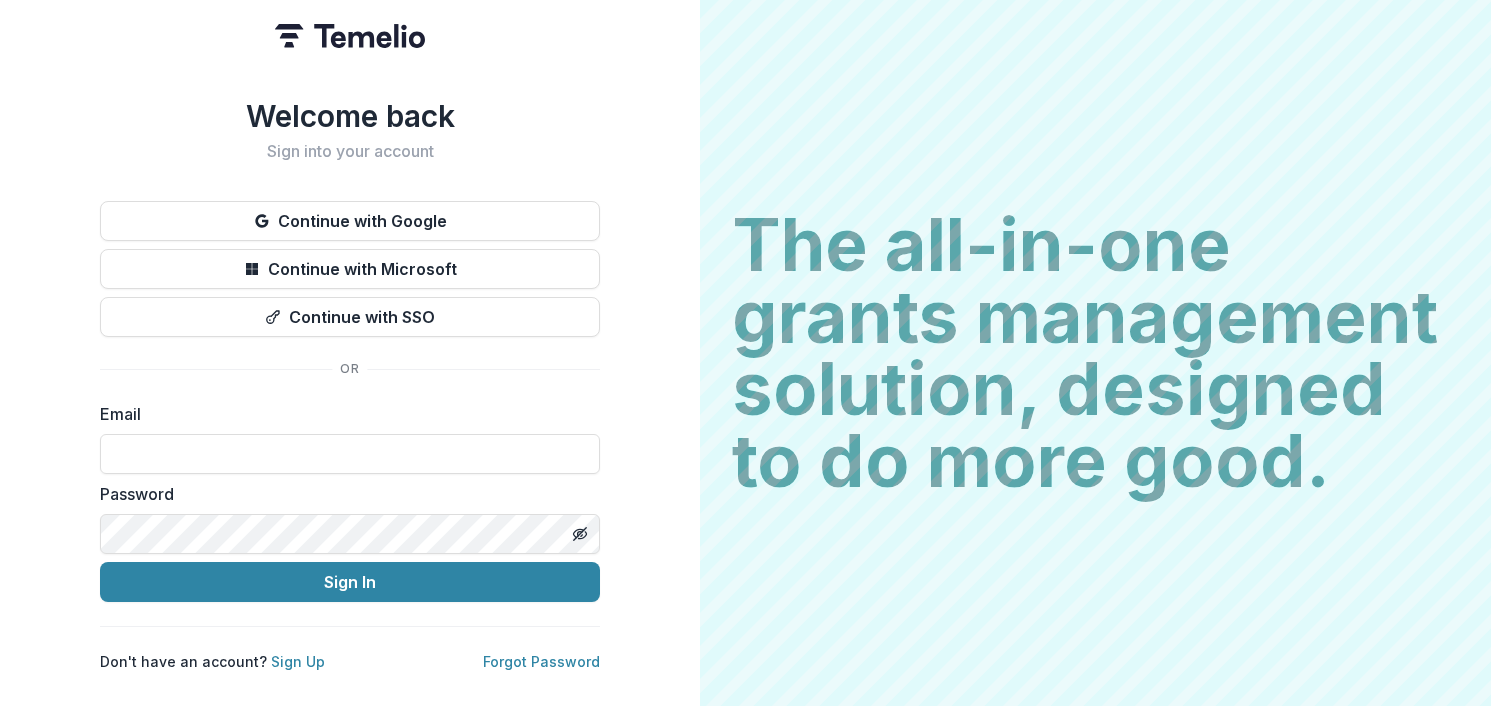 scroll, scrollTop: 0, scrollLeft: 0, axis: both 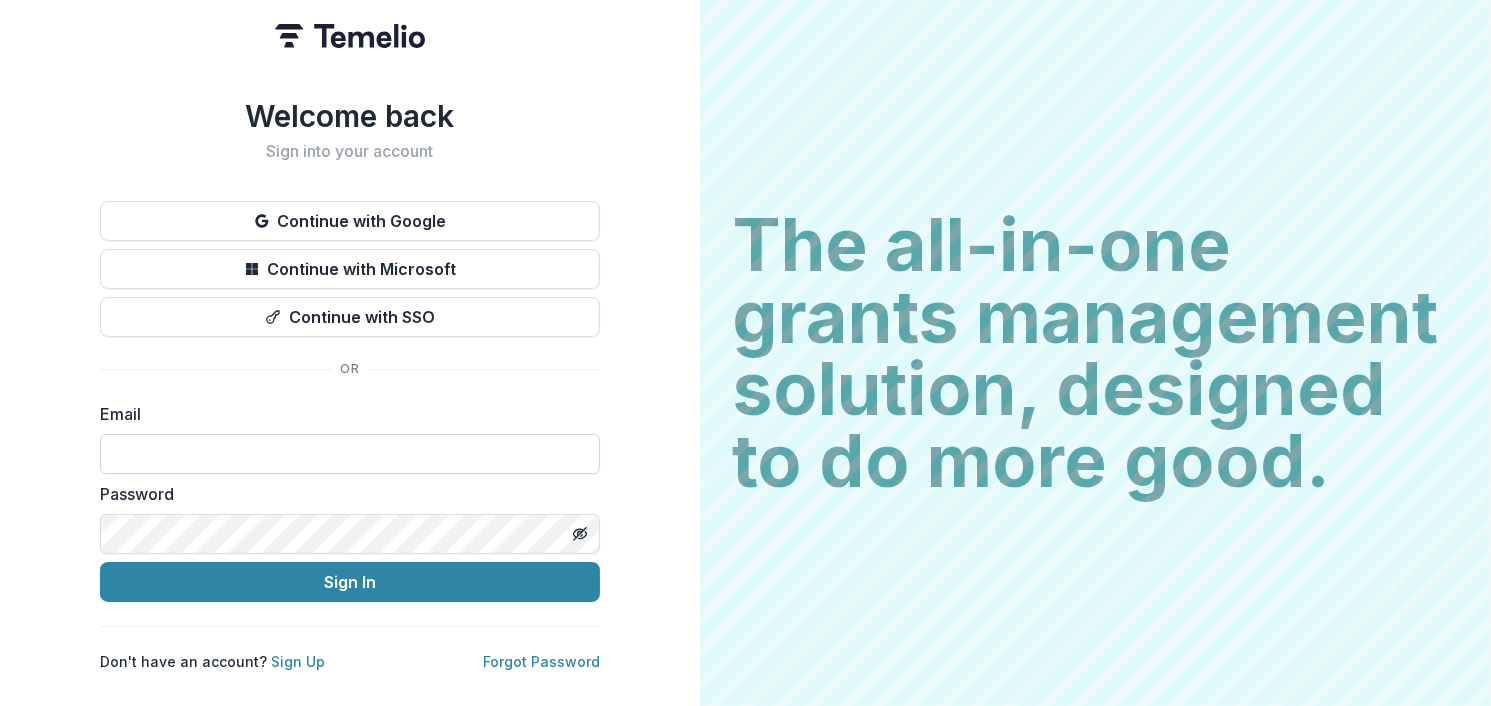click at bounding box center (350, 454) 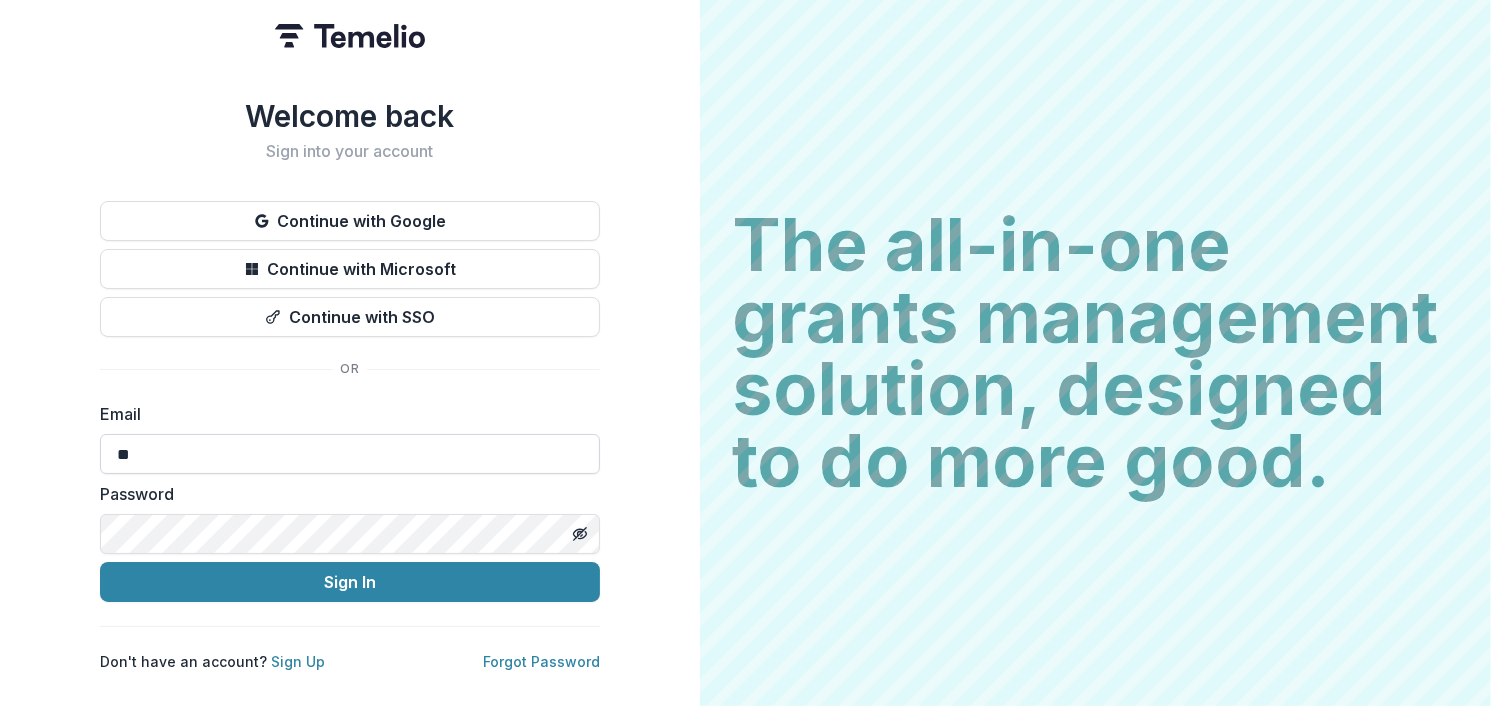 type on "**********" 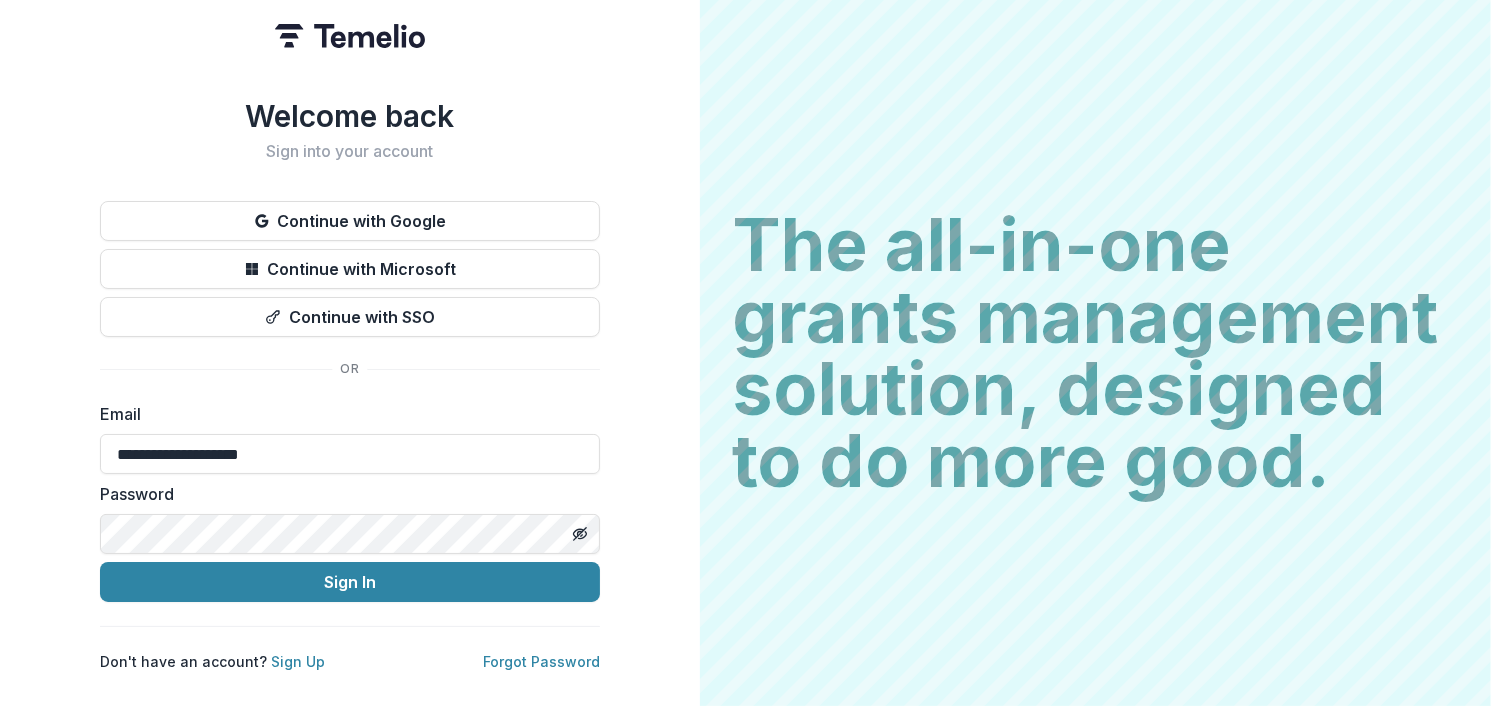 click on "Sign In" at bounding box center (350, 582) 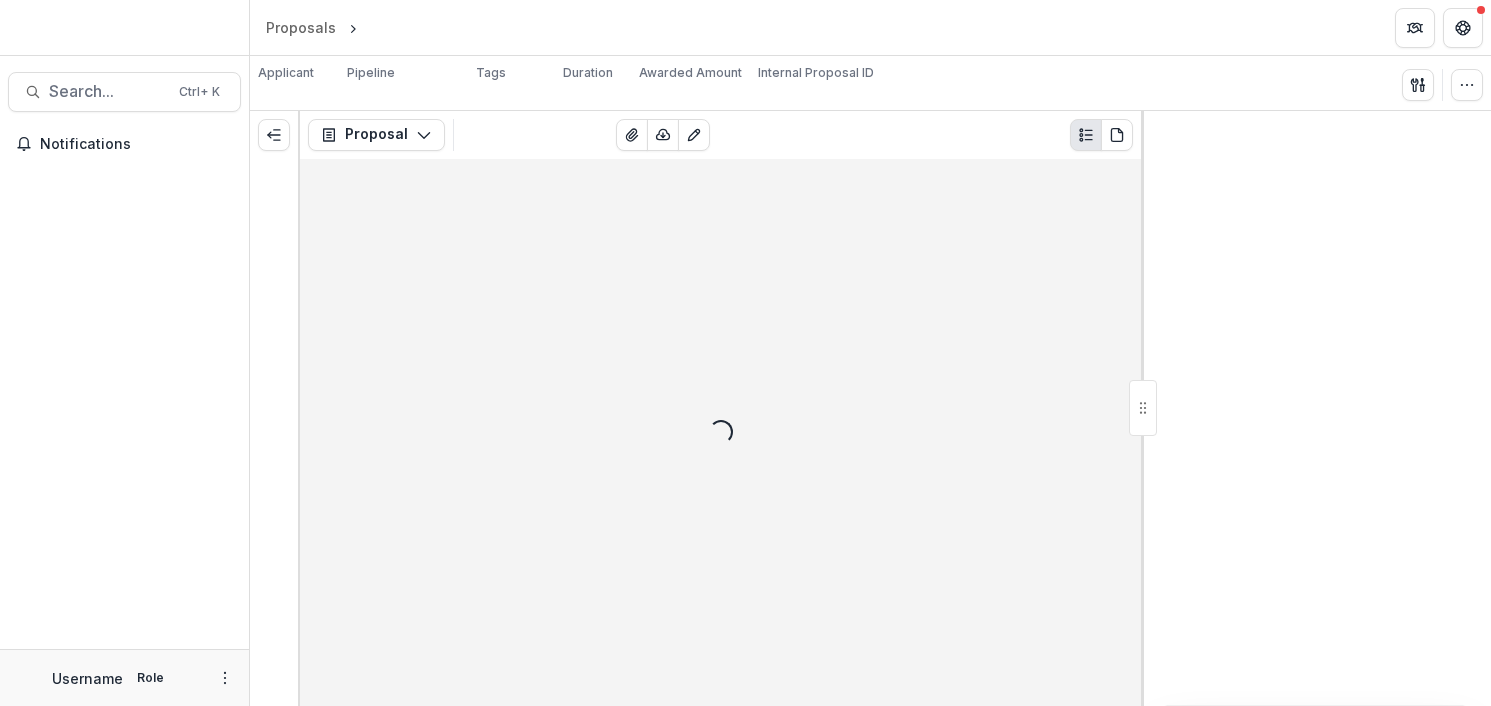 scroll, scrollTop: 0, scrollLeft: 0, axis: both 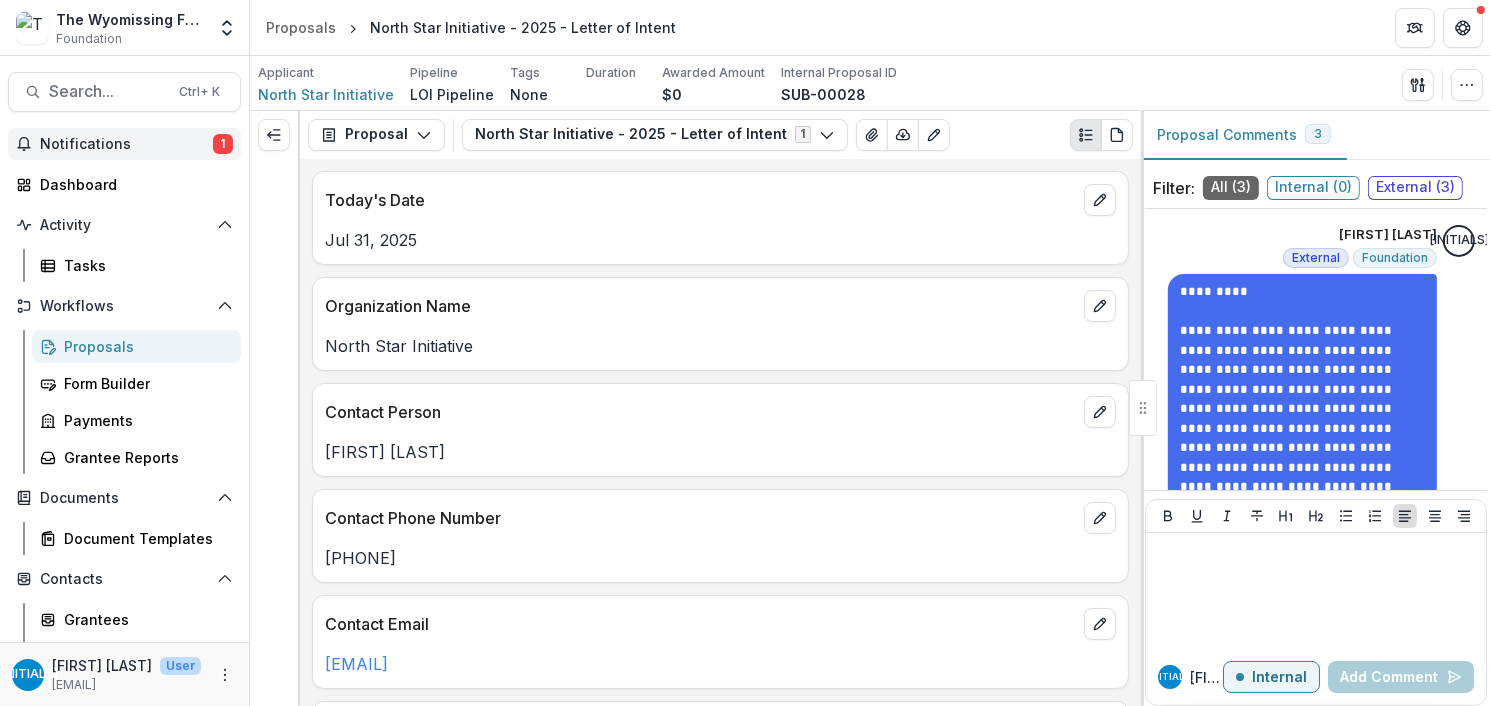 click on "Notifications 1" at bounding box center [124, 144] 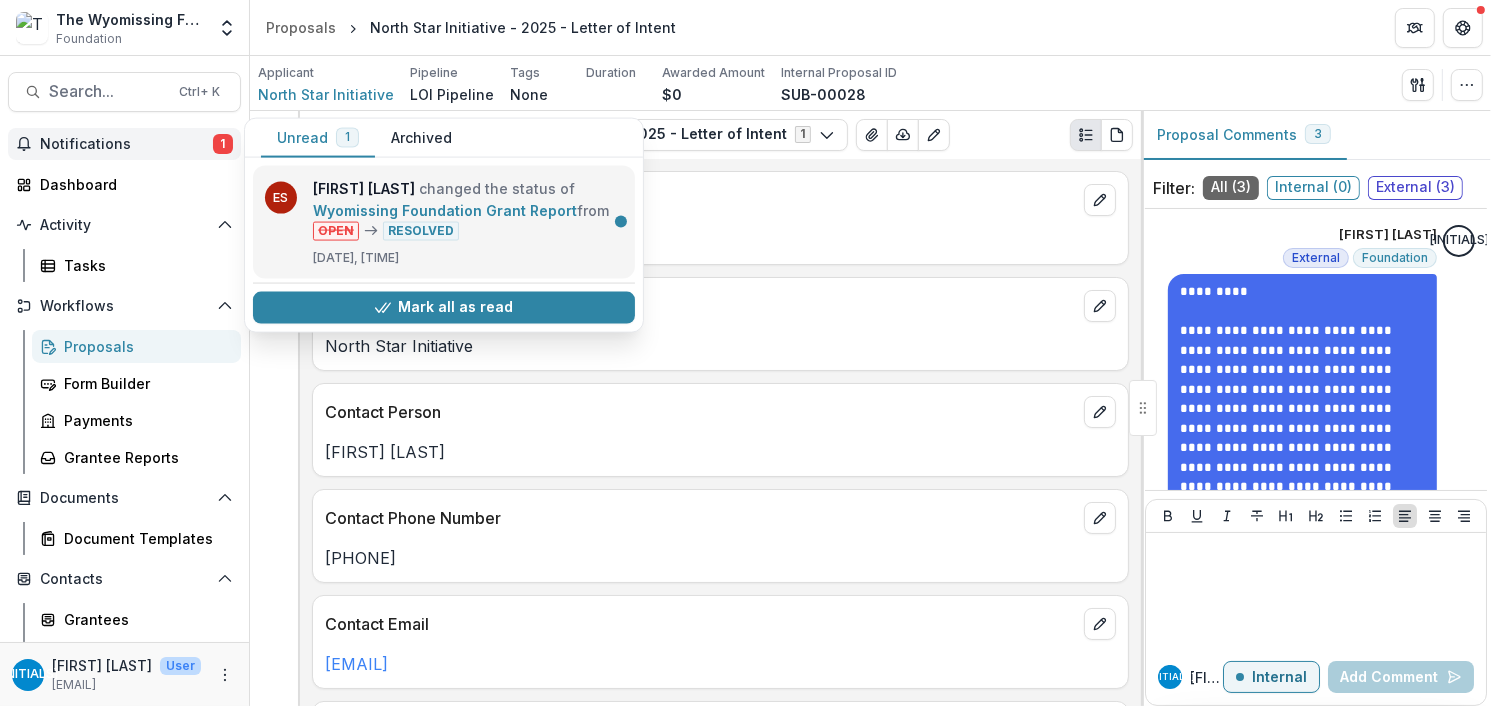 click on "[ORGANIZATION_NAME] Grant Report" at bounding box center [445, 210] 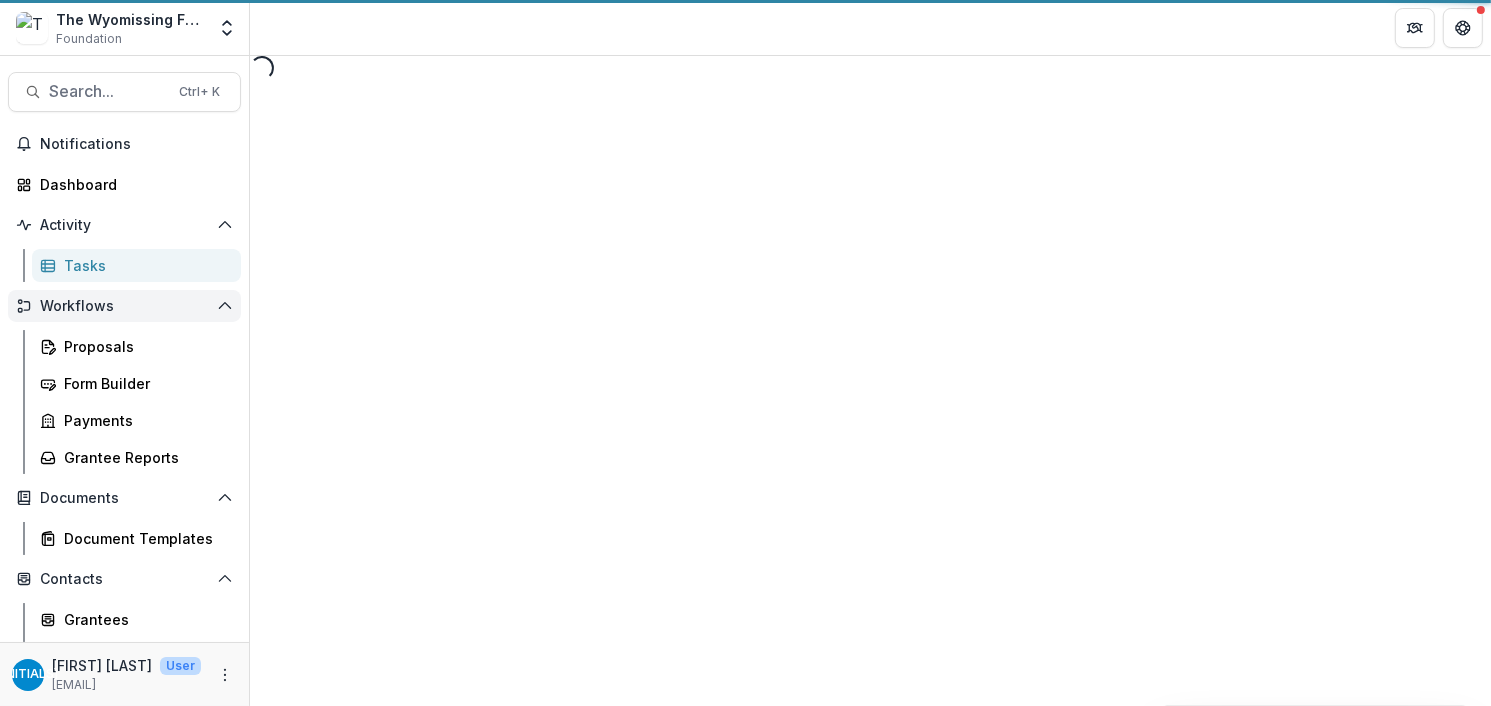 select on "********" 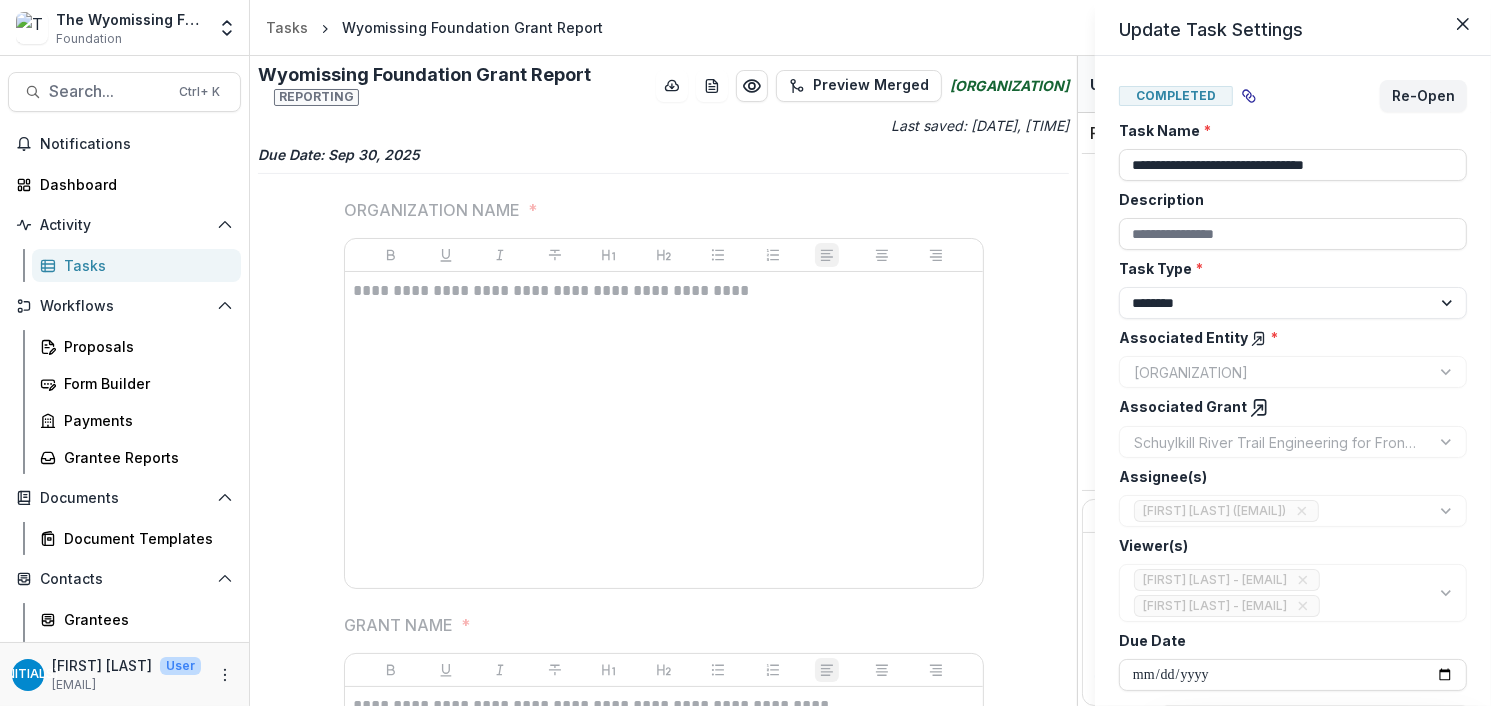 click on "**********" at bounding box center (745, 353) 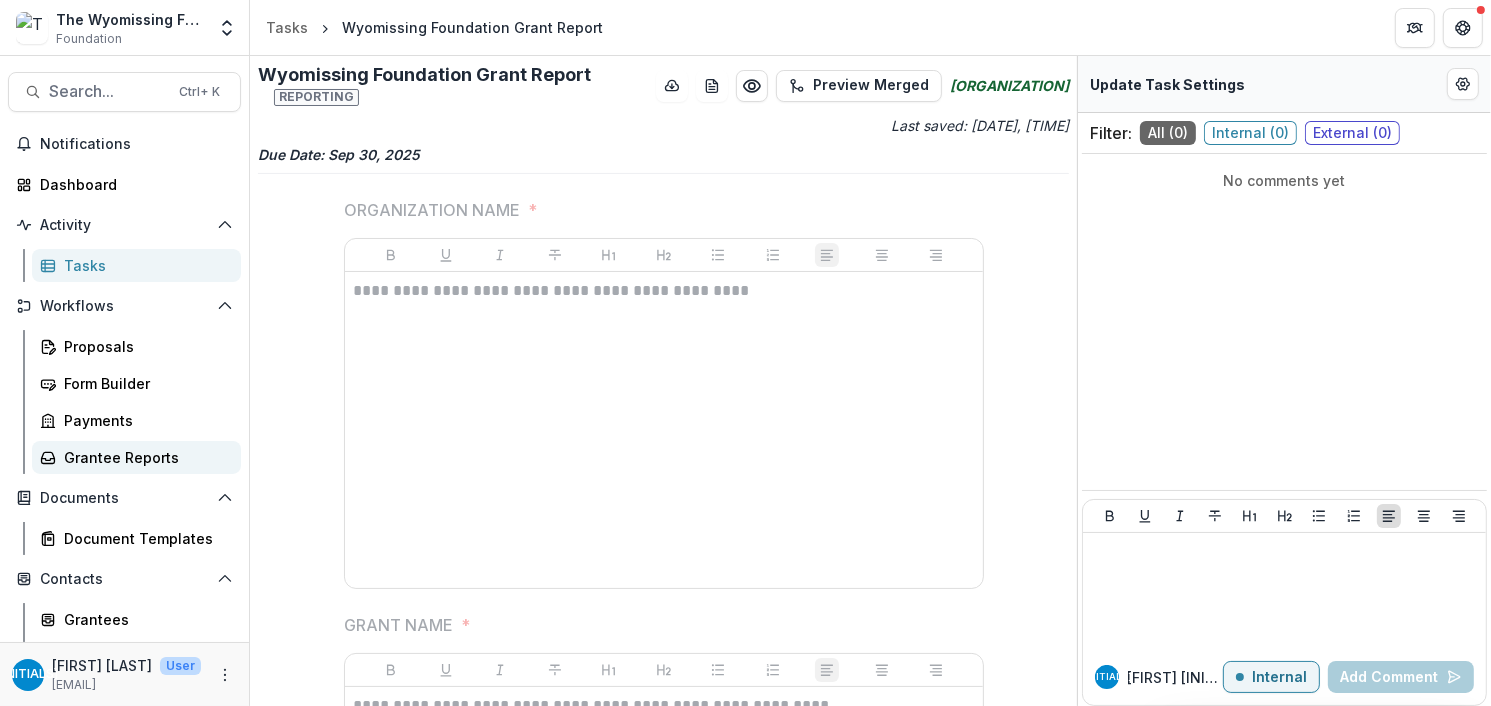 click on "Grantee Reports" at bounding box center [144, 457] 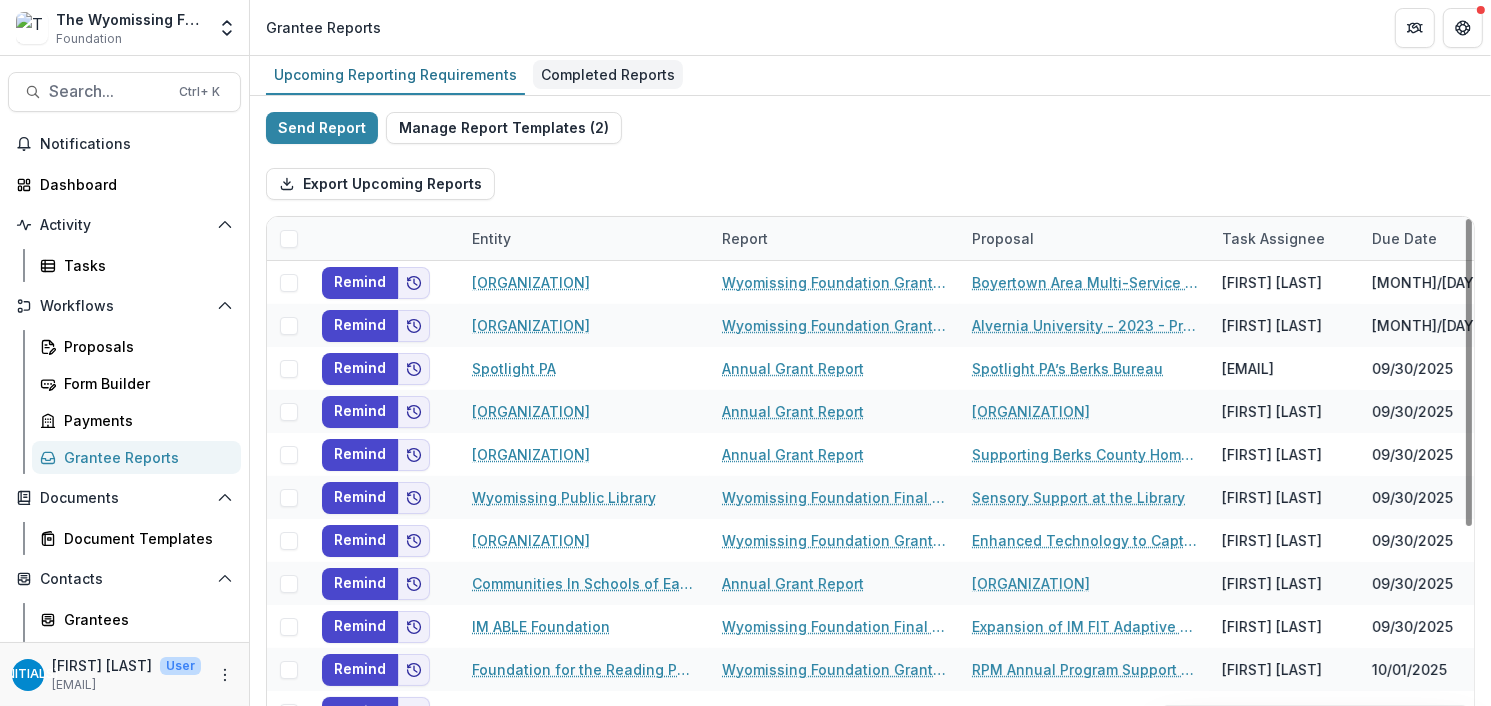click on "Completed Reports" at bounding box center (608, 74) 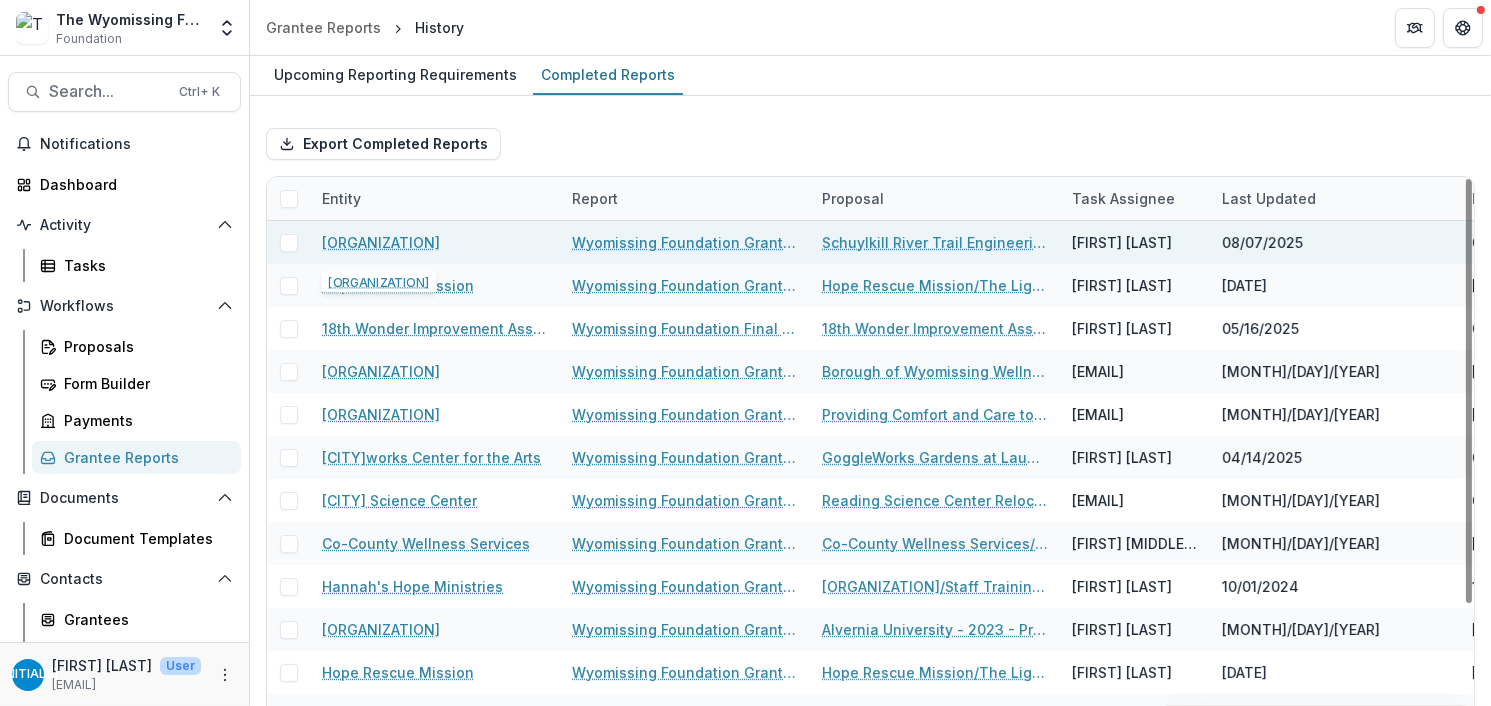 click on "[ORGANIZATION_NAME] Grant Report" at bounding box center [685, 242] 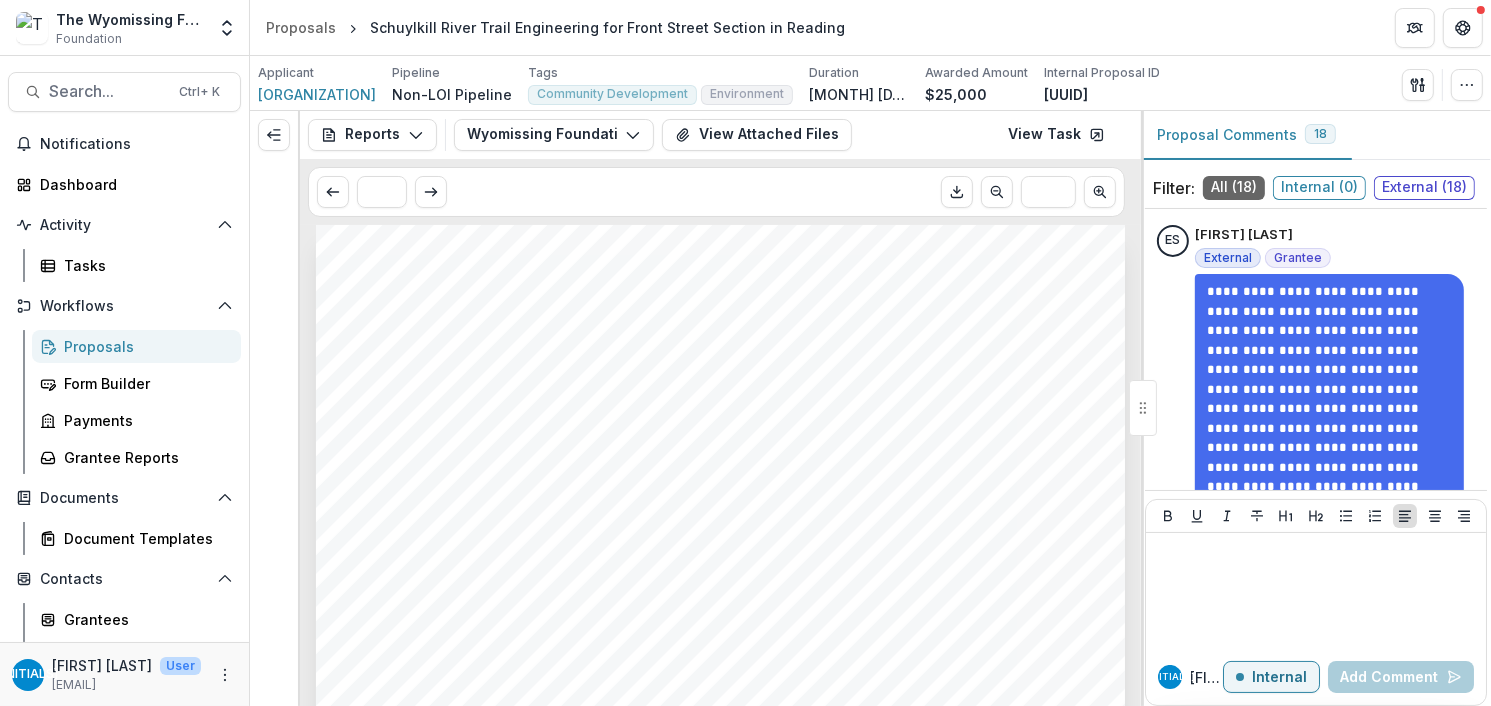 drag, startPoint x: 468, startPoint y: 691, endPoint x: 487, endPoint y: 695, distance: 19.416489 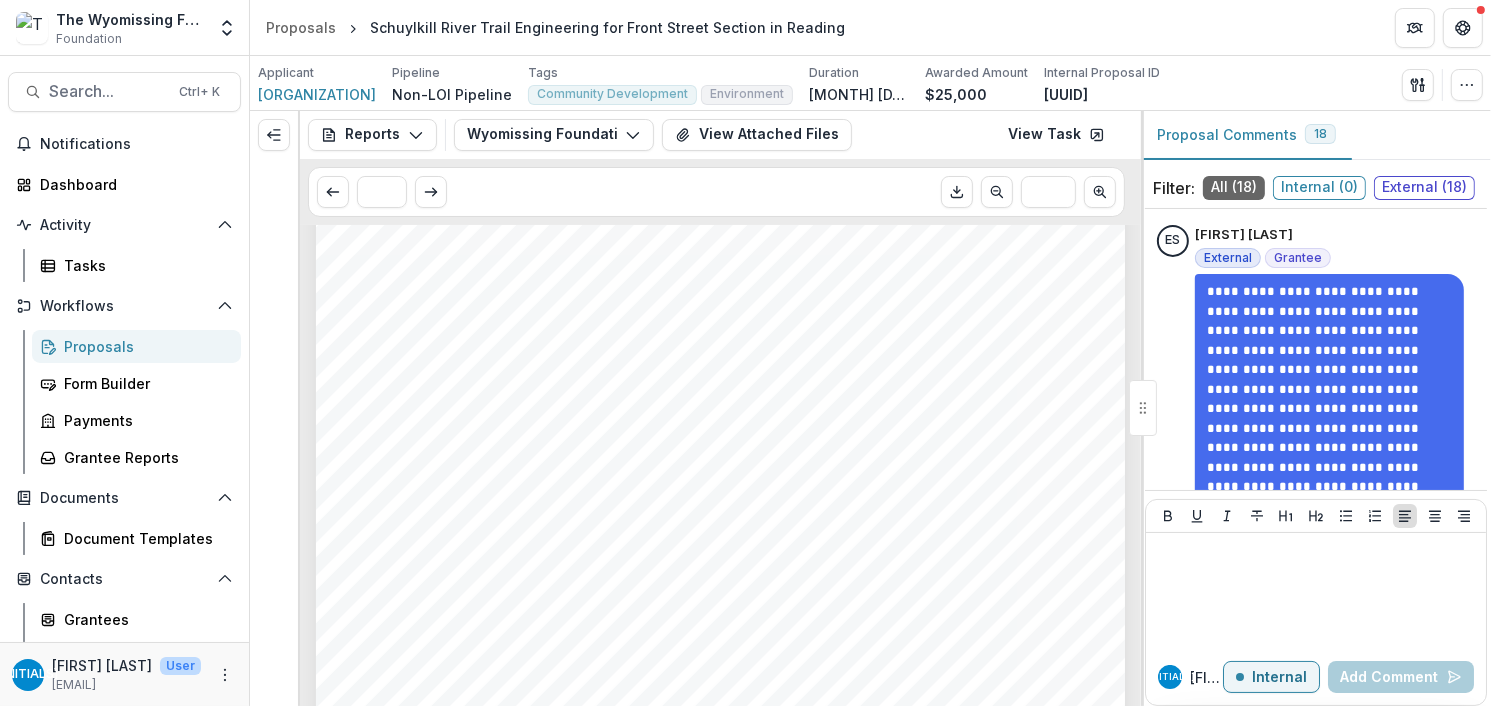 scroll, scrollTop: 0, scrollLeft: 0, axis: both 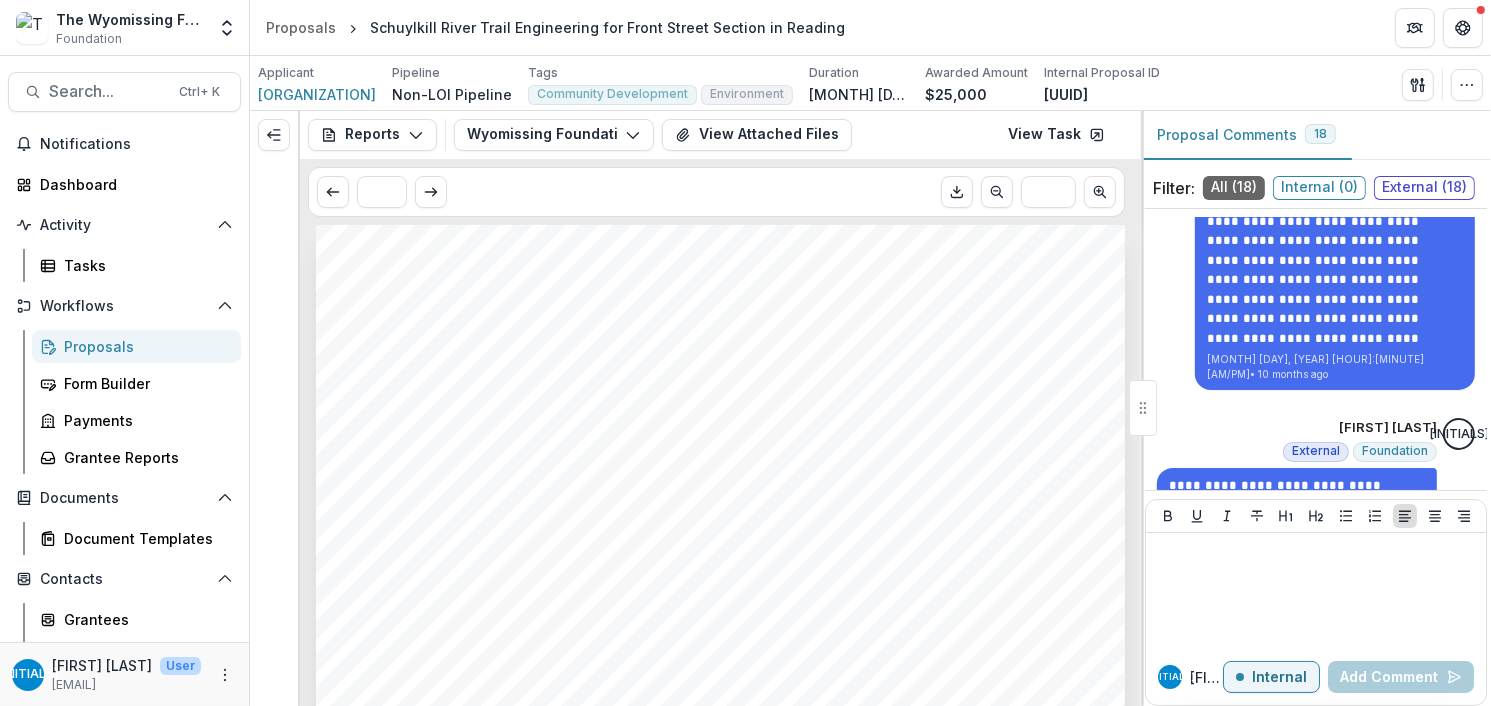 drag, startPoint x: 1463, startPoint y: 399, endPoint x: 1292, endPoint y: 17, distance: 418.5272 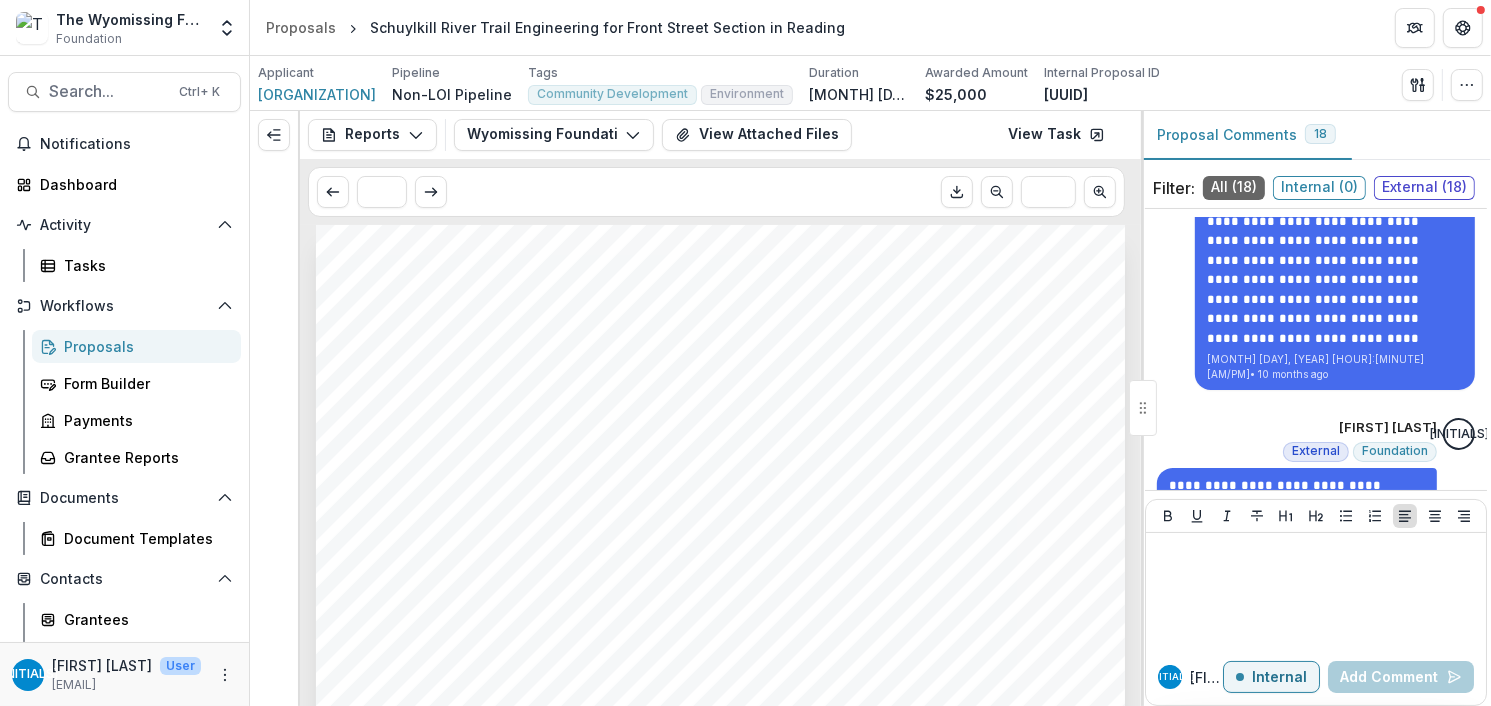 click on "**********" at bounding box center [1316, 536] 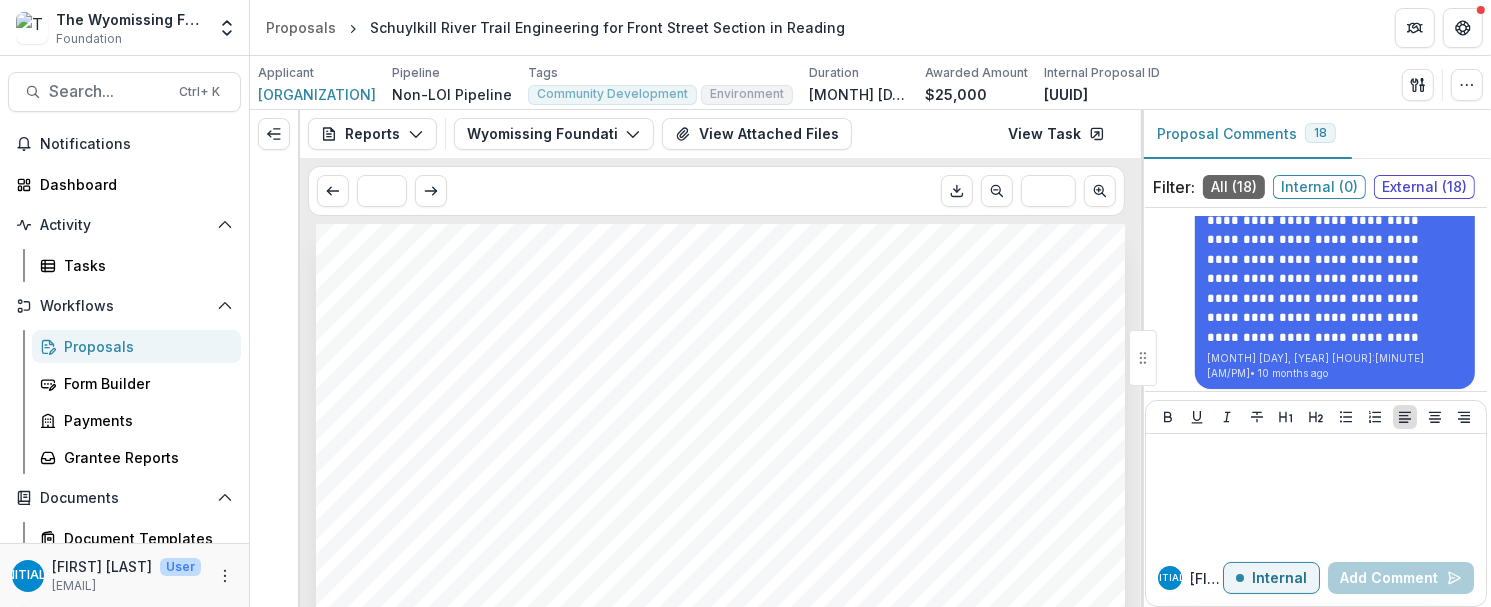 drag, startPoint x: 679, startPoint y: 387, endPoint x: 685, endPoint y: 397, distance: 11.661903 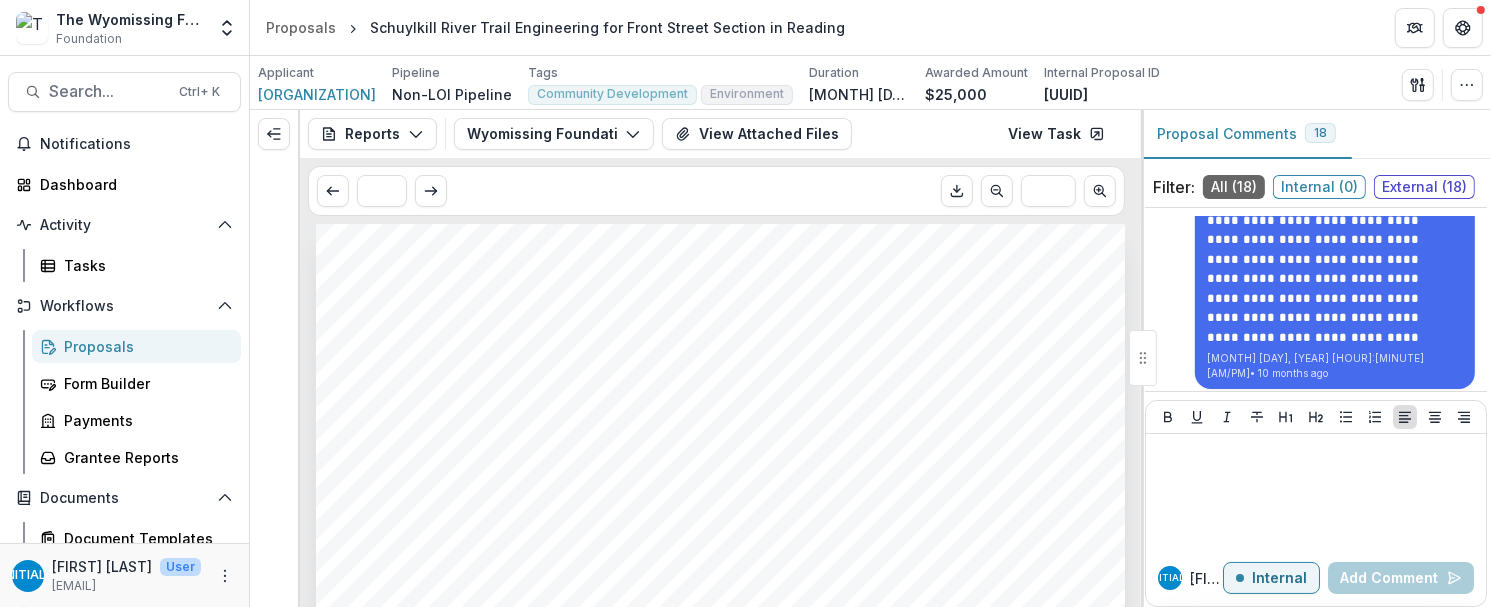 drag, startPoint x: 365, startPoint y: 395, endPoint x: 561, endPoint y: 392, distance: 196.02296 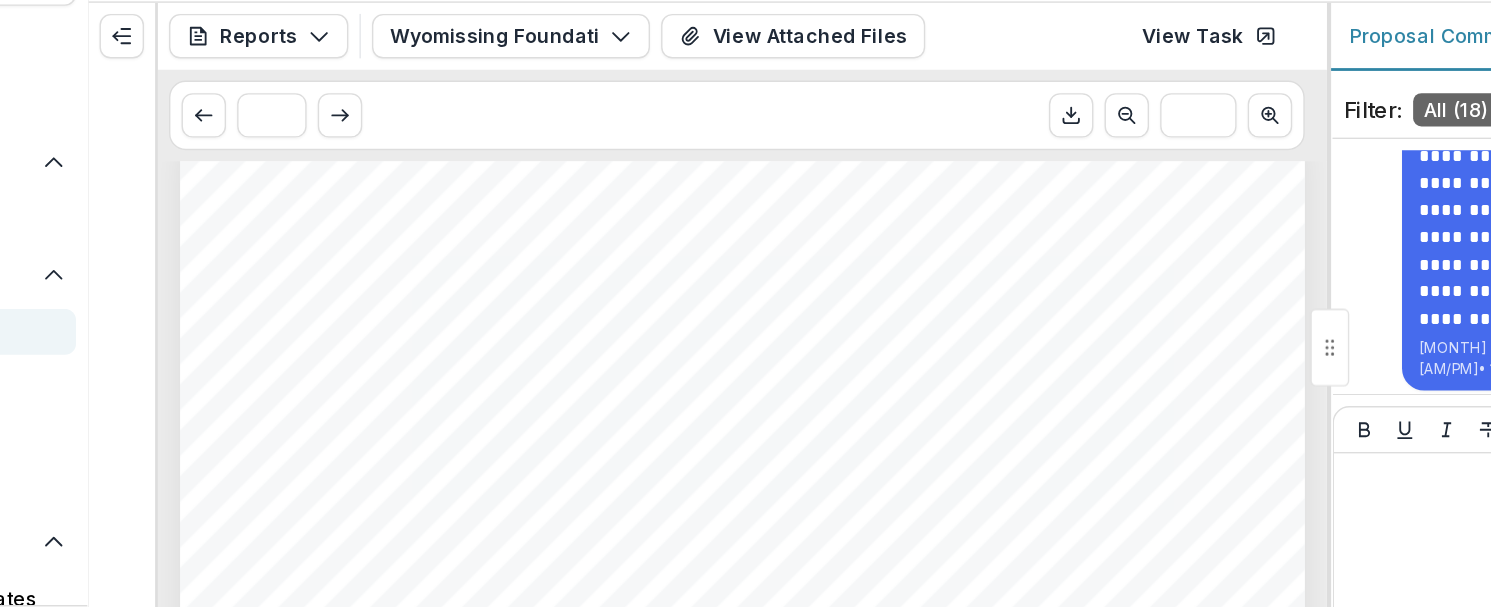 scroll, scrollTop: 0, scrollLeft: 0, axis: both 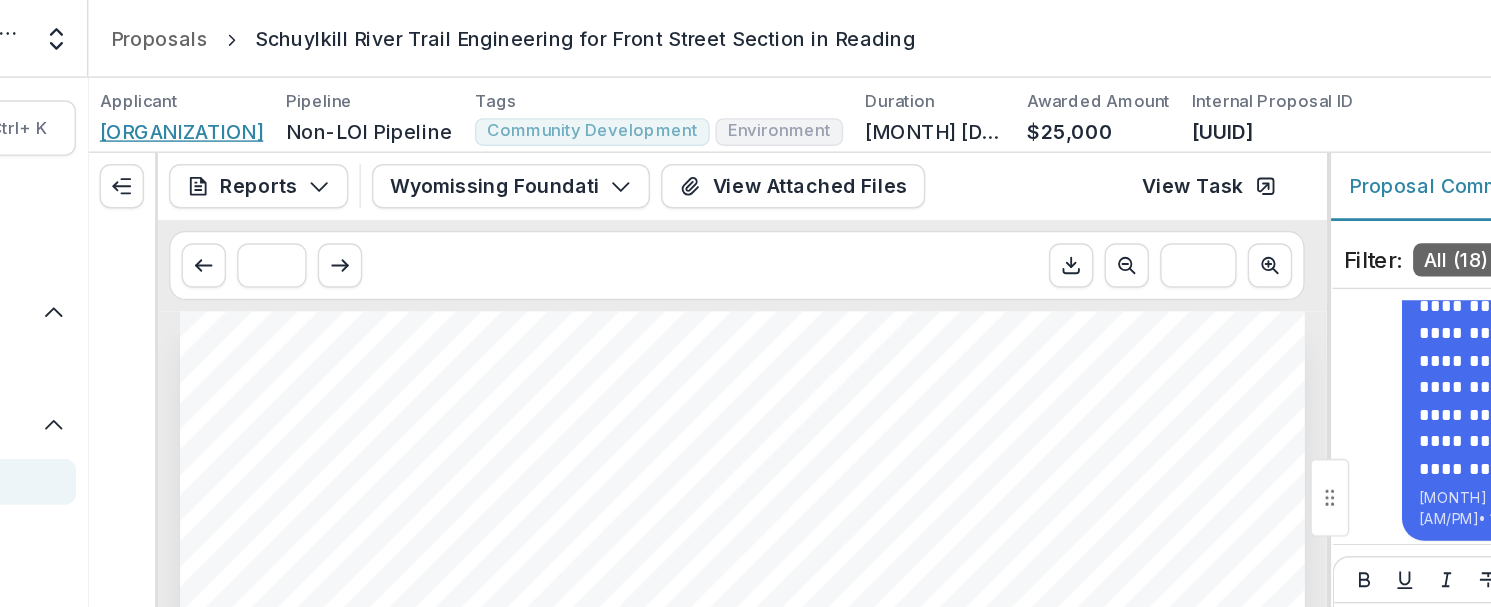 click on "[ORGANIZATION_NAME]" at bounding box center [317, 94] 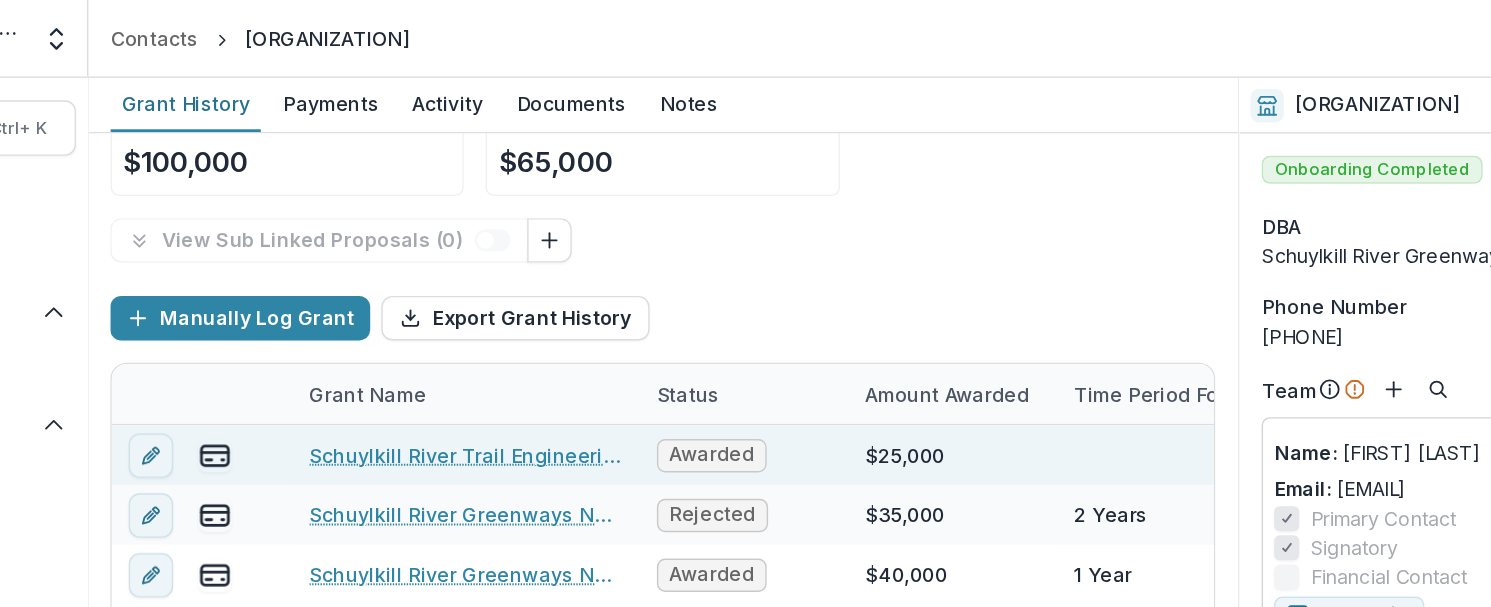 scroll, scrollTop: 72, scrollLeft: 0, axis: vertical 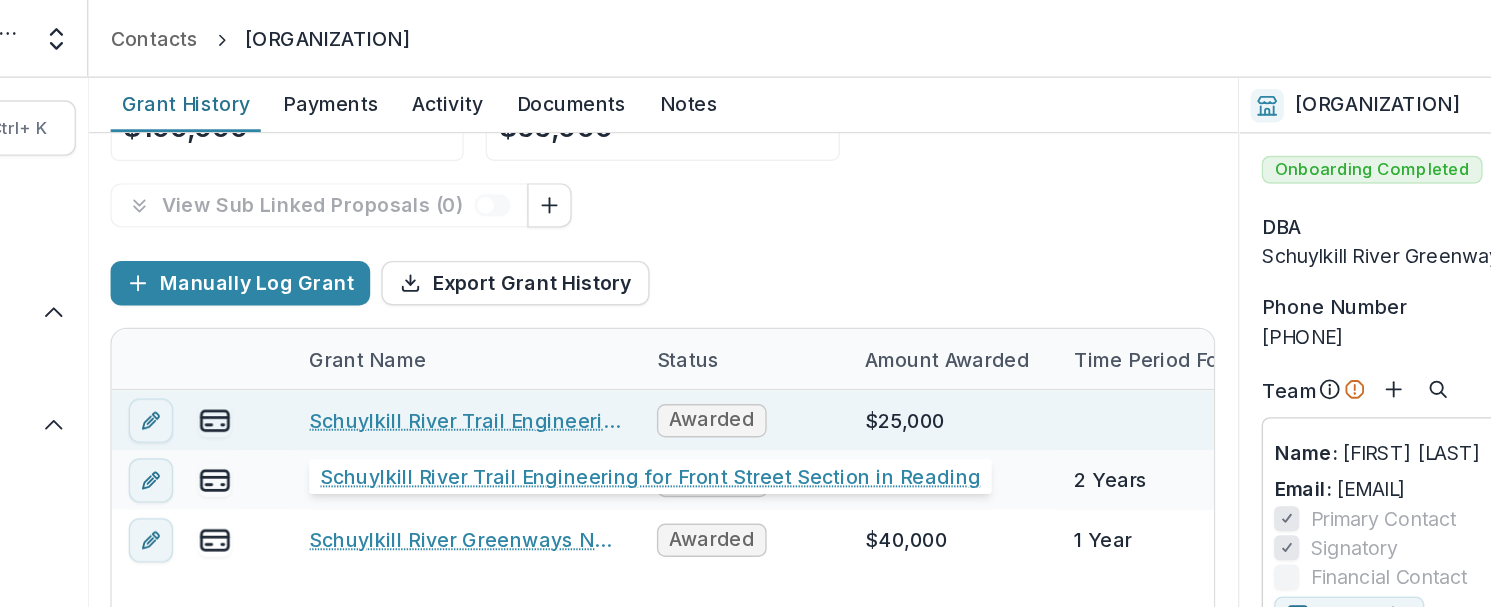 click on "Schuylkill River Trail Engineering for Front Street Section in Reading" at bounding box center [522, 302] 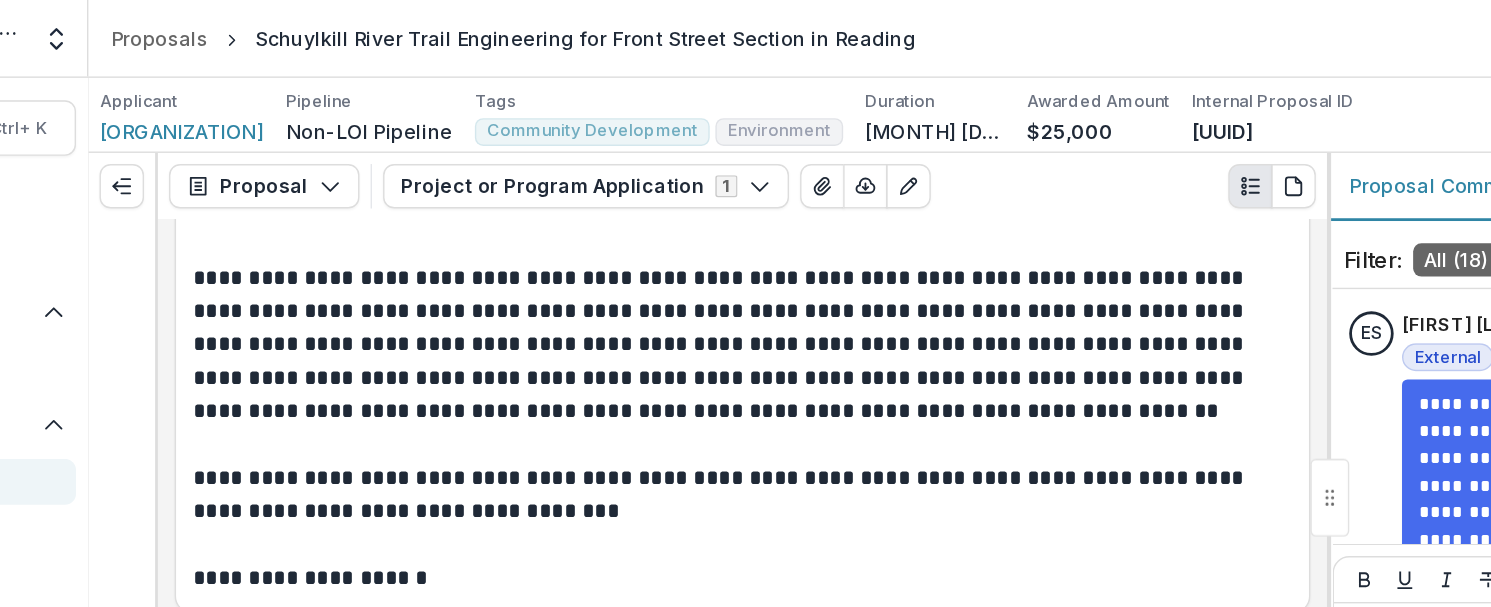 scroll, scrollTop: 791, scrollLeft: 0, axis: vertical 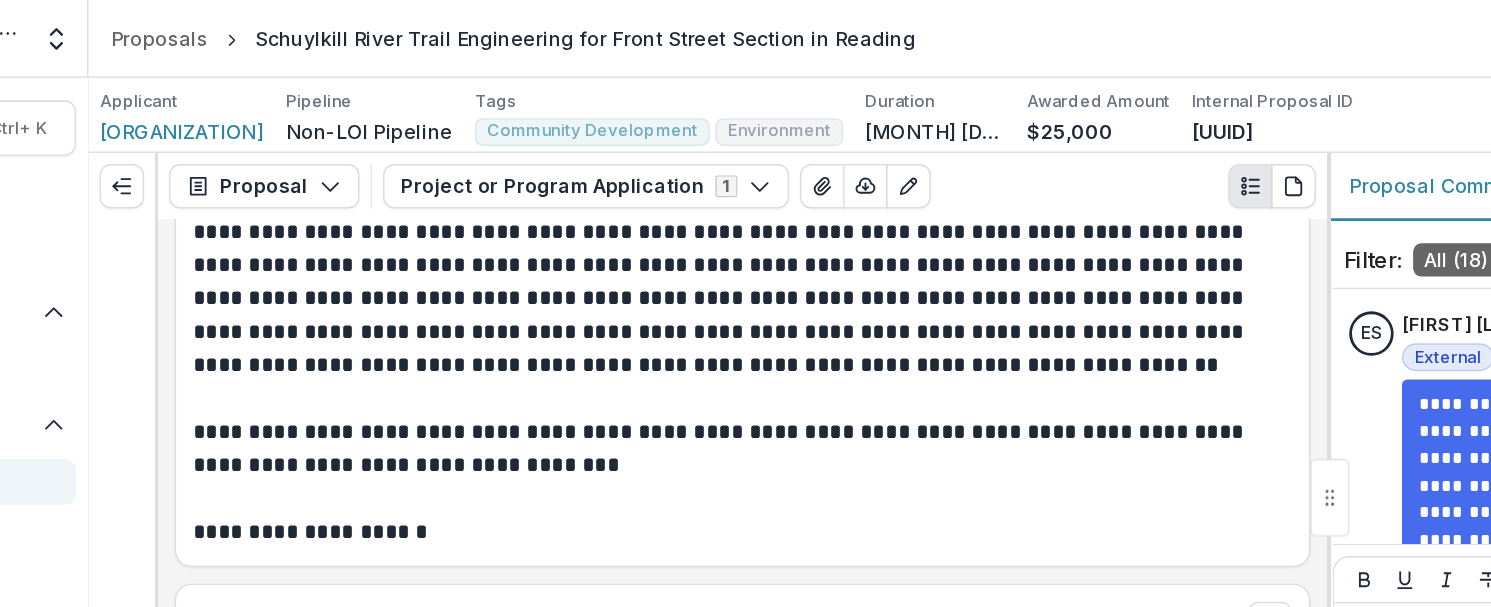 click on "**********" at bounding box center (718, 215) 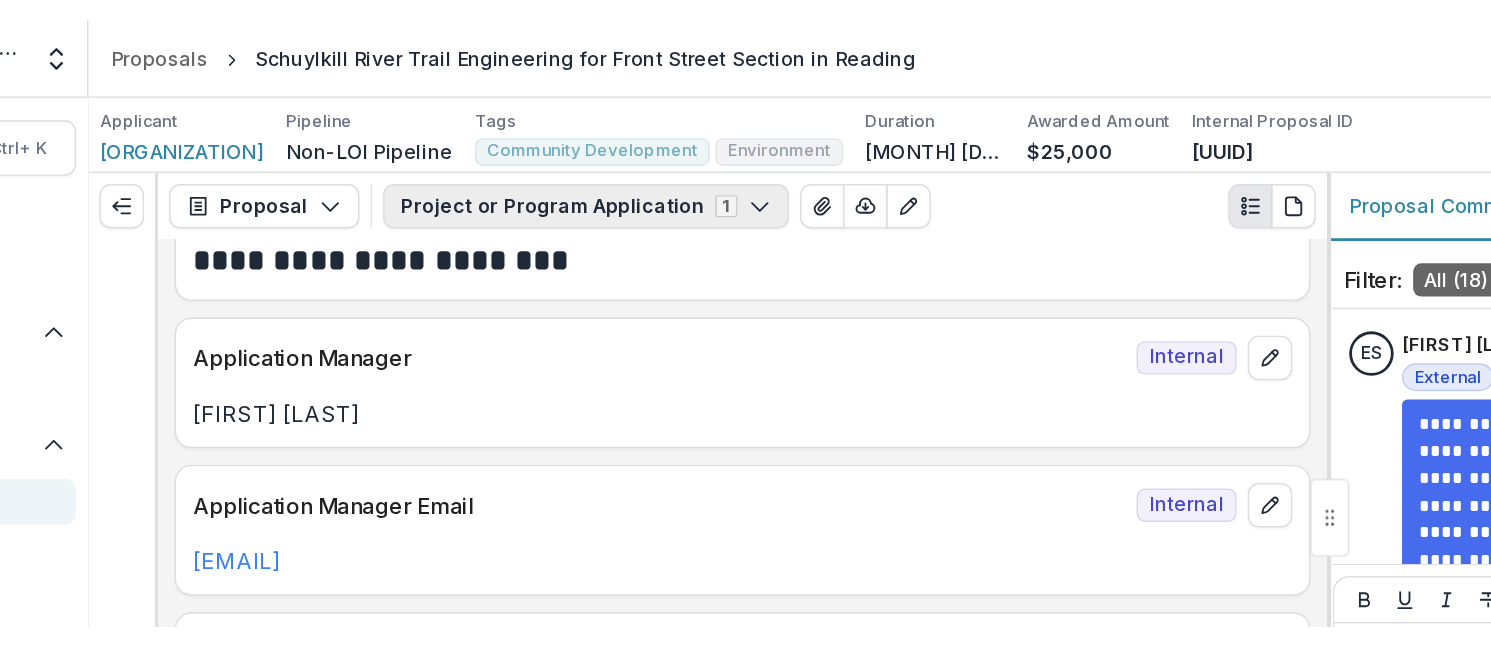 scroll, scrollTop: 0, scrollLeft: 0, axis: both 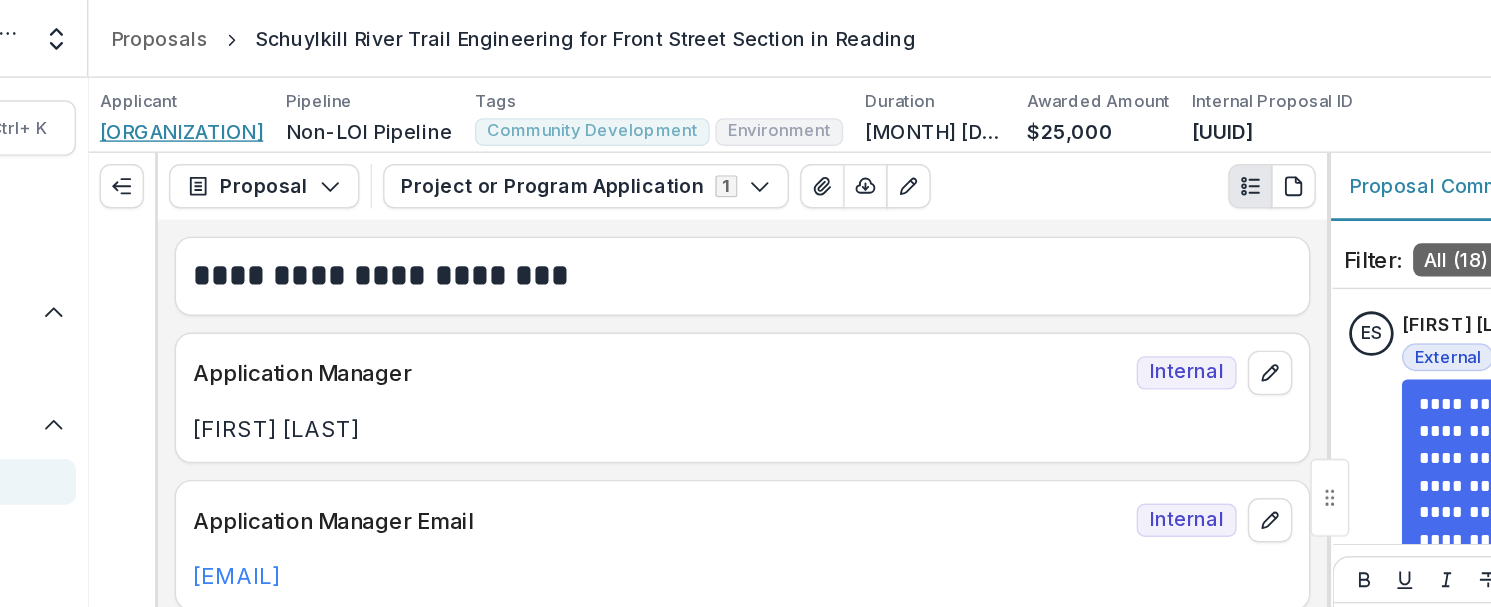 click on "[ORGANIZATION_NAME]" at bounding box center (317, 94) 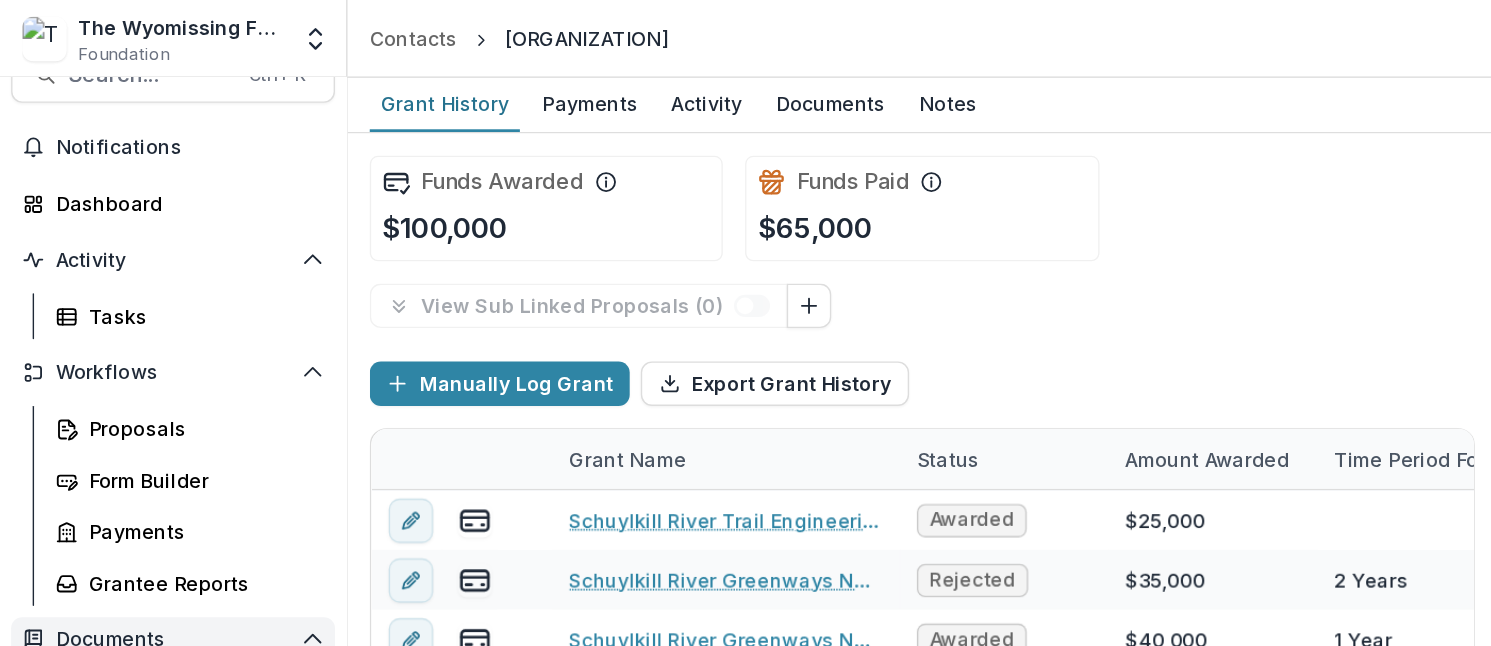 scroll, scrollTop: 72, scrollLeft: 0, axis: vertical 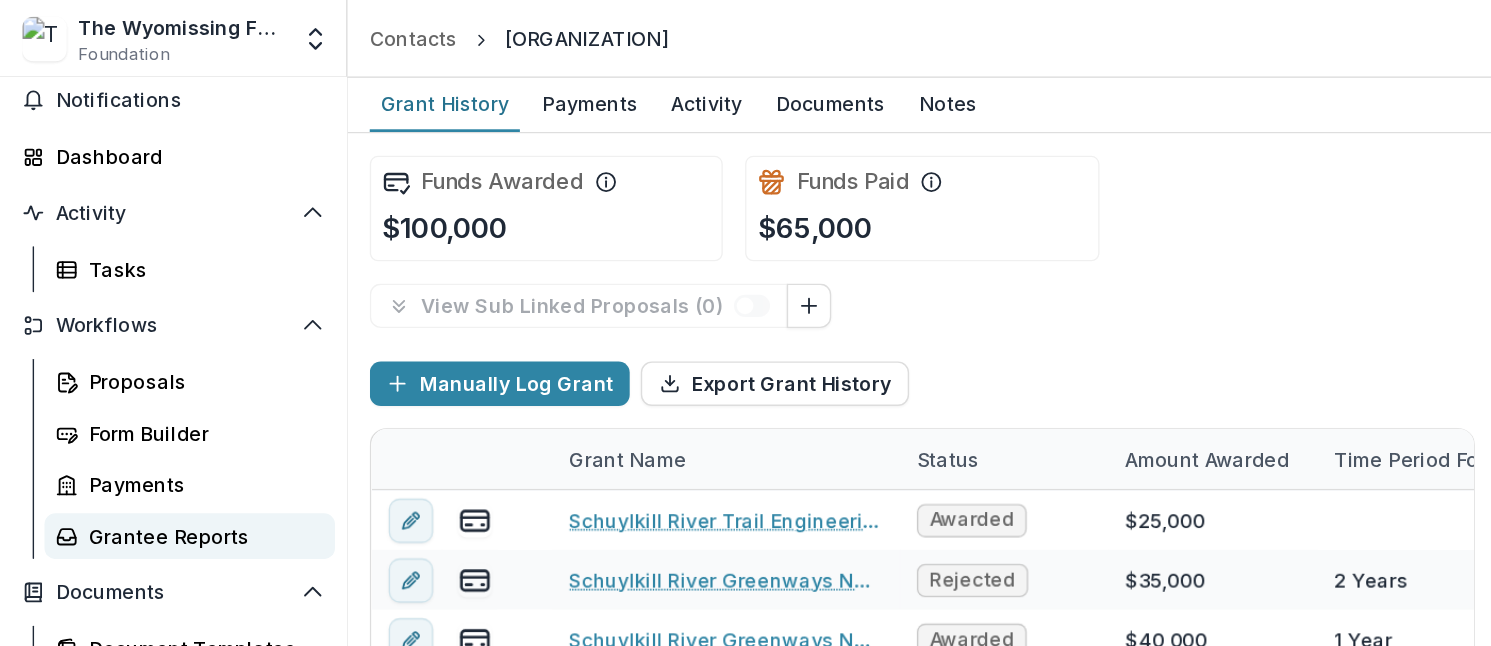 click on "Grantee Reports" at bounding box center [144, 385] 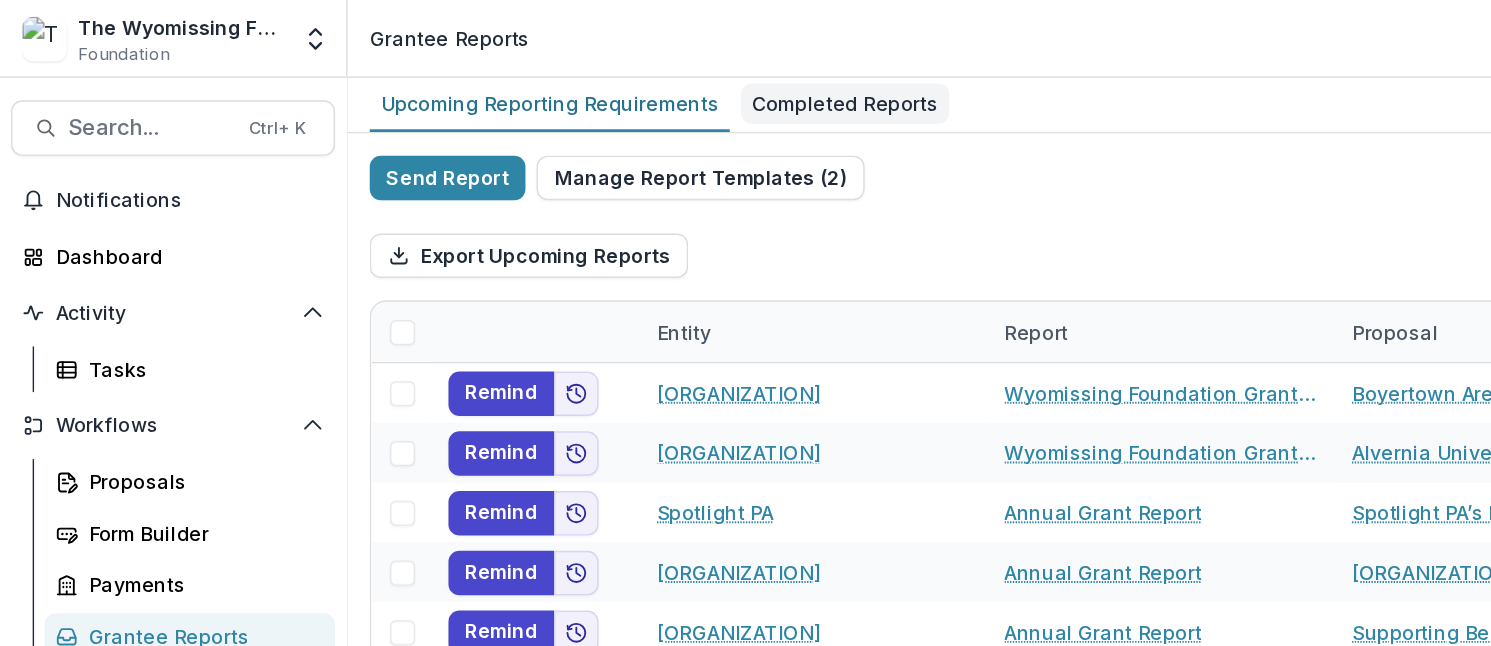 click on "Completed Reports" at bounding box center [608, 74] 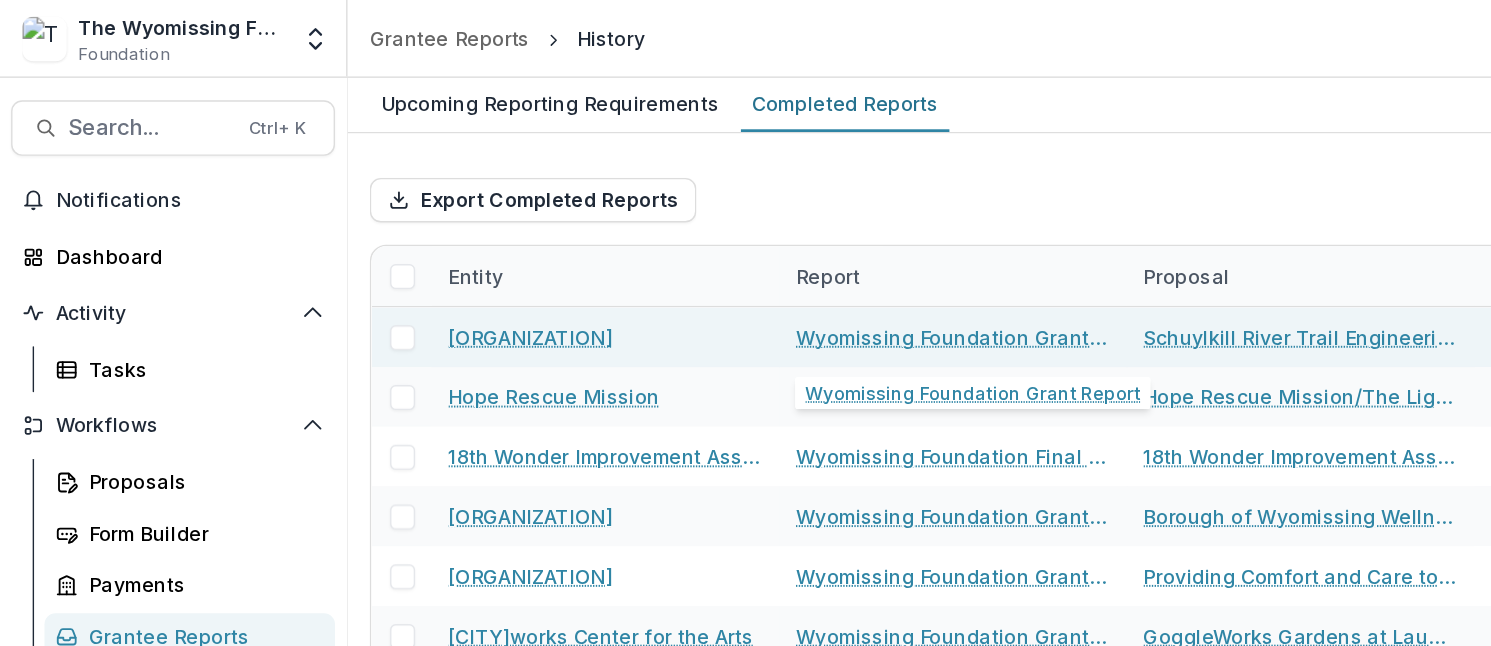 click on "[ORGANIZATION_NAME] Grant Report" at bounding box center (685, 242) 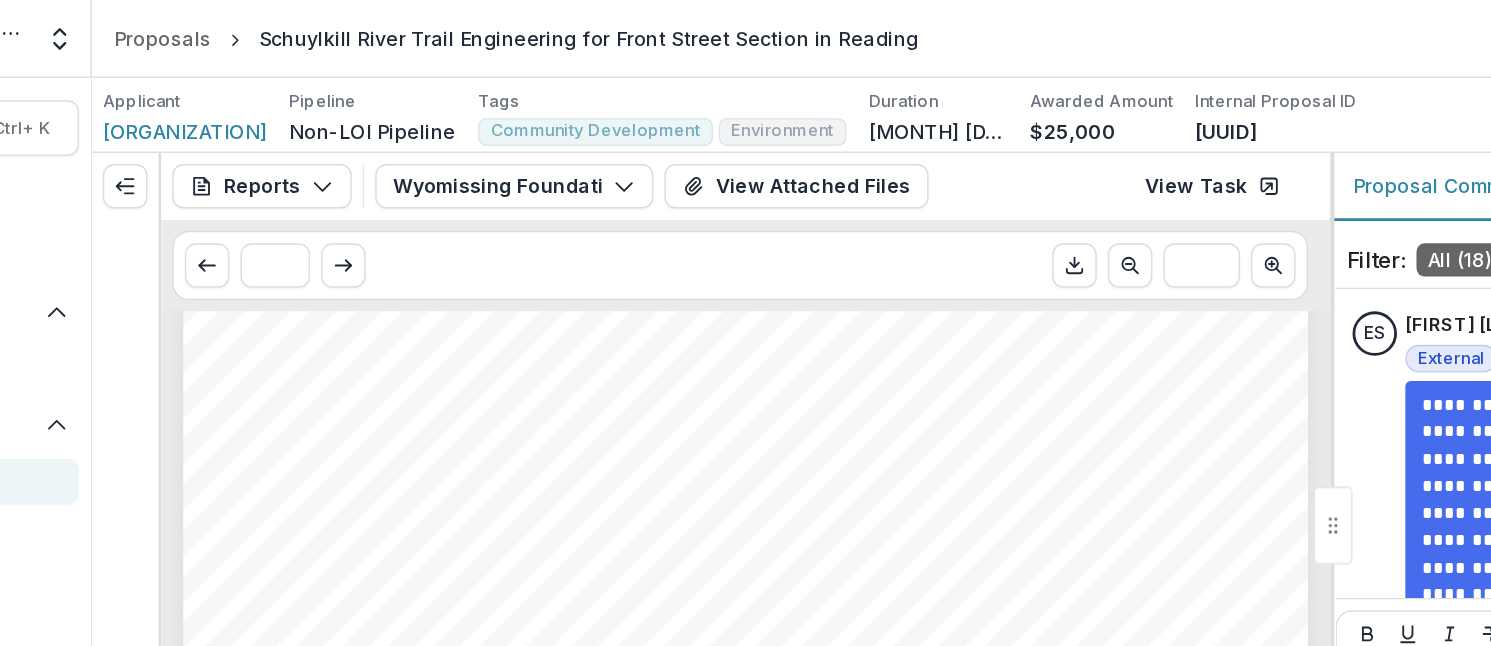 scroll, scrollTop: 2014, scrollLeft: 0, axis: vertical 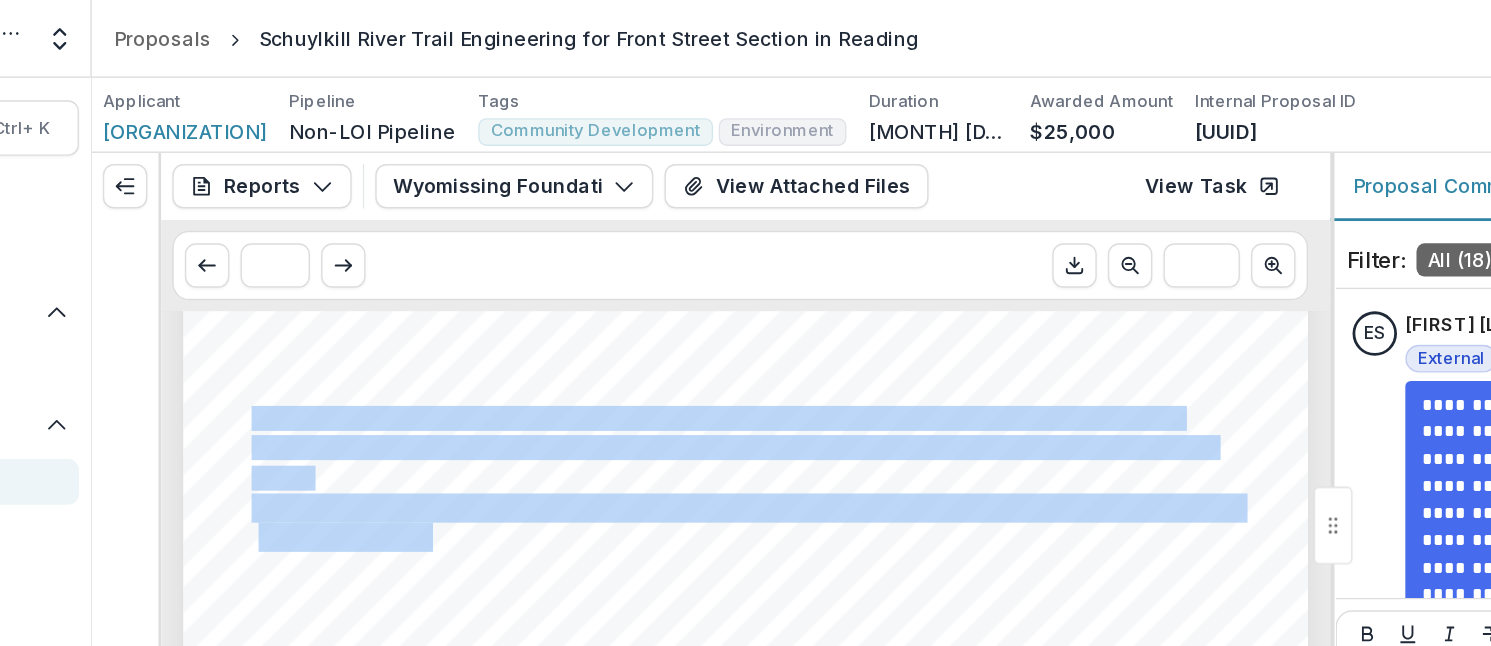 drag, startPoint x: 408, startPoint y: 339, endPoint x: 364, endPoint y: 295, distance: 62.225395 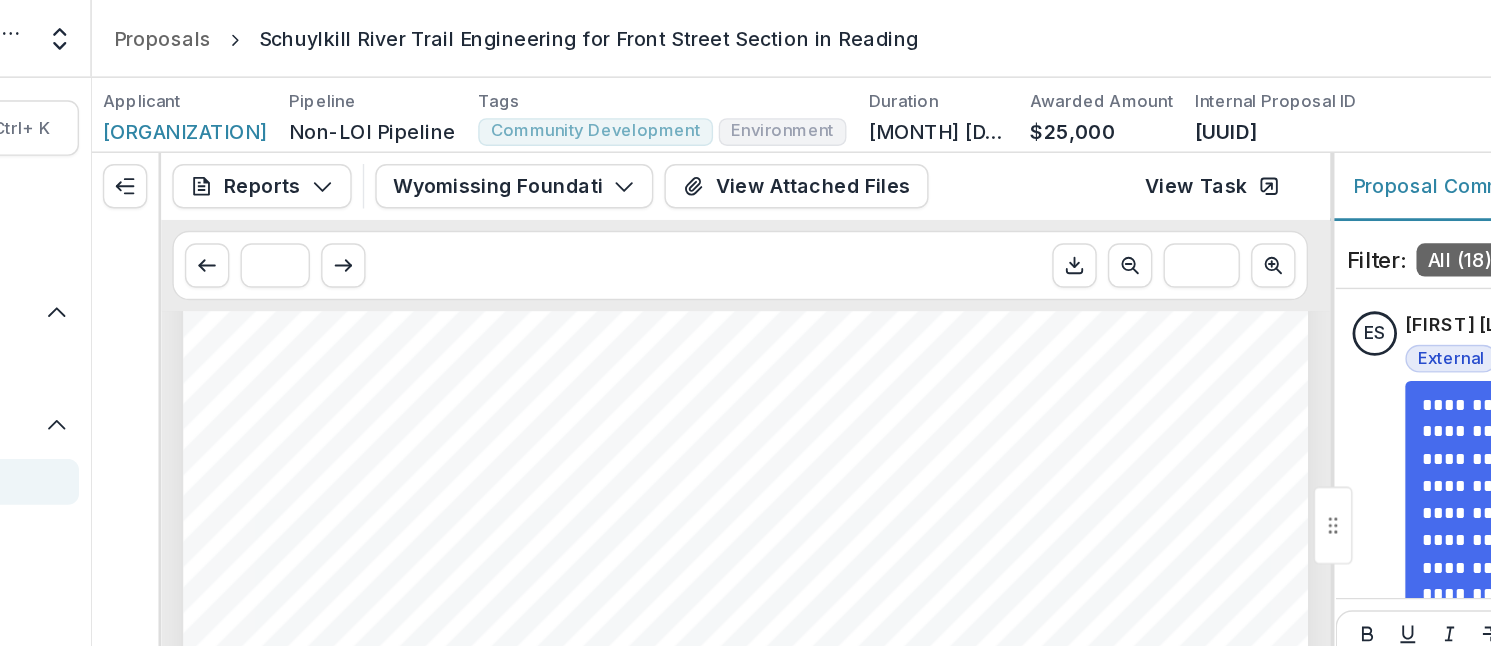 click on "Our greatest challenge at this point is to find the funding to implement the plans that have been" at bounding box center [707, 279] 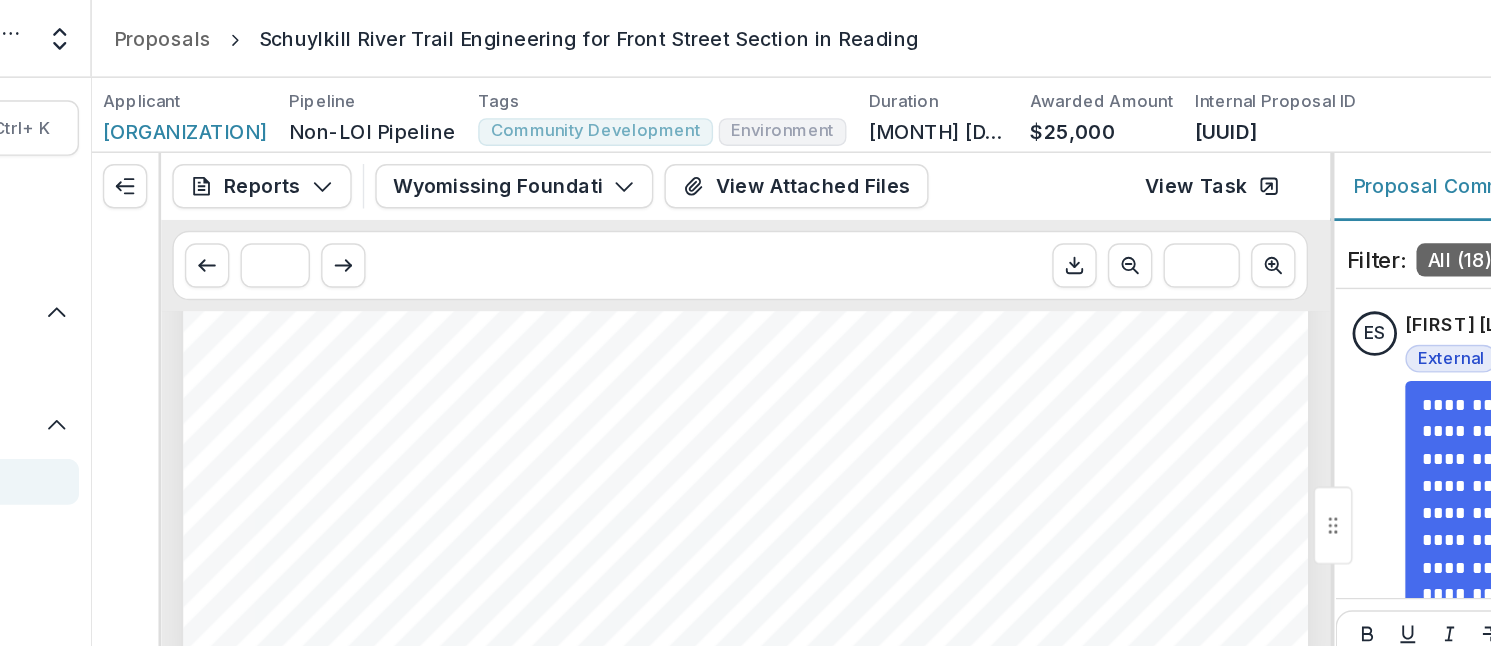 scroll, scrollTop: 2085, scrollLeft: 0, axis: vertical 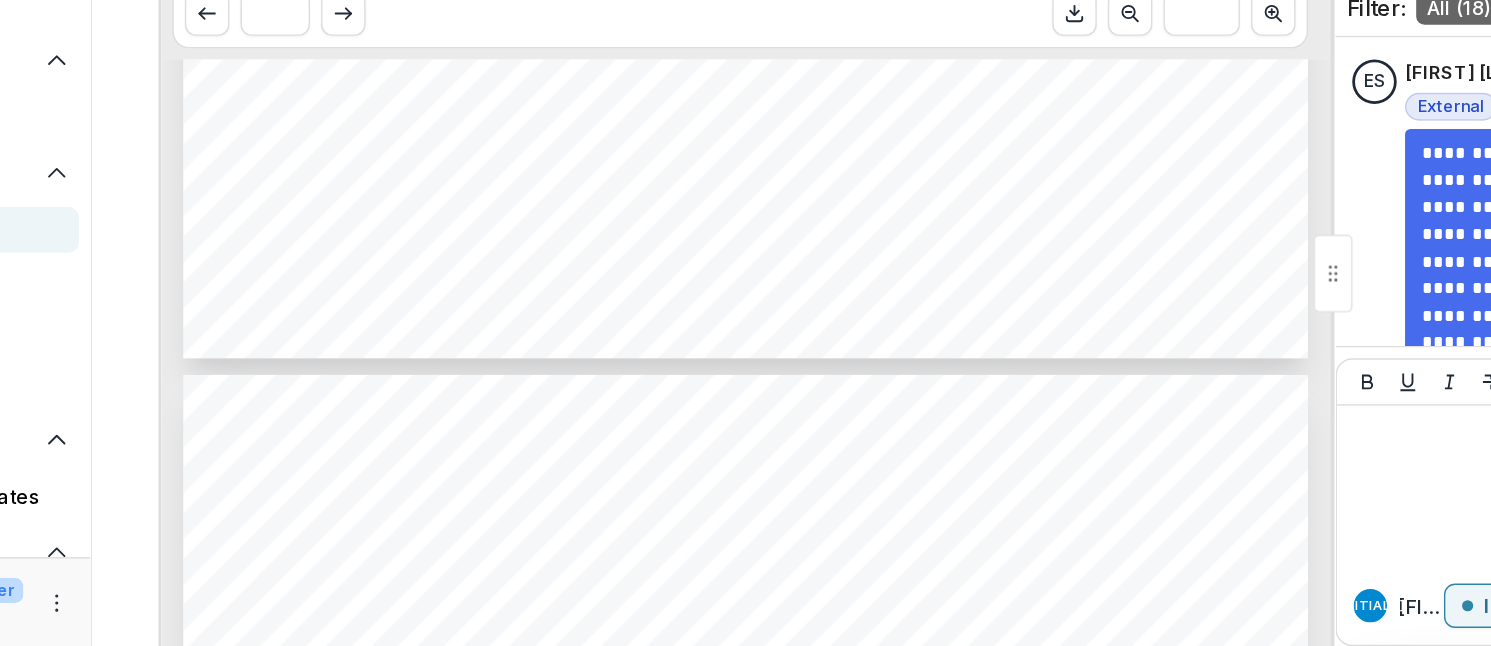 drag, startPoint x: 891, startPoint y: 334, endPoint x: 910, endPoint y: 430, distance: 97.862144 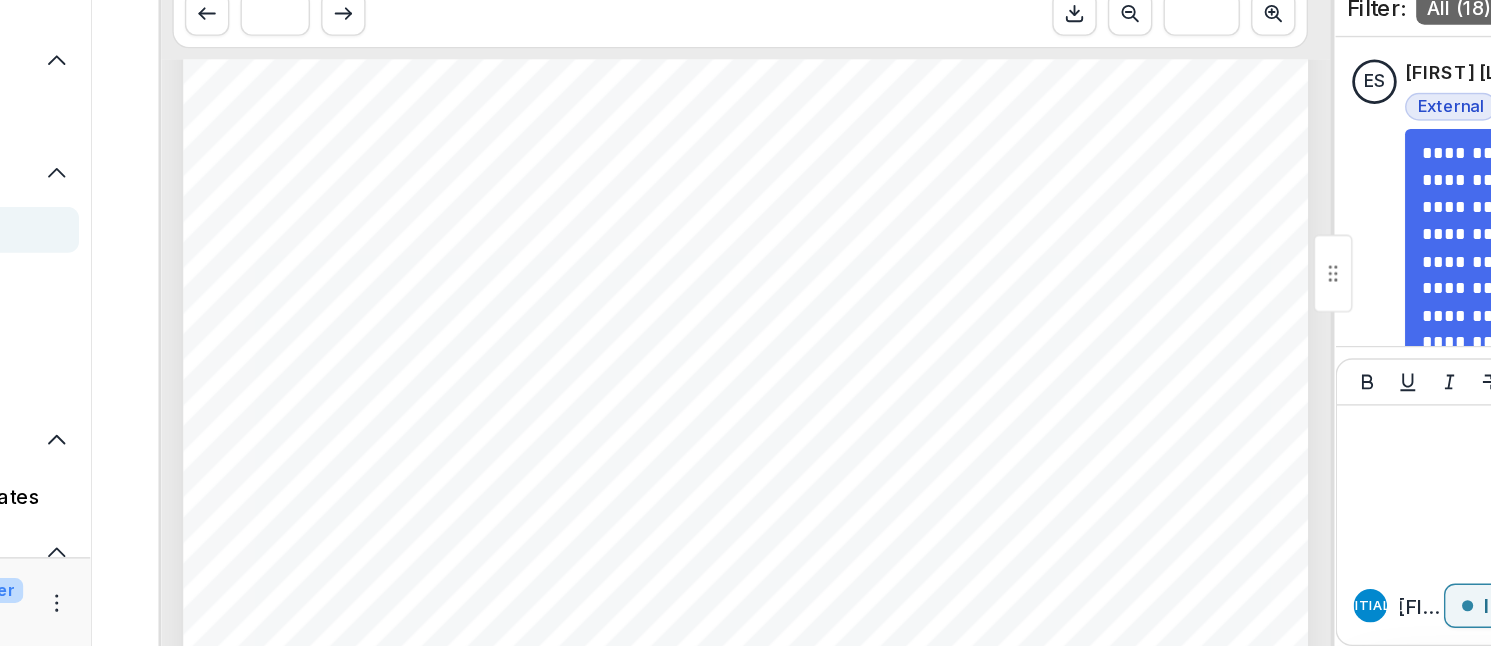 scroll, scrollTop: 2373, scrollLeft: 0, axis: vertical 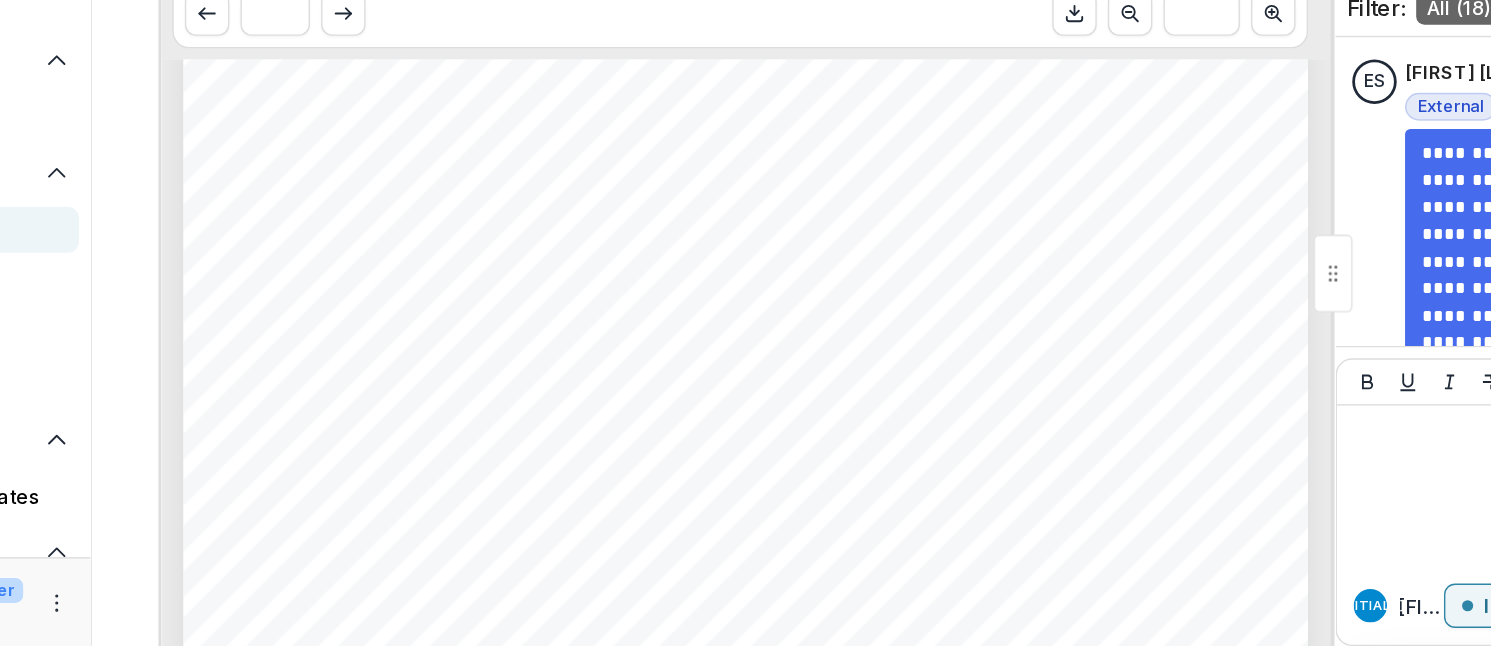 drag, startPoint x: 752, startPoint y: 277, endPoint x: 758, endPoint y: 326, distance: 49.365982 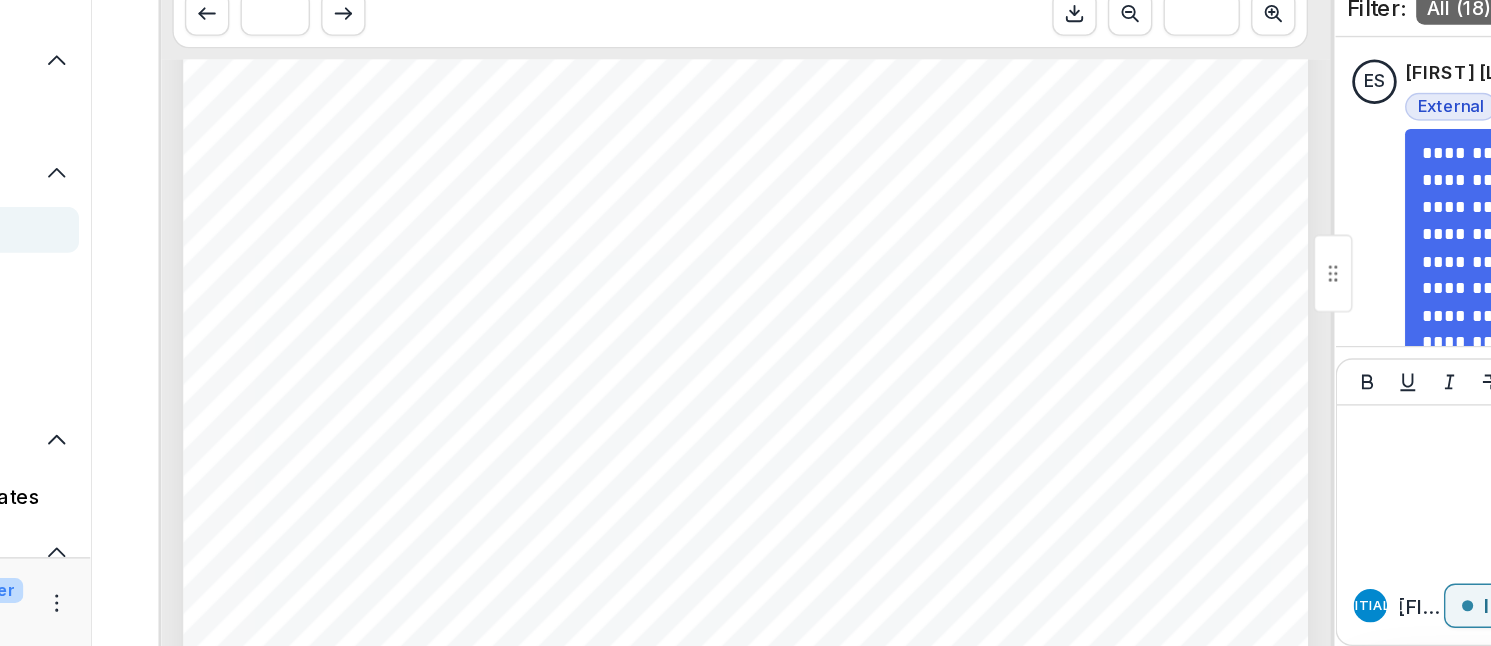 scroll, scrollTop: 2661, scrollLeft: 0, axis: vertical 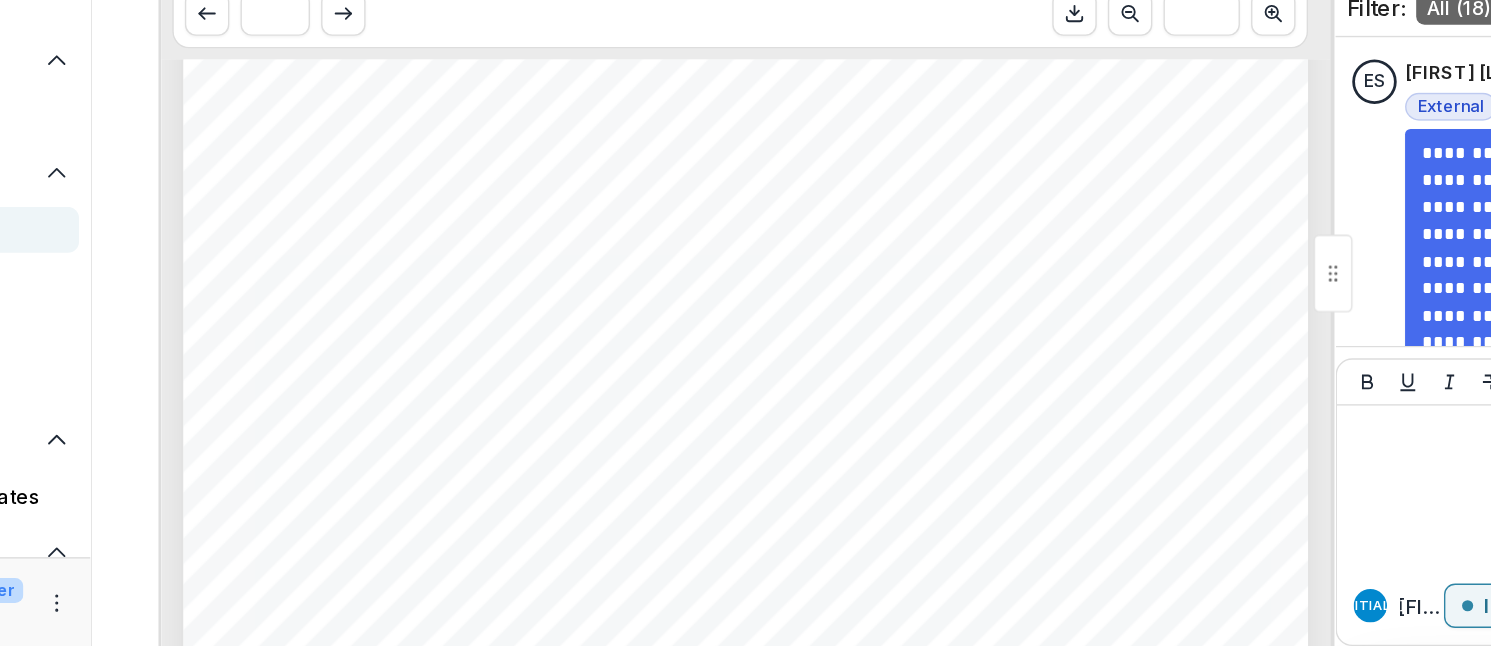 click on "communities all the way to the City of Philadelphia. This connection will bring economic benefit," at bounding box center [710, 331] 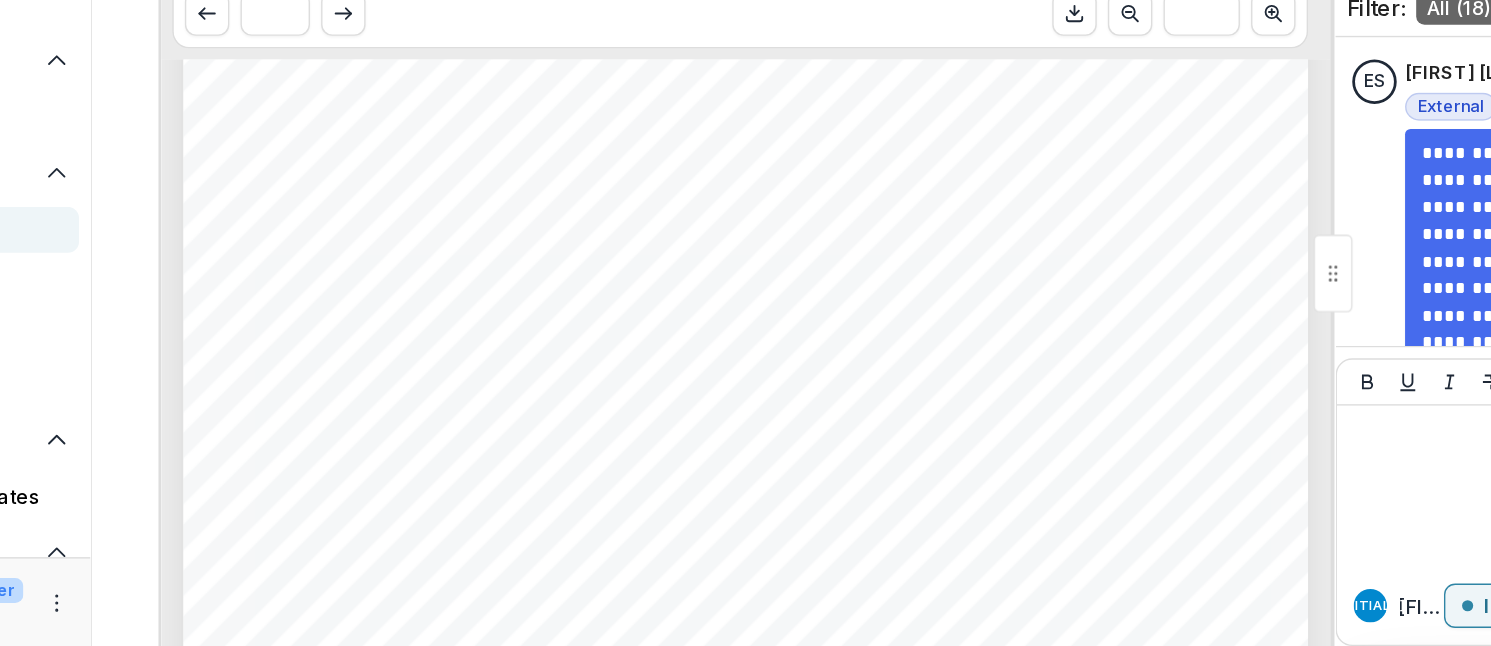 scroll, scrollTop: 2805, scrollLeft: 0, axis: vertical 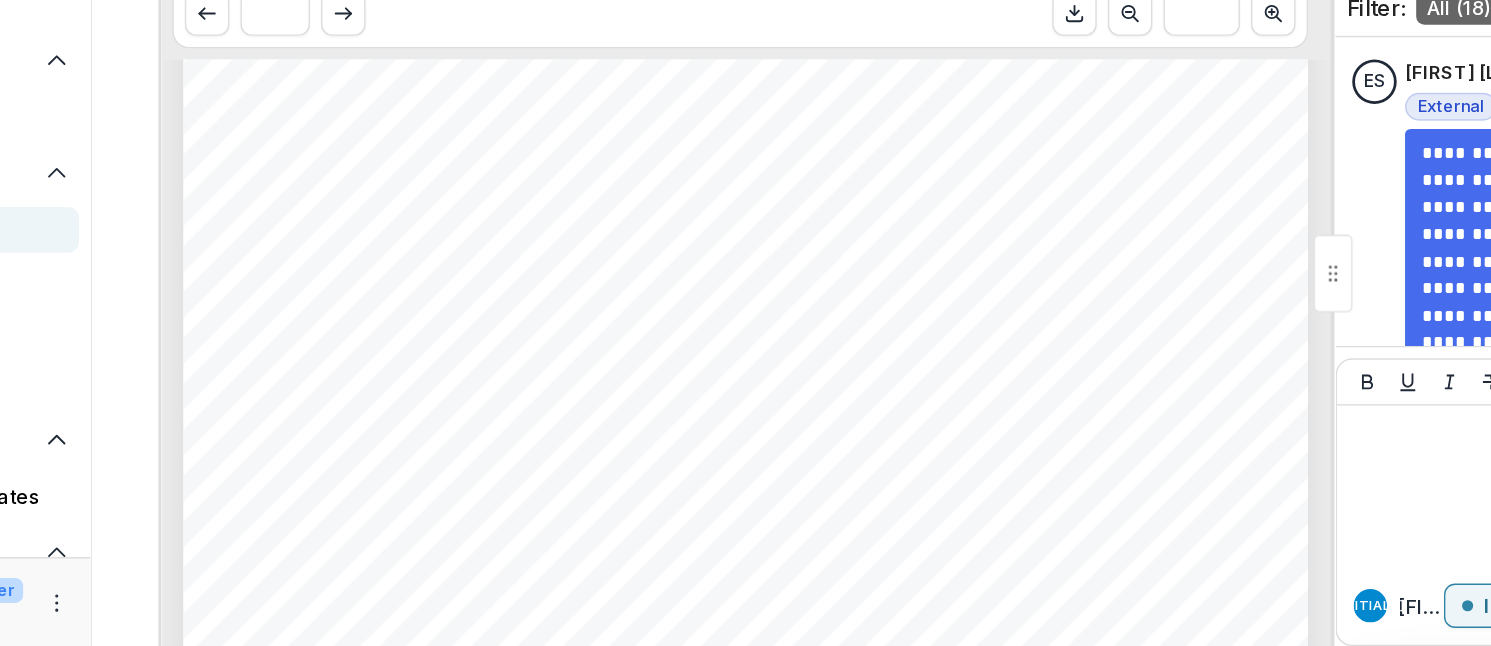 click on "[ORGANIZATION_NAME] from the Gateway Bridge entering [CITY] to the existing [STREET_NAME]" at bounding box center [693, 361] 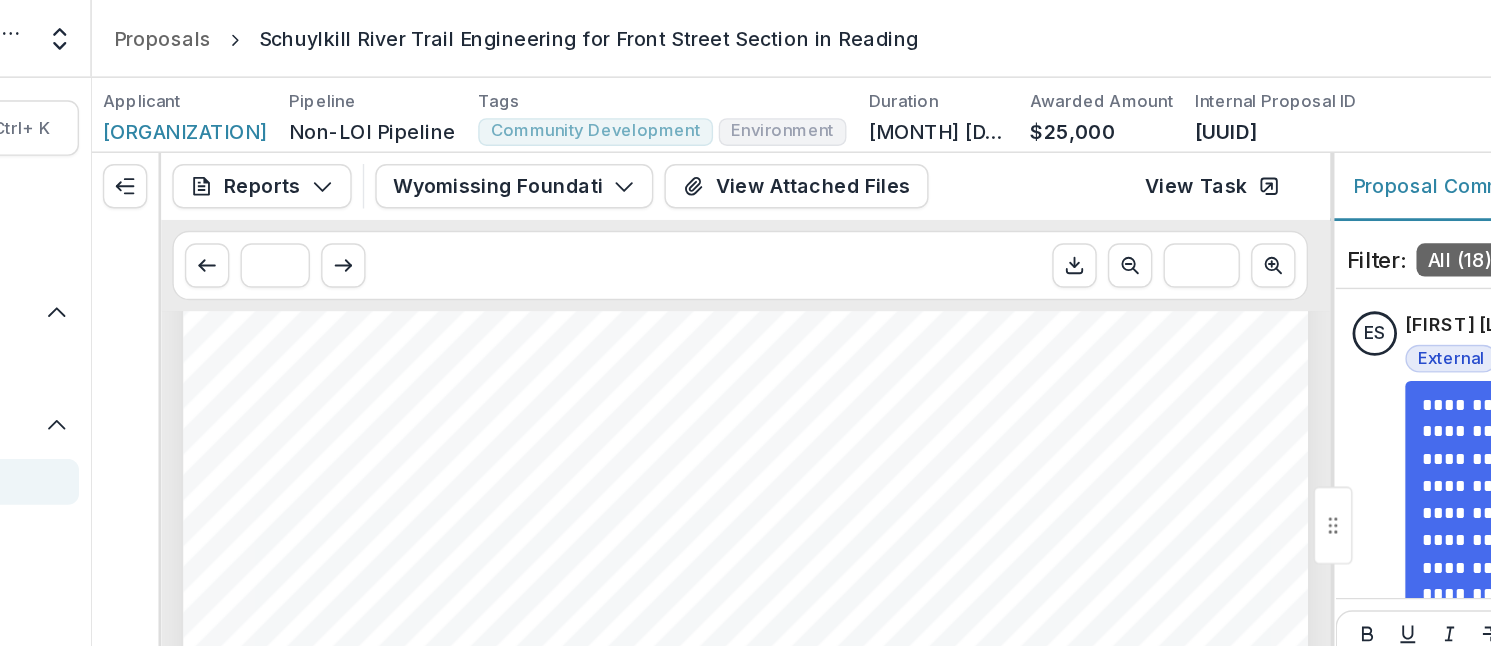 scroll, scrollTop: 3092, scrollLeft: 0, axis: vertical 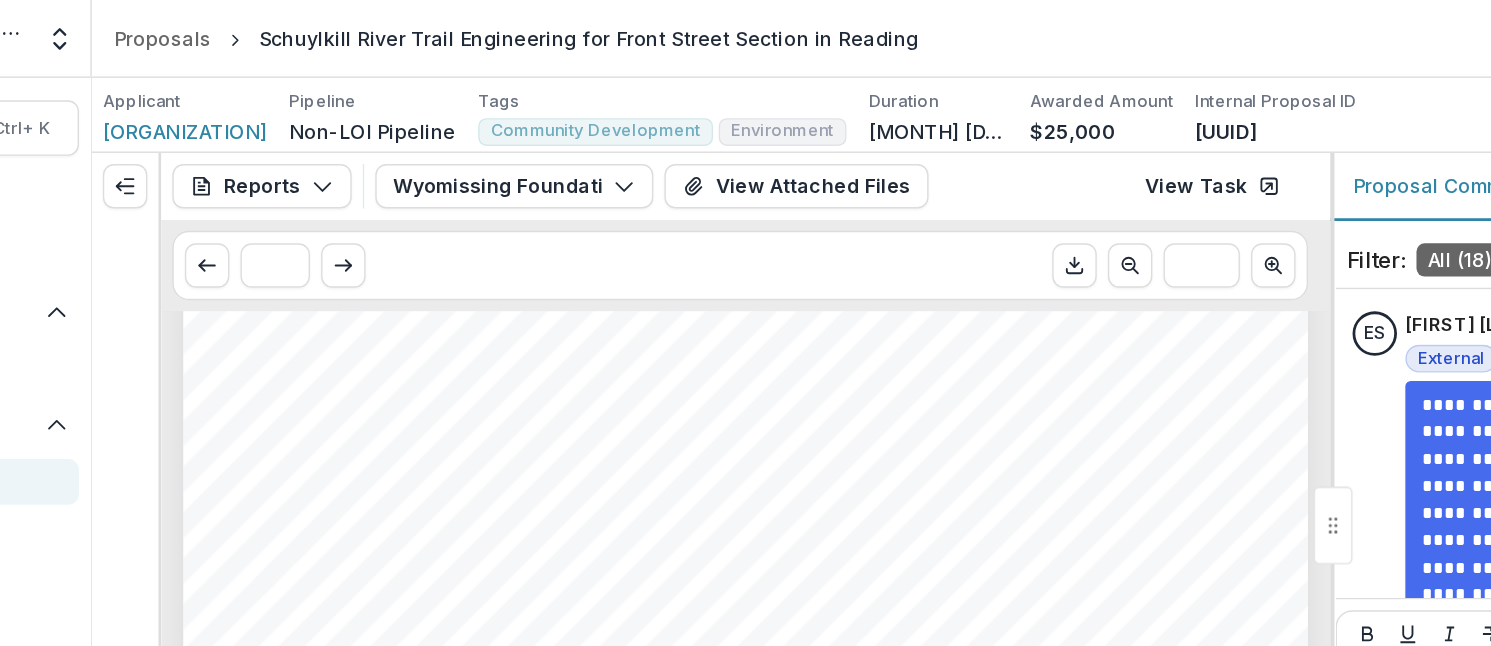 click on "Proposals Schuylkill River Trail Engineering for Front Street Section in Reading" at bounding box center (870, 27) 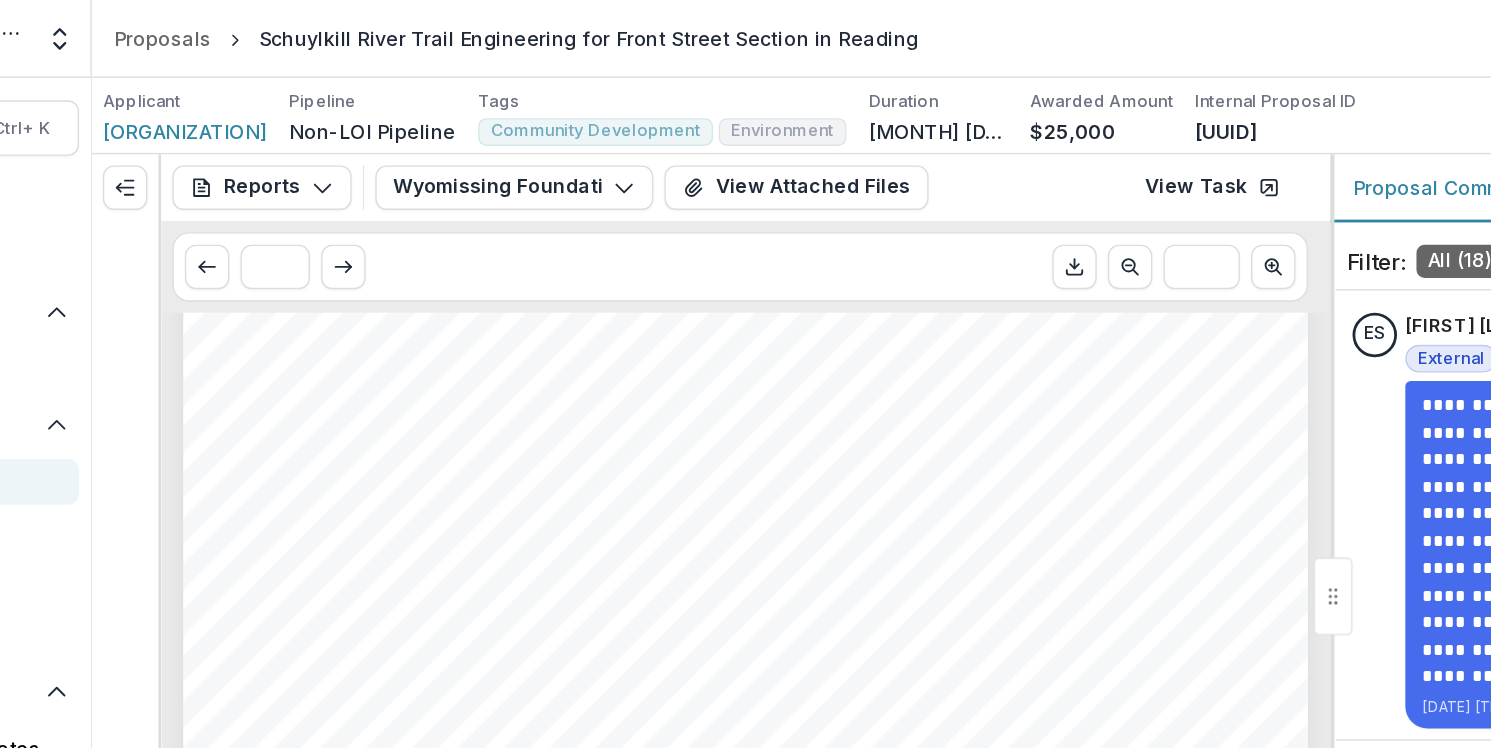 scroll, scrollTop: 3020, scrollLeft: 0, axis: vertical 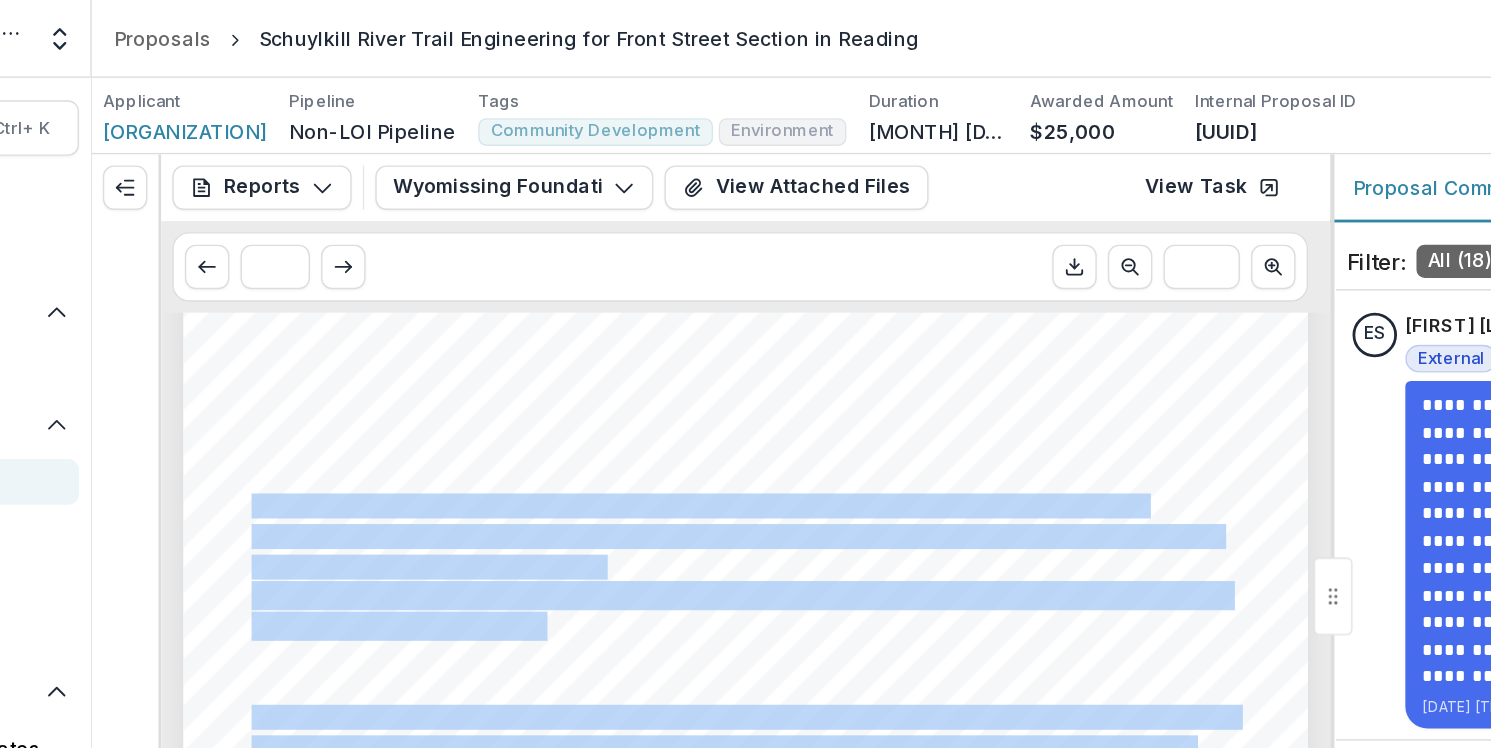 drag, startPoint x: 652, startPoint y: 404, endPoint x: 361, endPoint y: 363, distance: 293.8741 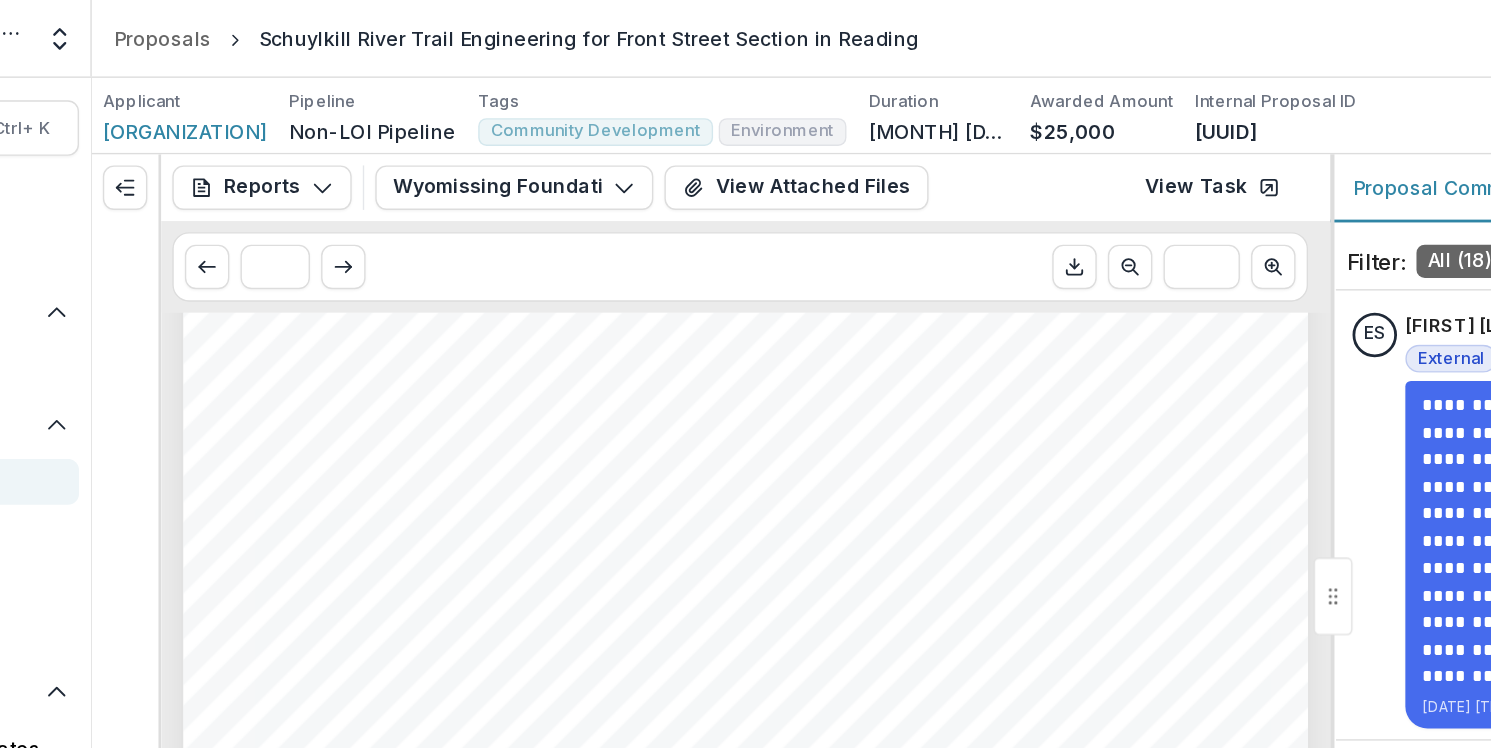 click on "[CITY] and [ORGANIZATION_NAME] in solidifying the design for this section of trail. We approved various" at bounding box center [686, 364] 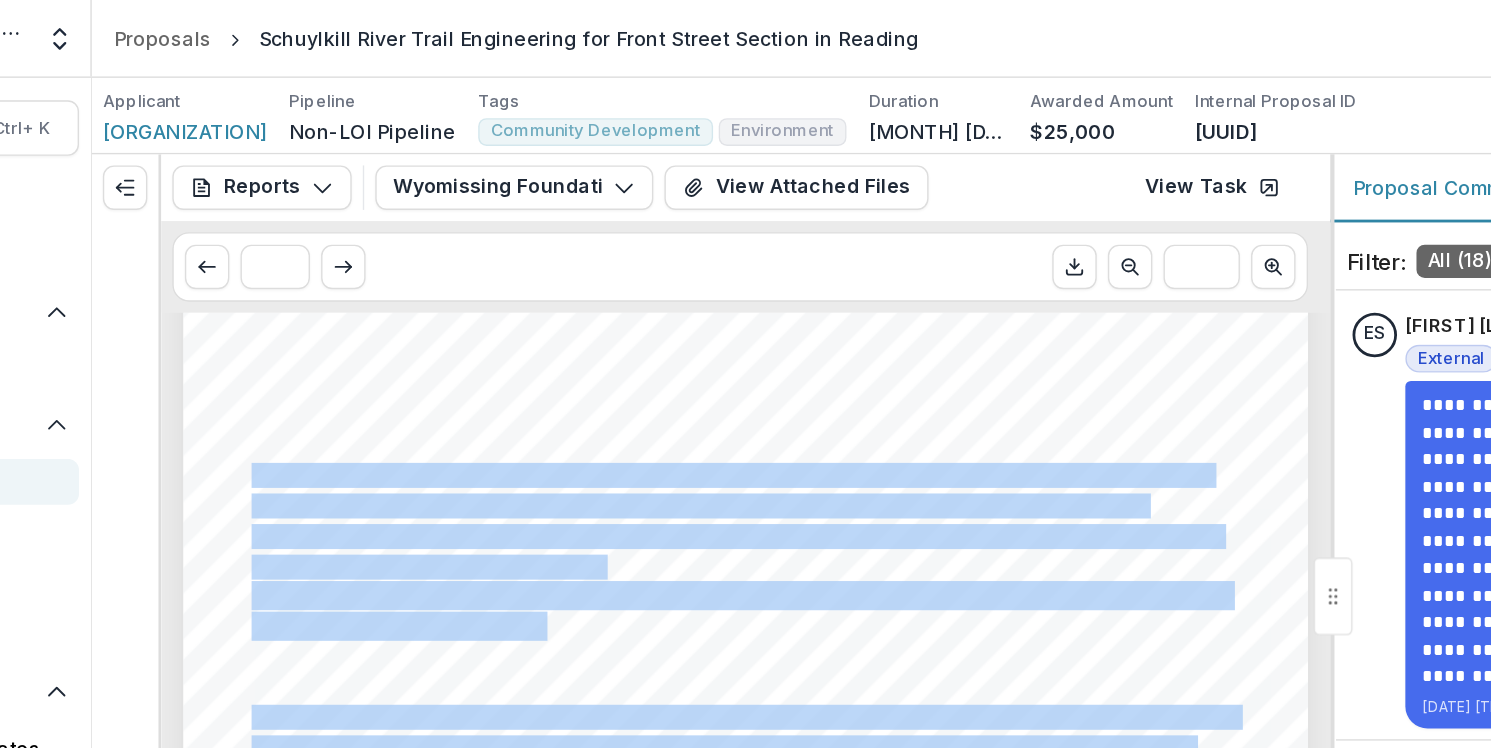 drag, startPoint x: 364, startPoint y: 336, endPoint x: 623, endPoint y: 408, distance: 268.8215 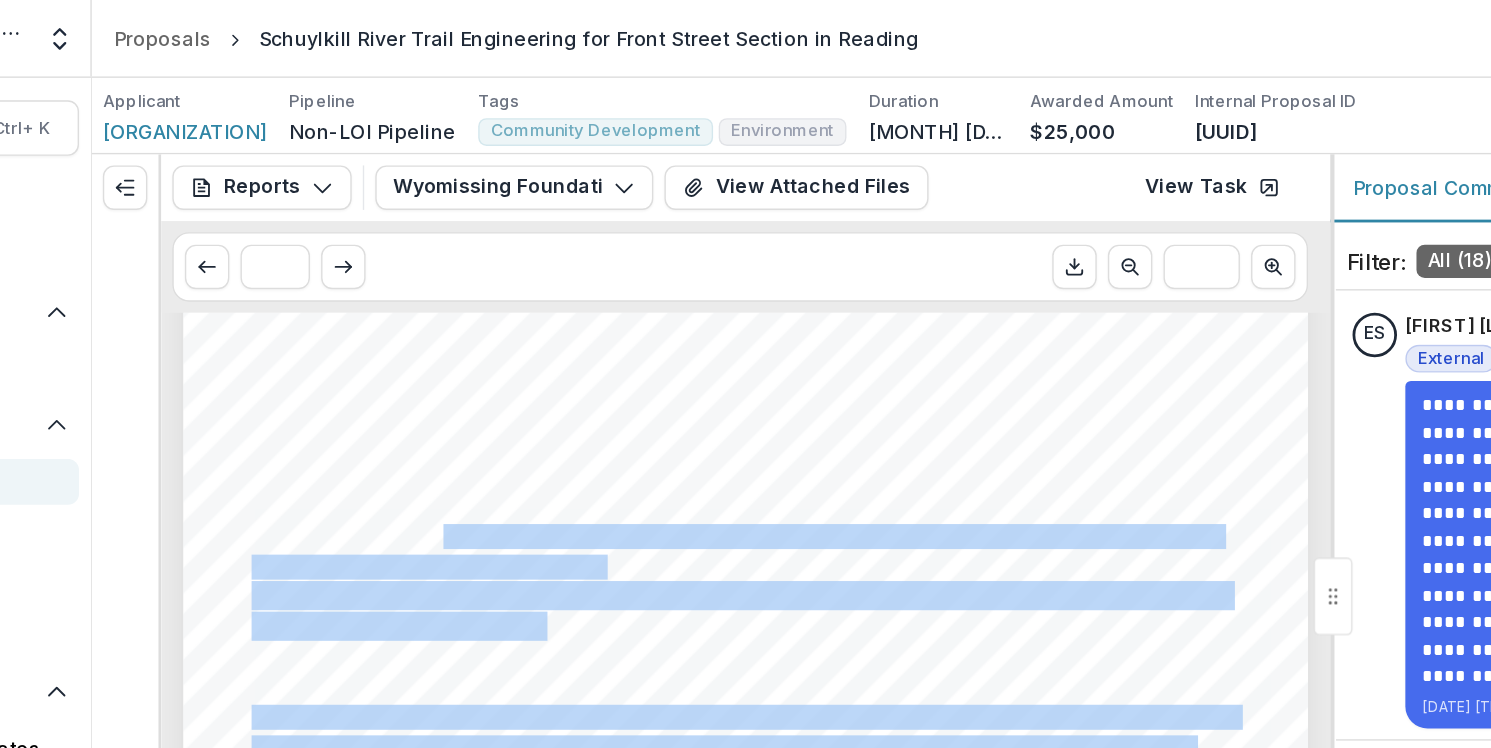 drag, startPoint x: 623, startPoint y: 403, endPoint x: 498, endPoint y: 387, distance: 126.01984 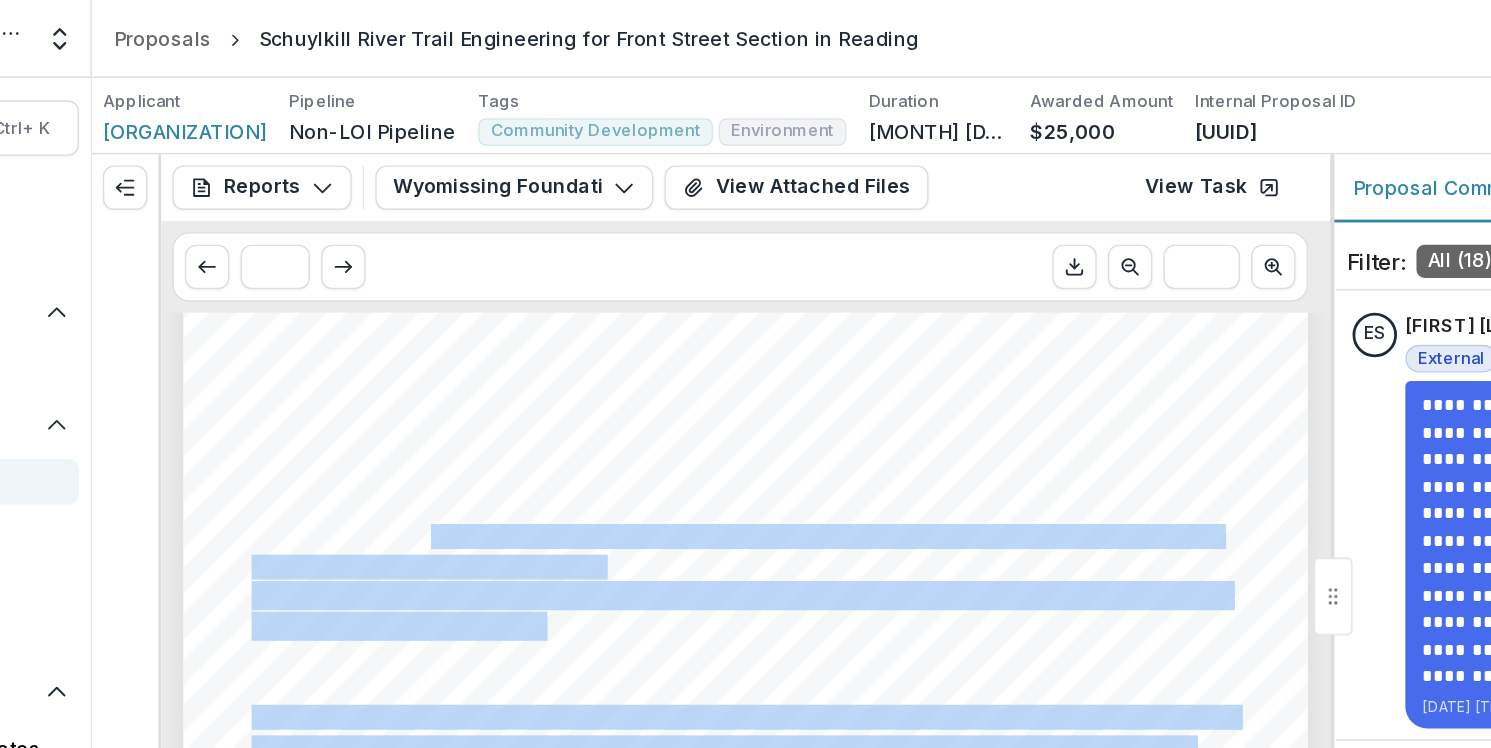 drag, startPoint x: 616, startPoint y: 404, endPoint x: 408, endPoint y: 375, distance: 210.0119 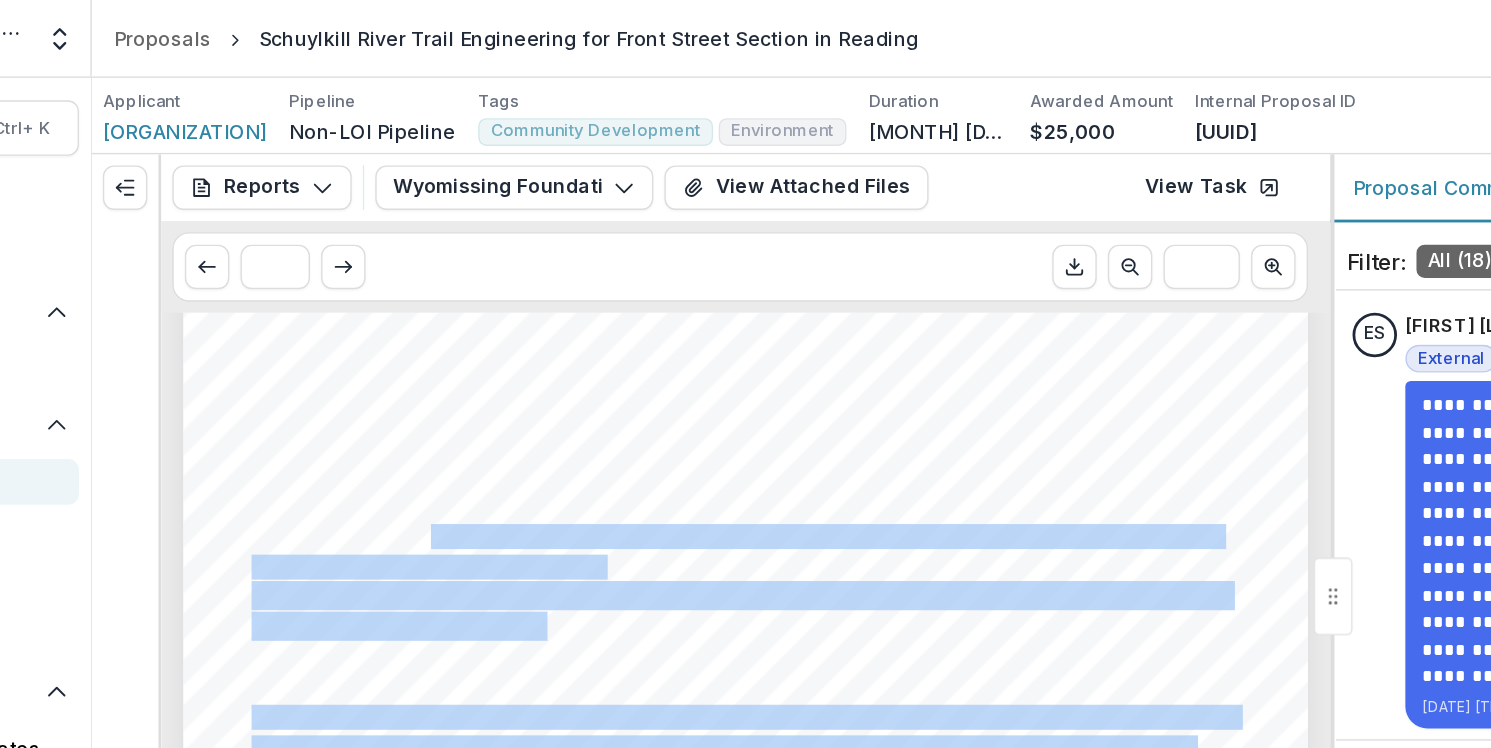 click on "parameters as outlined in the RFP." at bounding box center [491, 408] 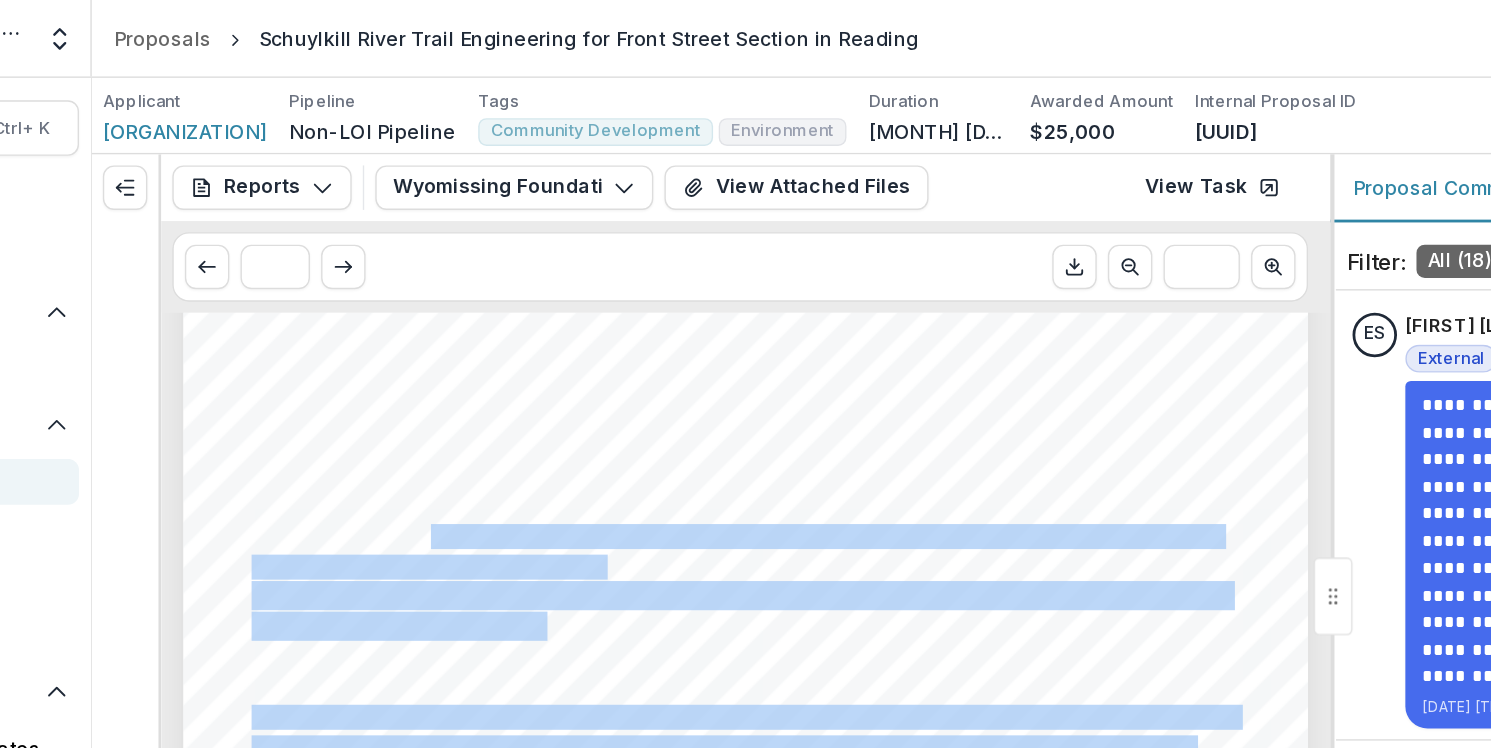 click on "Page: 3 Wyomissing Foundation Grant Report This project has helped SRG solidify a productive working relationship with the City of Reading and the Reading Area Community College. These working relationships will be very important as we complete the Schuylkill River Trail through the City of Reading. Once the trail is built, we will work in partnership to maintain the trail and create a safe and welcoming environment for all users, whether they are using the trail for recreation, transportation or tourism. This project has help us lay the groundwork for many future projects with the City and RACC. Outcomes and Impact Include the project's goals and outcomes that you intended to achieve, as included in your grant application. The Front Street section of trail through Reading is an incredibly important gap. Filling this gap will have immediate and substantial positive impact on the Reading community, giving them immediate access to 62 miles of trail and connecting them to the many vibrant riverfront possible" at bounding box center [720, 89] 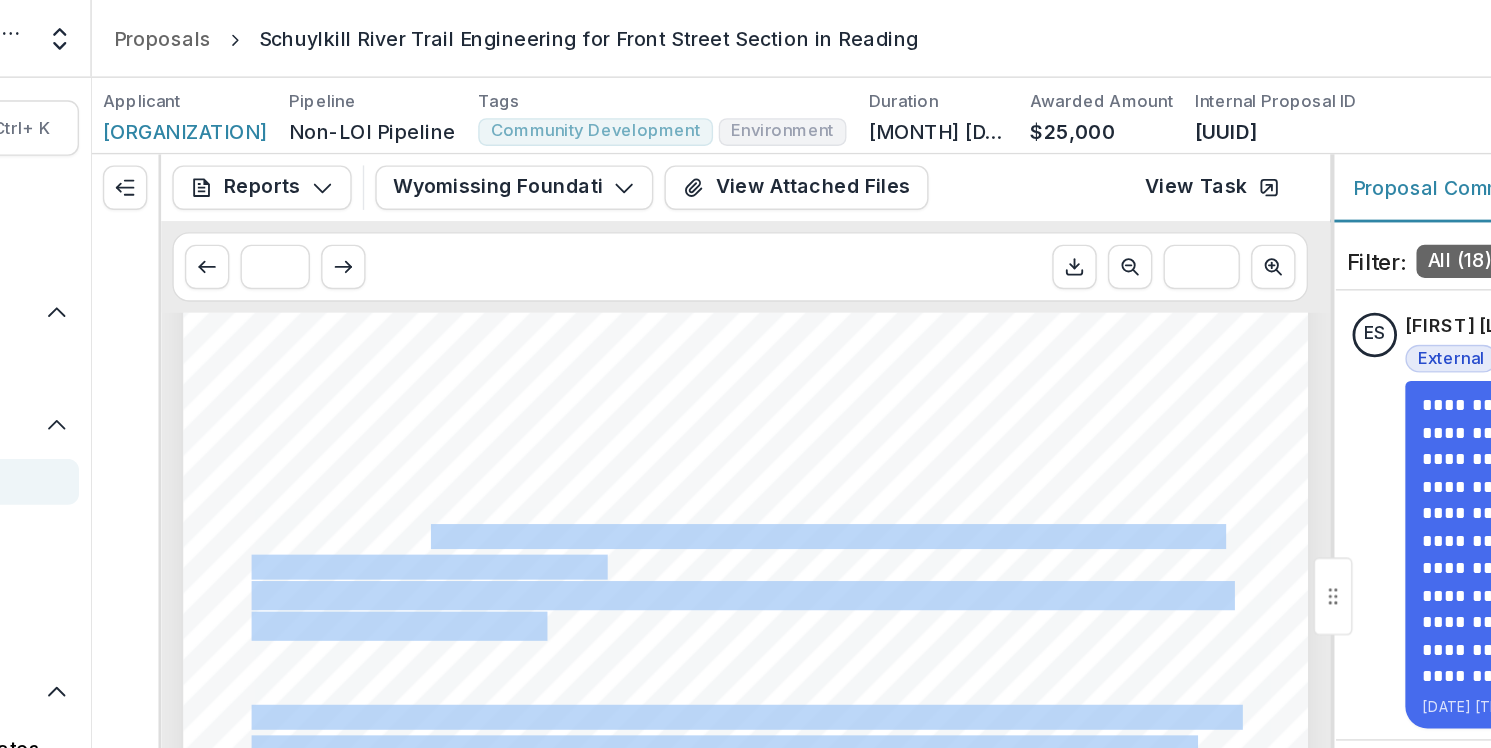 click on "Describe how this project met your expectations, or if not, what you would do" at bounding box center [716, 428] 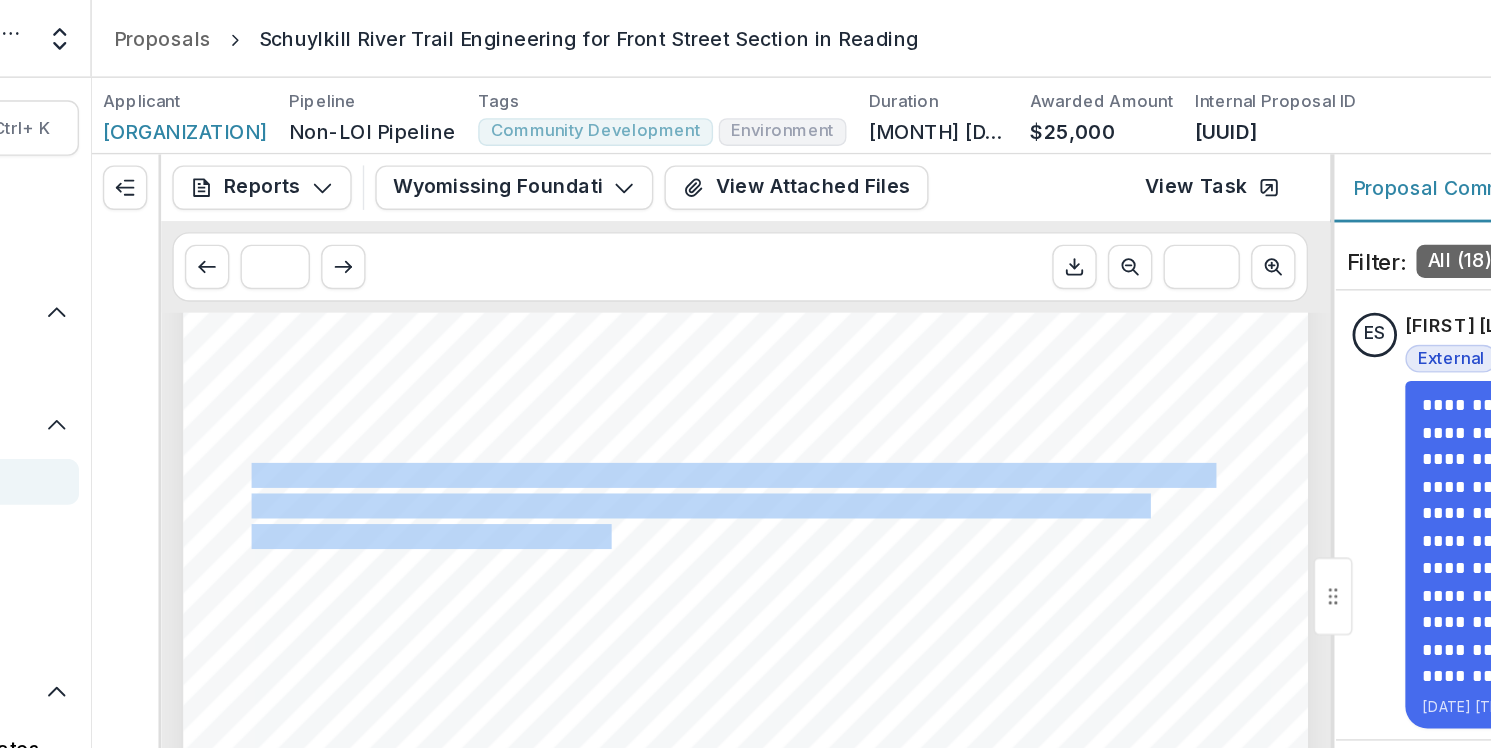 drag, startPoint x: 364, startPoint y: 337, endPoint x: 623, endPoint y: 387, distance: 263.7821 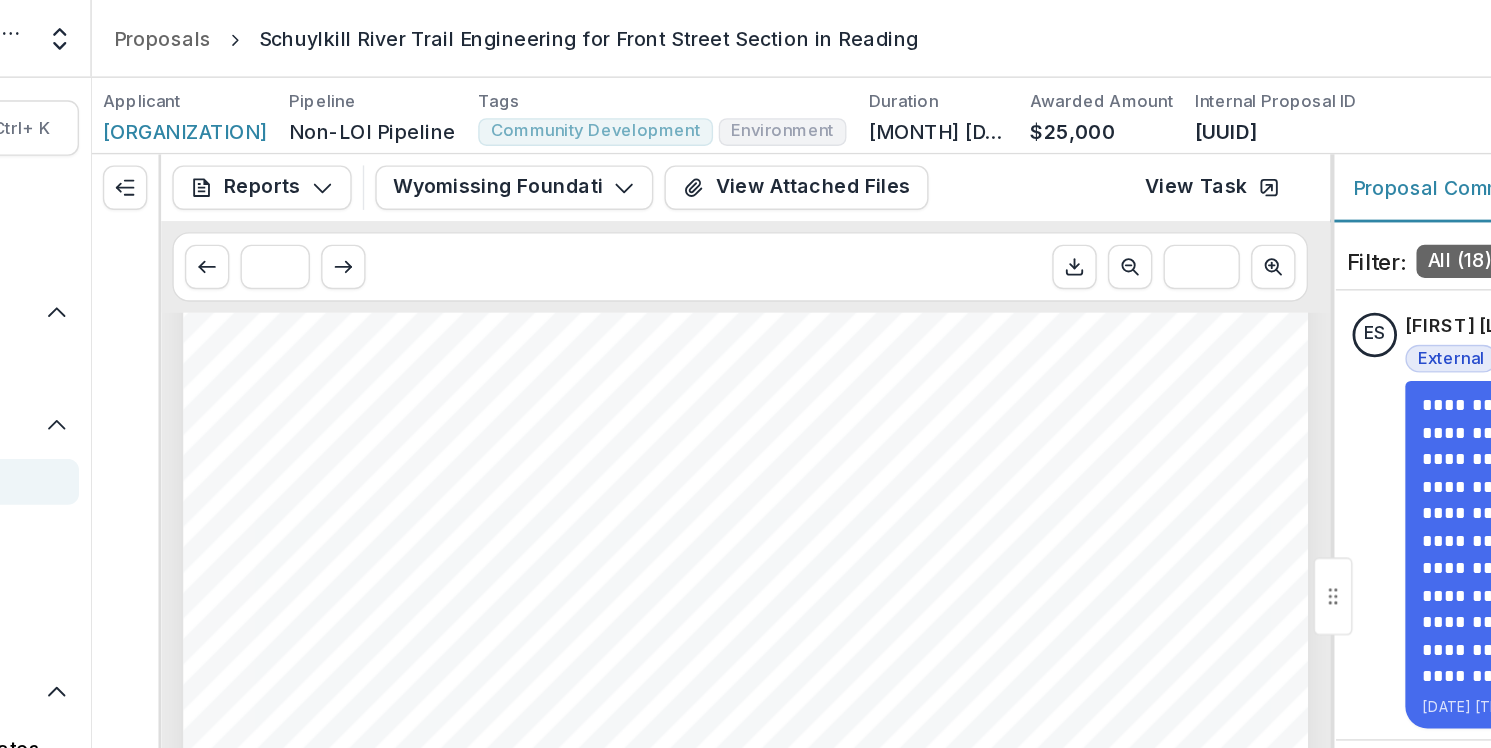 scroll, scrollTop: 3092, scrollLeft: 0, axis: vertical 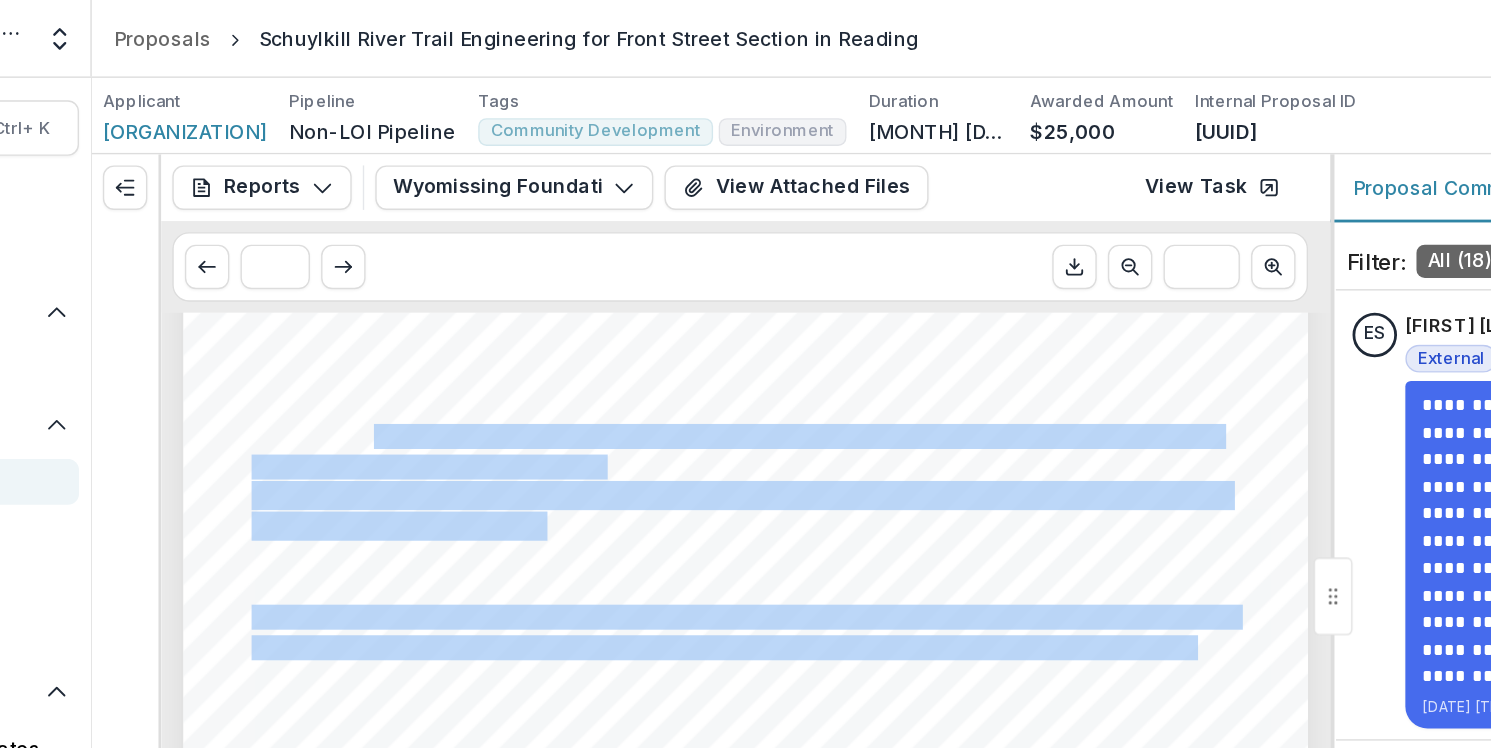 drag, startPoint x: 648, startPoint y: 336, endPoint x: 445, endPoint y: 305, distance: 205.35335 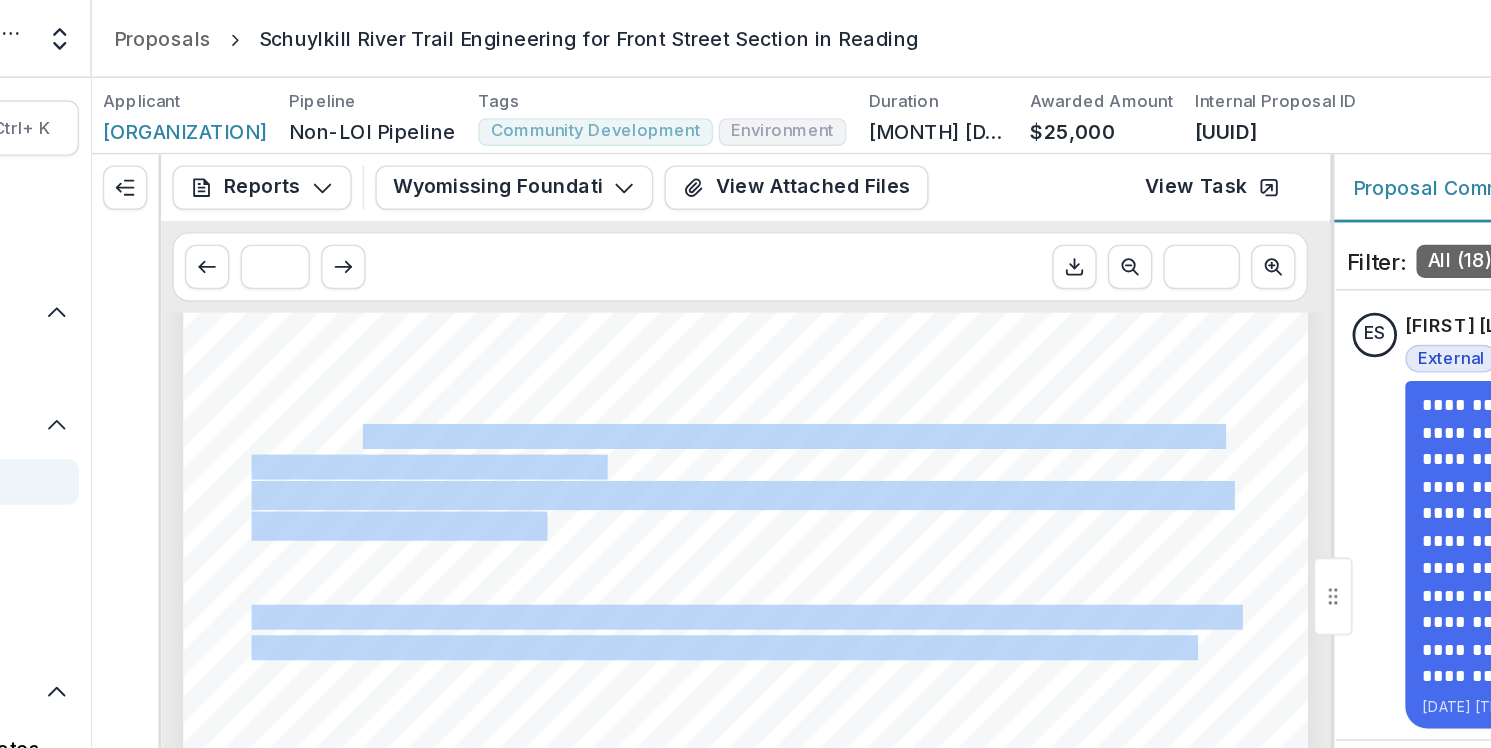 click on "iterations as the engineering proceeded to ensure that the work was proceeding according to our" at bounding box center (713, 314) 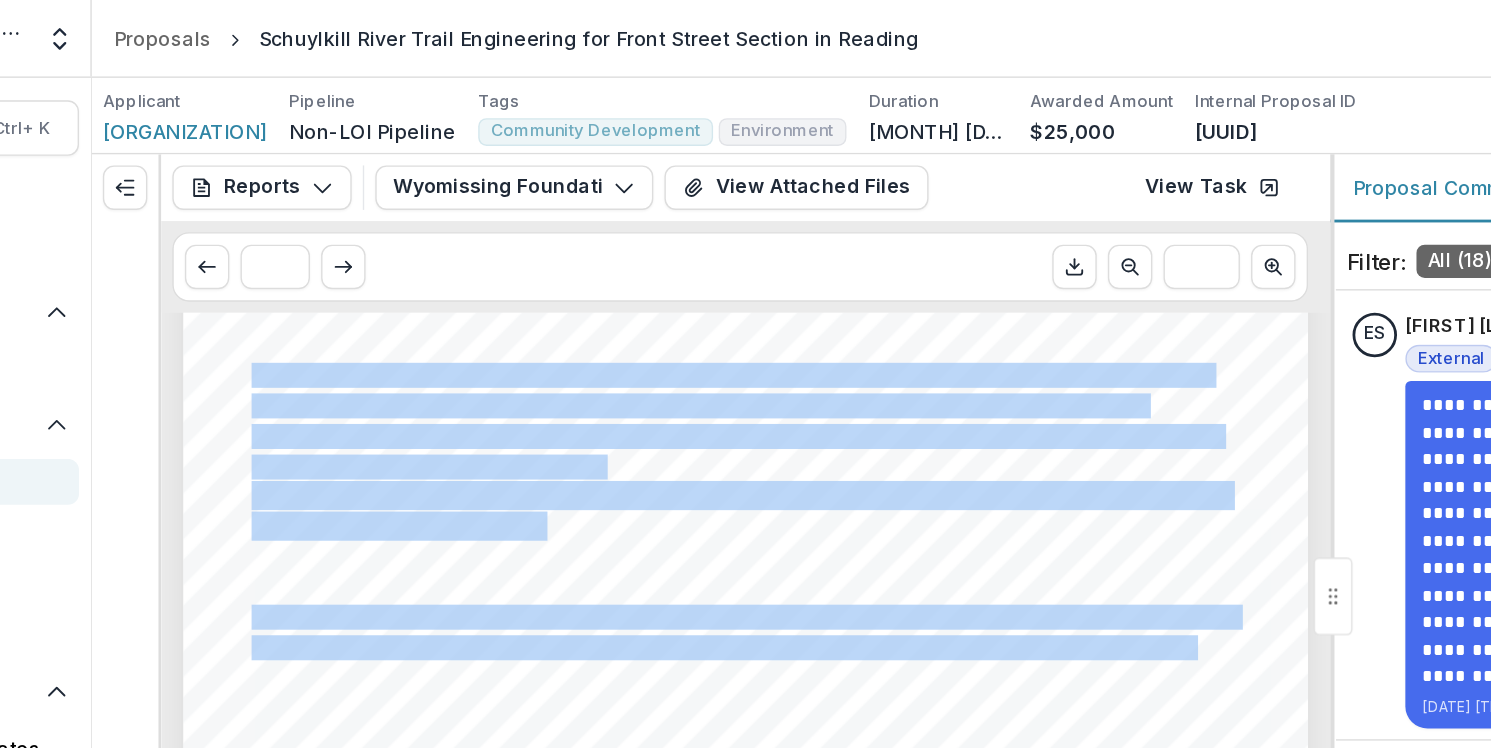 drag, startPoint x: 365, startPoint y: 266, endPoint x: 619, endPoint y: 327, distance: 261.22214 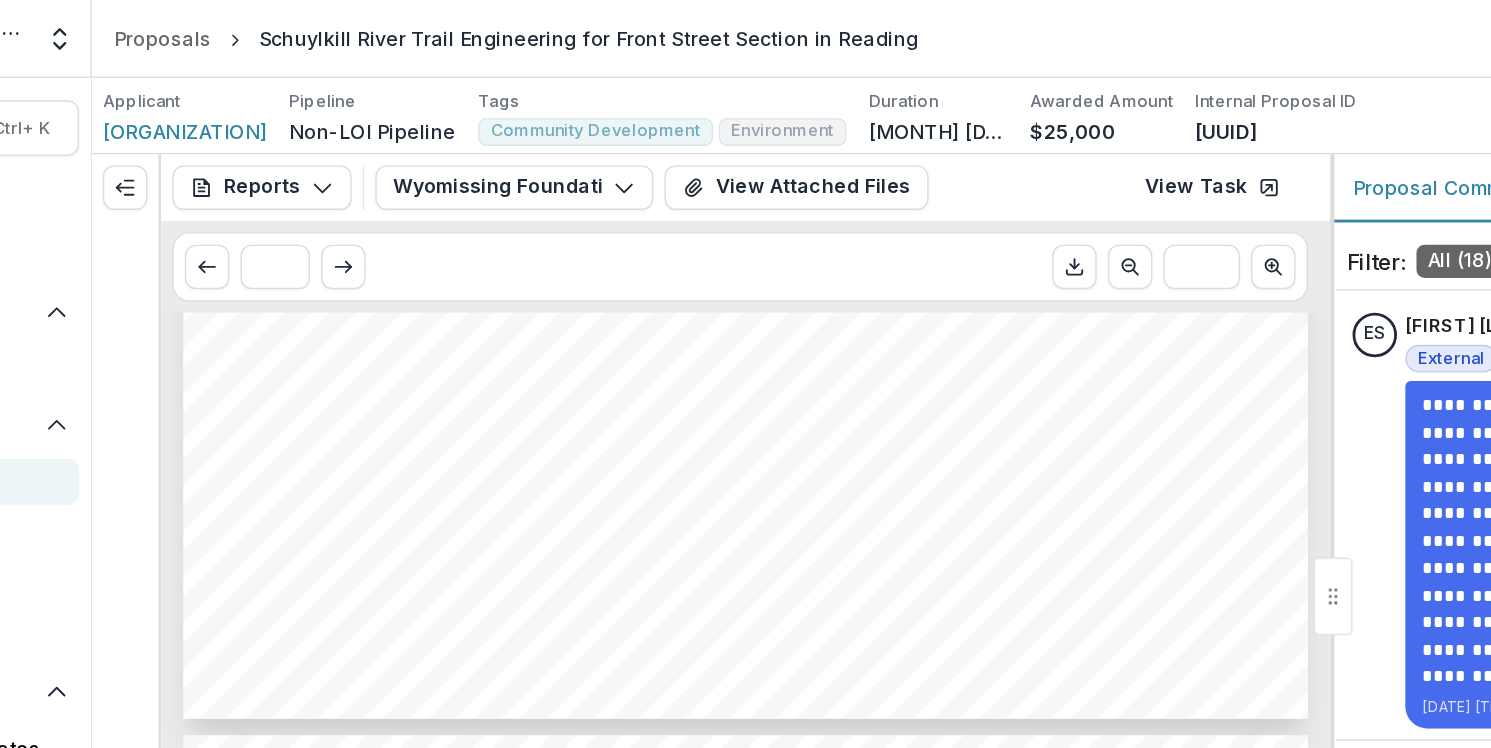scroll, scrollTop: 3452, scrollLeft: 0, axis: vertical 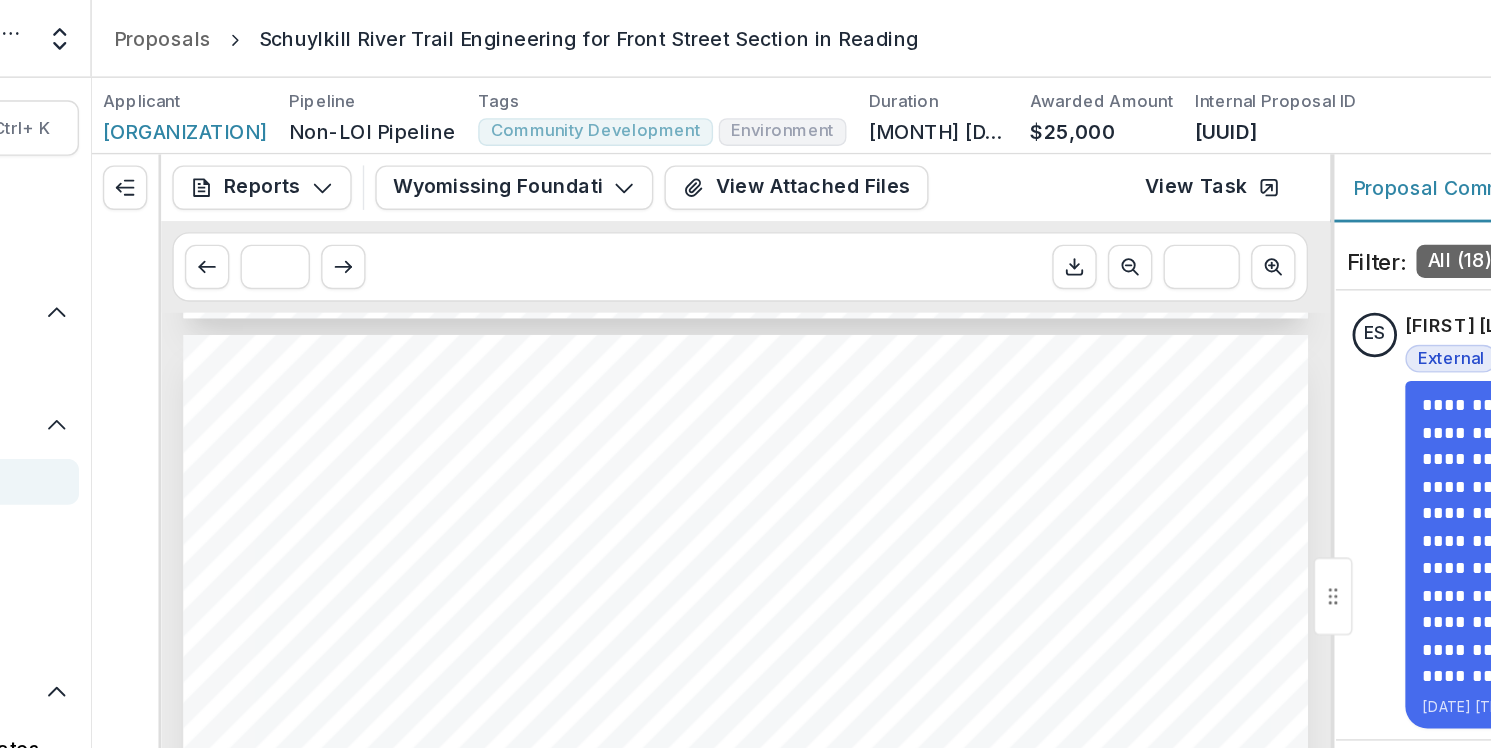 drag, startPoint x: 872, startPoint y: 390, endPoint x: 623, endPoint y: 301, distance: 264.42767 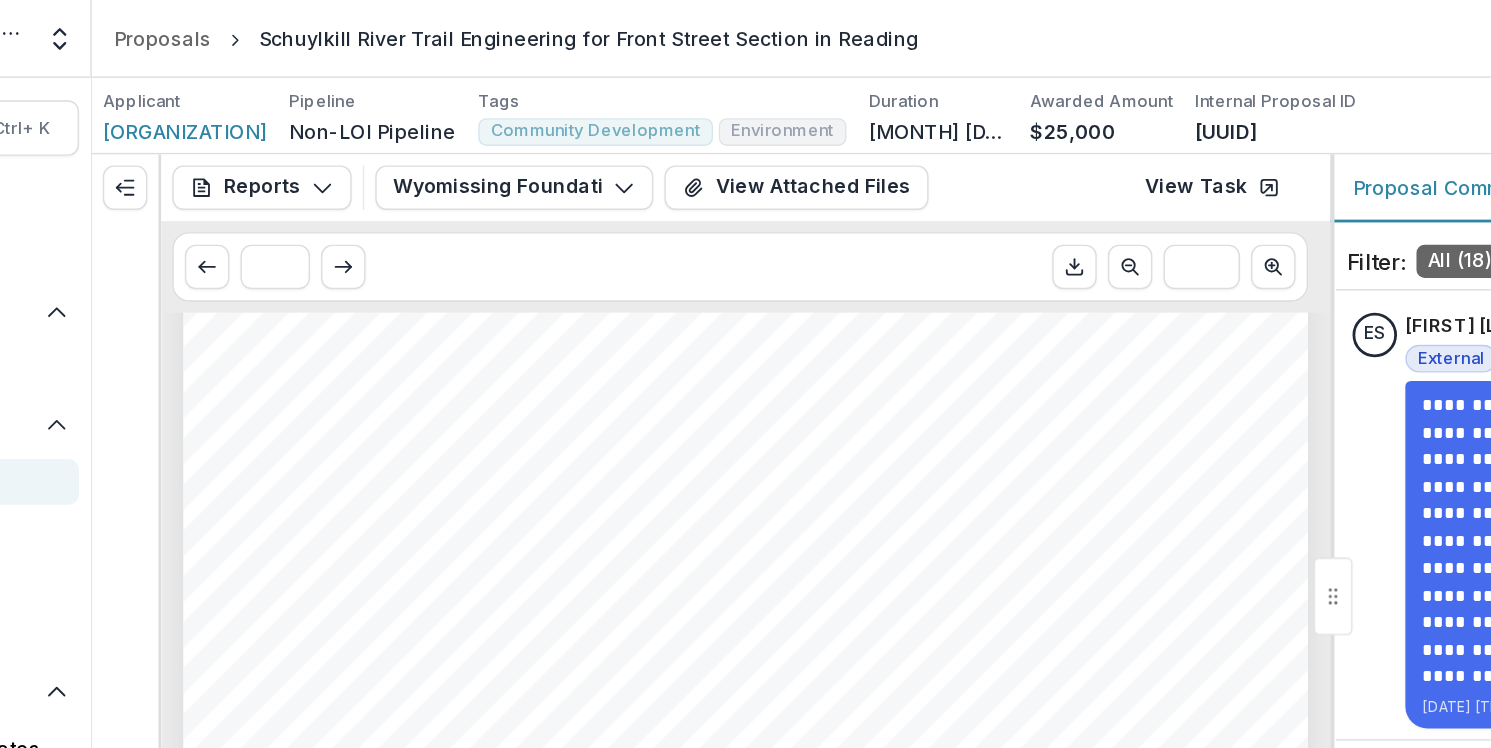 scroll, scrollTop: 3740, scrollLeft: 0, axis: vertical 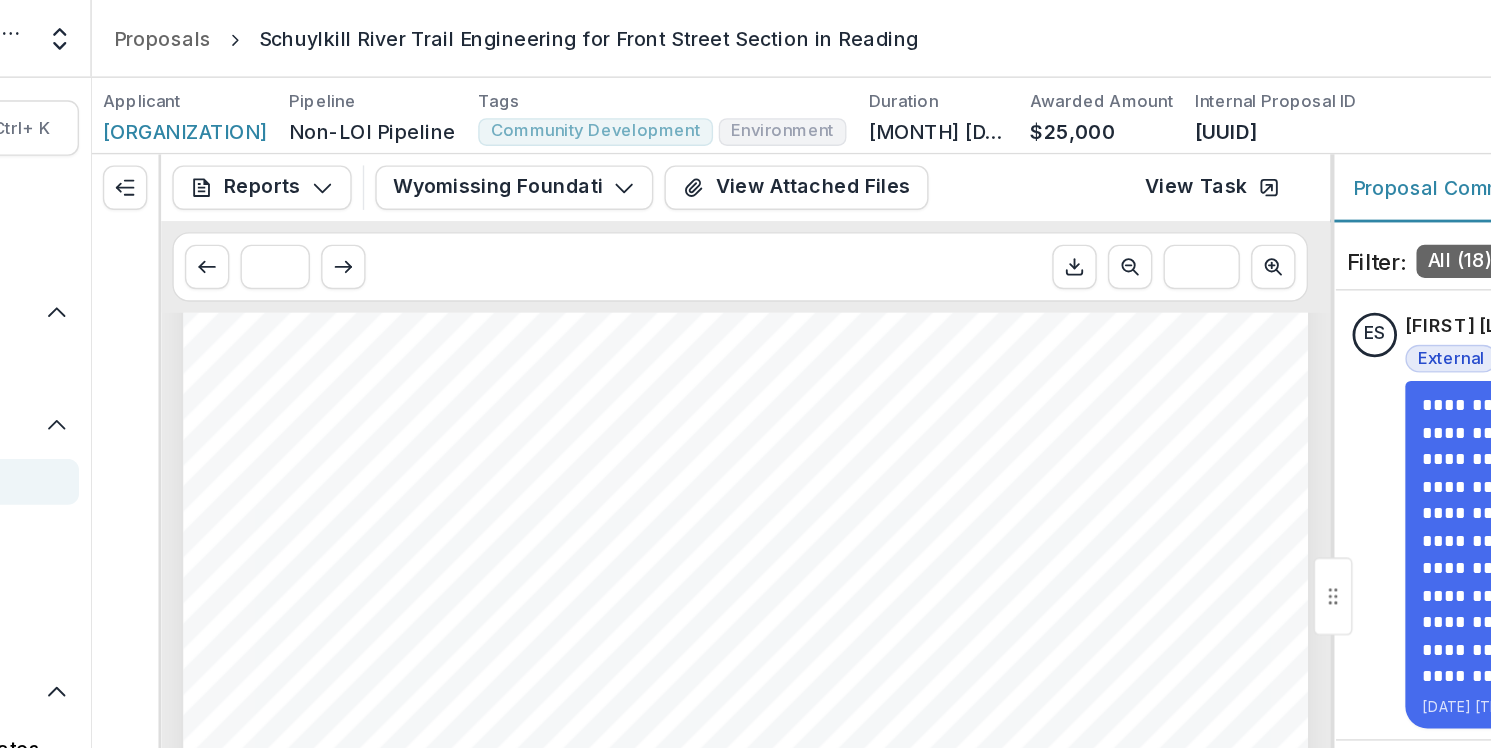 click on "Page: 4 Wyomissing Foundation Grant Report requested and we were able to make the DCNR C2P2 deadline for the construction funding that will pay for the implementation of the plans. Organizational Discussion What, if any, changes have occurred at the organization since the beginning of the grant term? One major change that occurred since the beginning of this grant term was the hiring of a new Trails Director, Kent Himelright, who joined SRG in October of 2024. Kent dove right in and took over project management for this project without hesitation. Kent's prior employment was with the Berks County Conservation District, so he is well versed and well connected in the Berks and Reading communities, allowing for seamless transition in all of our trail projects. What are the challenges and opportunities for the work of the organization in the next year? The most prevalent and consistent challenge SRG faces is in finding reliable operational and trail Additional Information section. Miscellaneous Material" at bounding box center (720, 525) 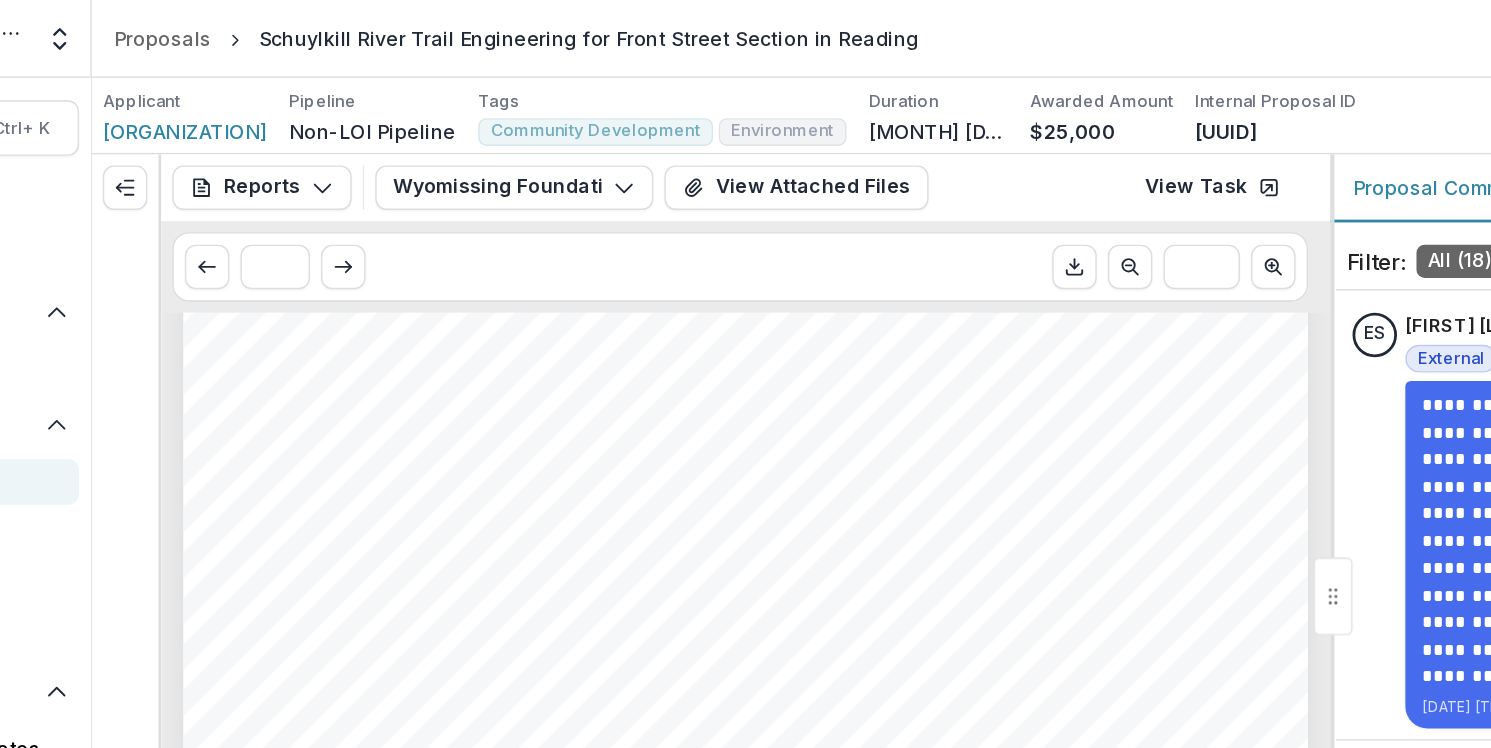 scroll, scrollTop: 4028, scrollLeft: 0, axis: vertical 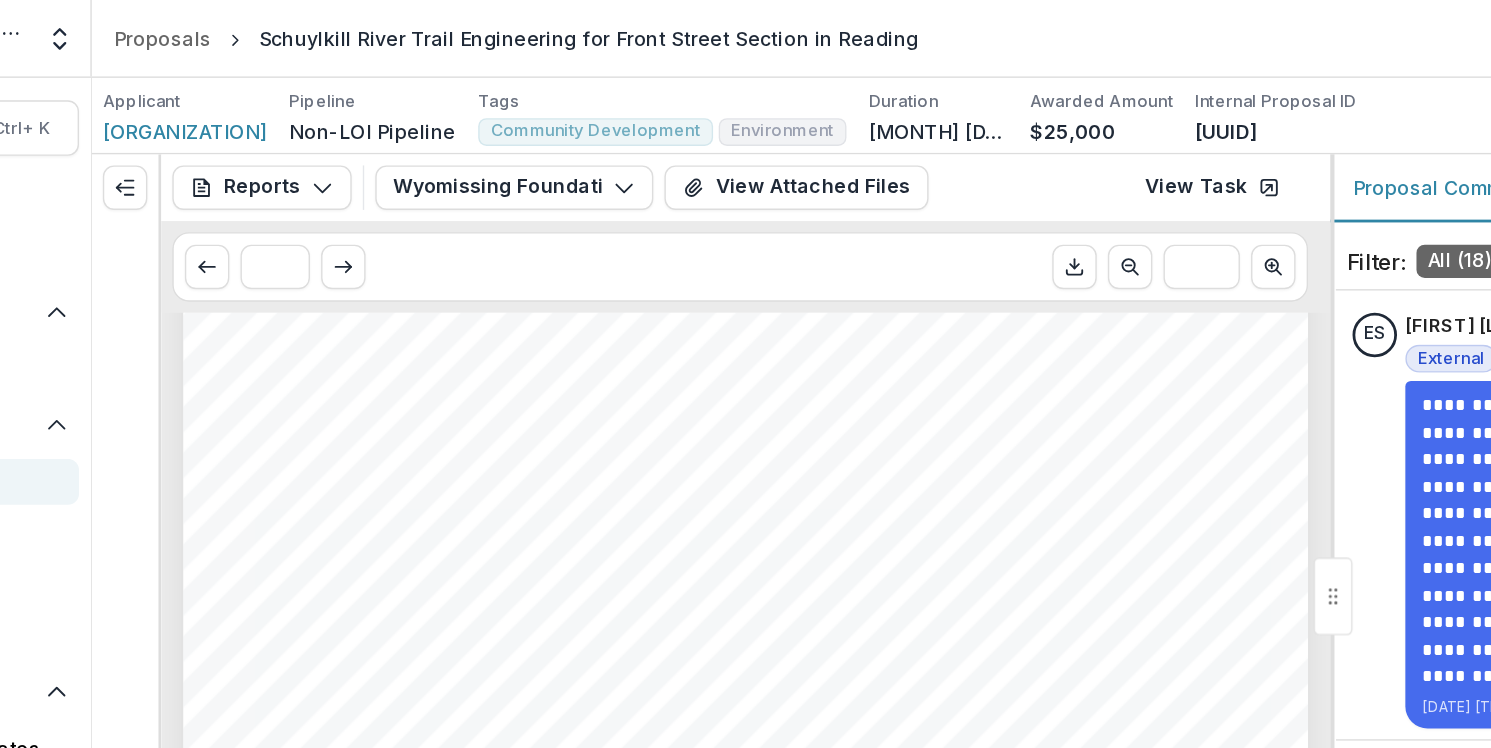click on "Proposals Schuylkill River Trail Engineering for Front Street Section in Reading" at bounding box center [870, 27] 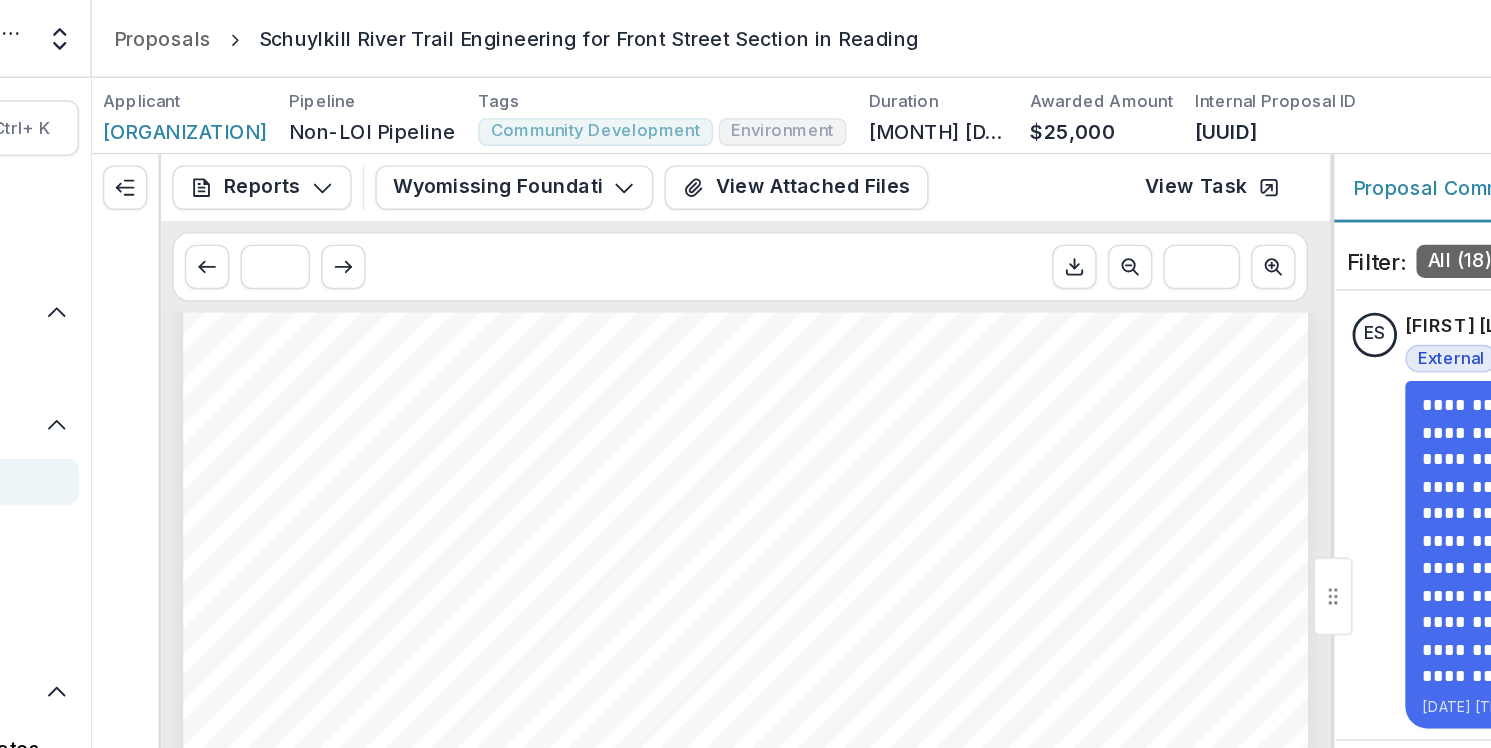 scroll, scrollTop: 5252, scrollLeft: 0, axis: vertical 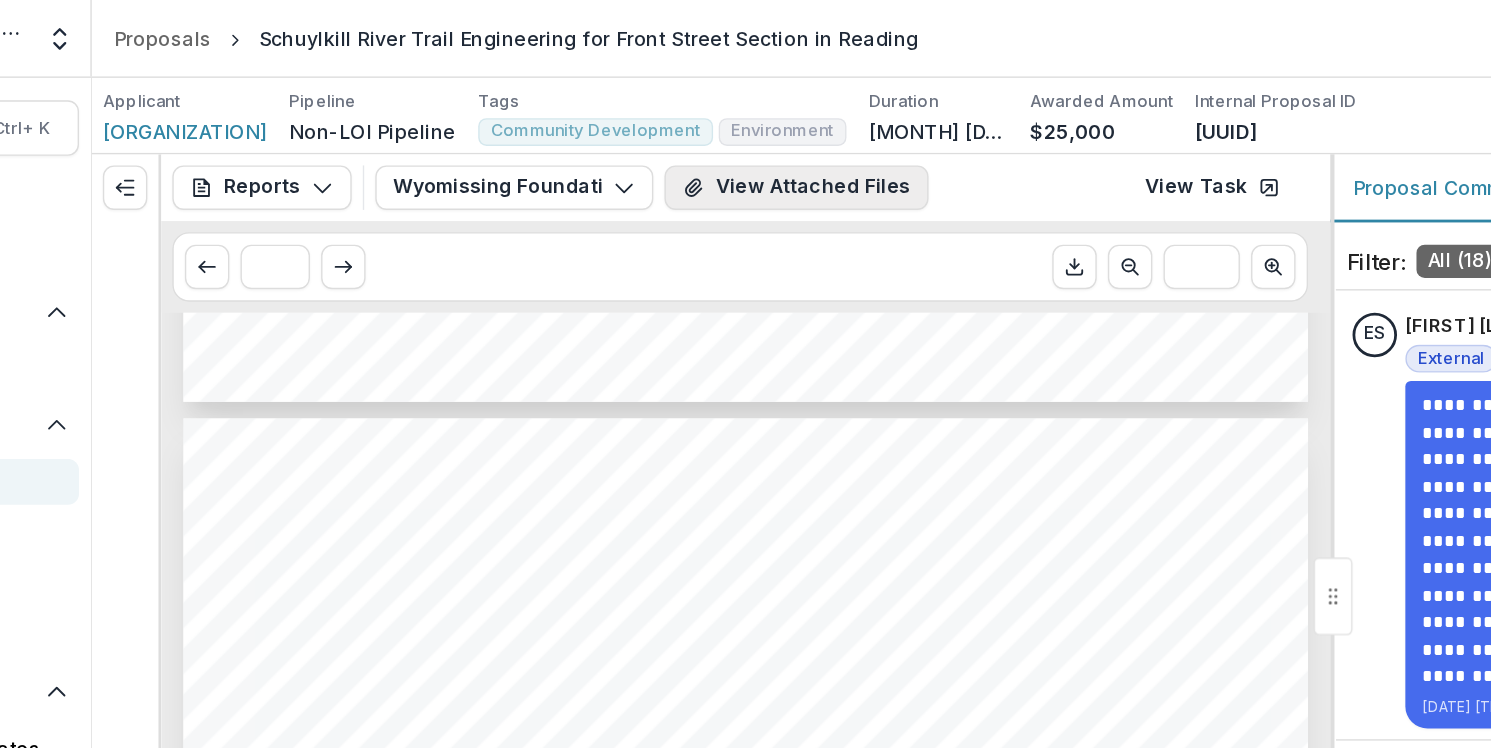 click on "View Attached Files" at bounding box center (757, 135) 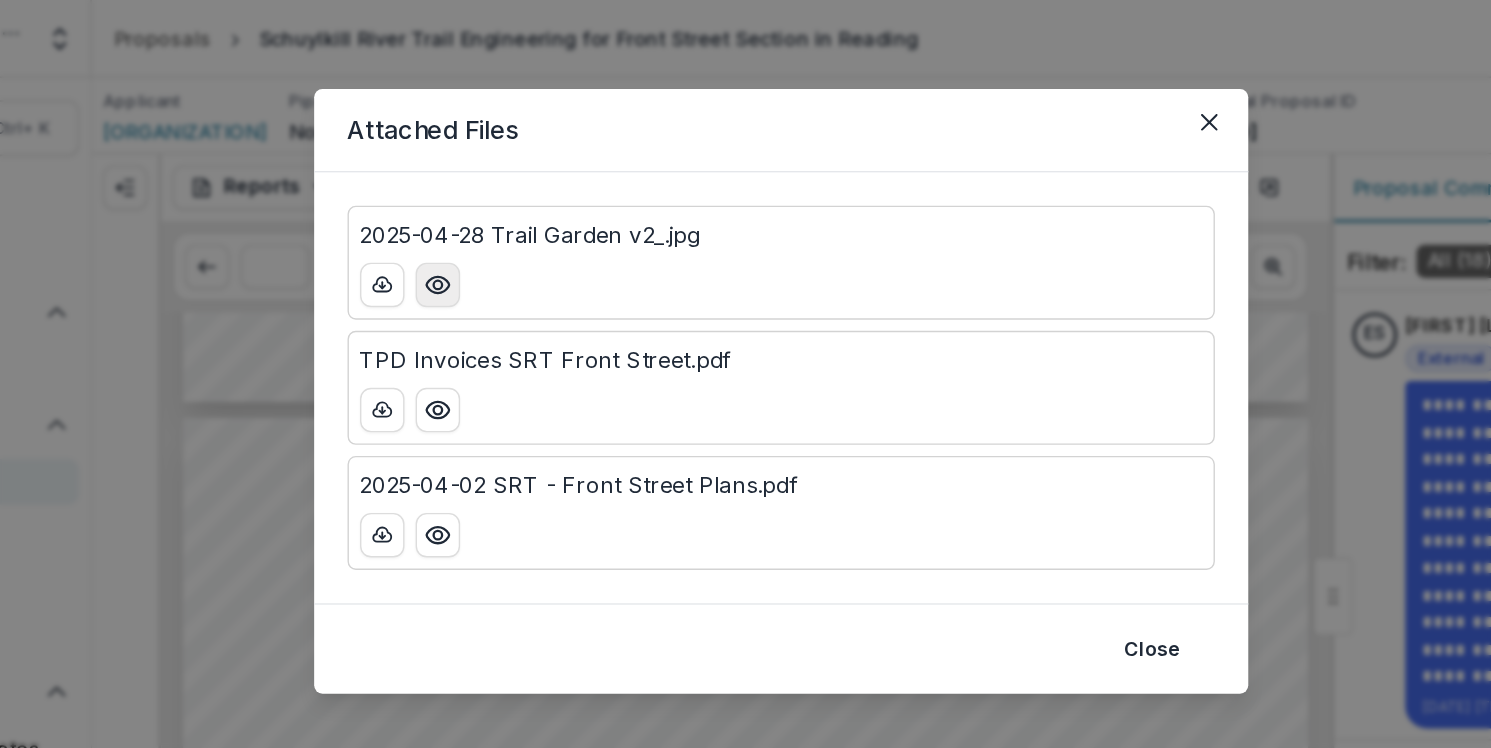 click 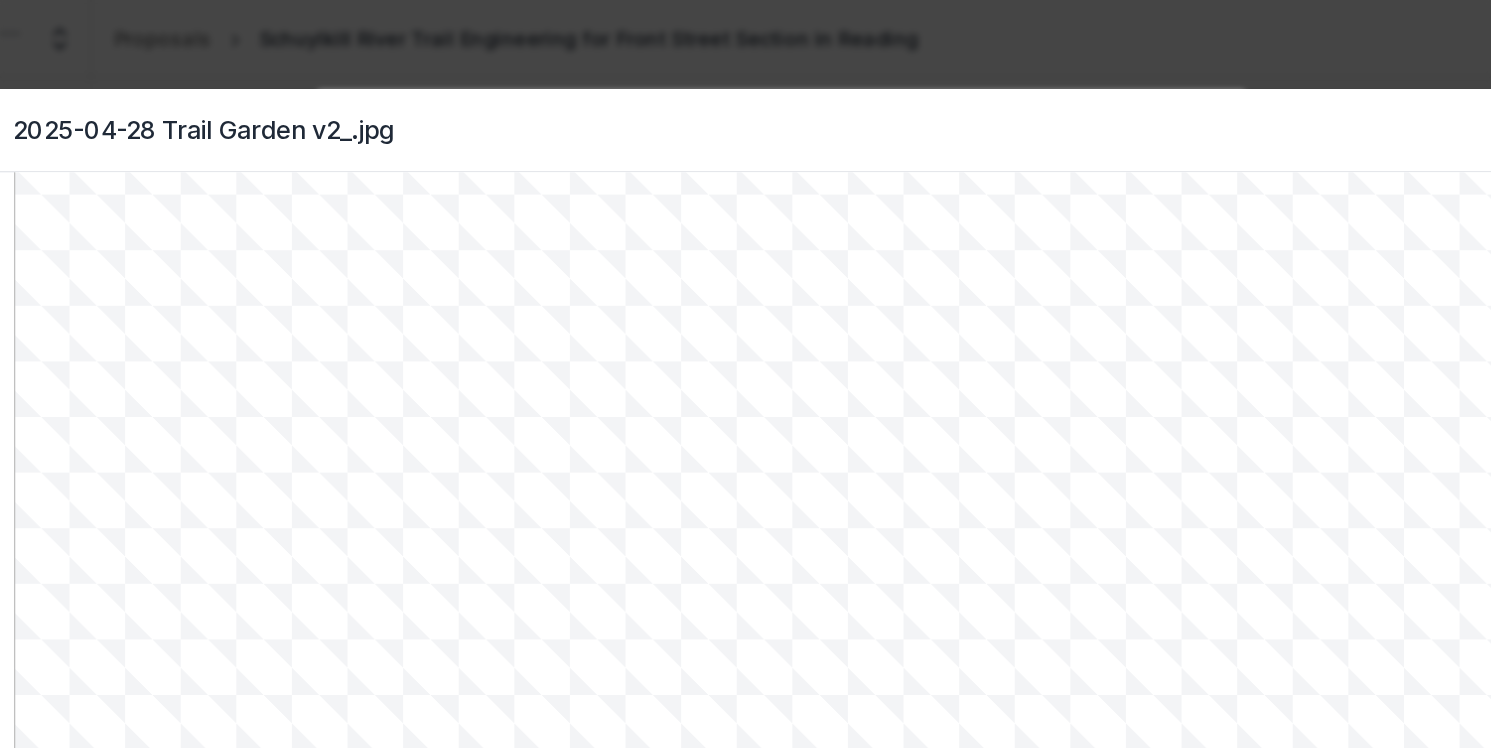 scroll, scrollTop: 139, scrollLeft: 0, axis: vertical 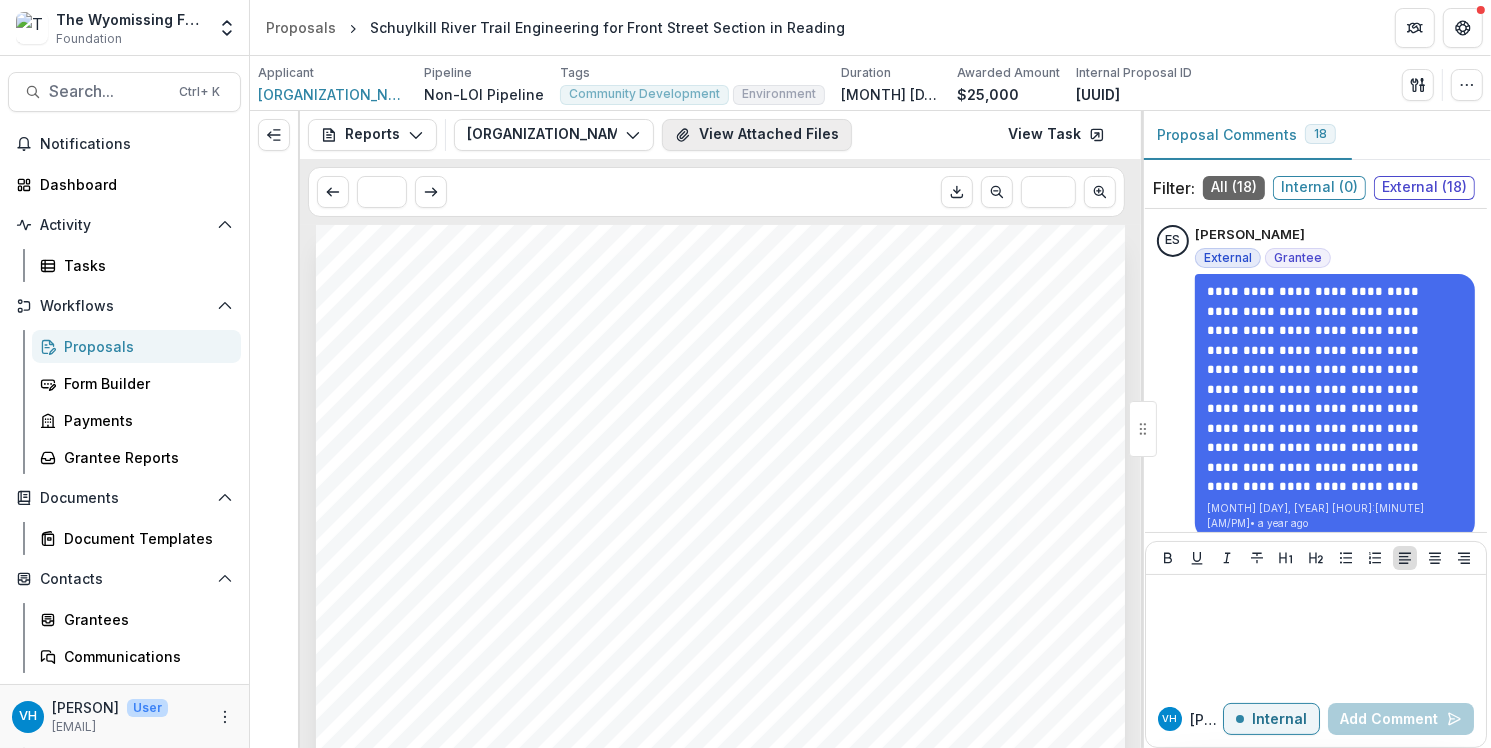 click on "View Attached Files" at bounding box center [757, 135] 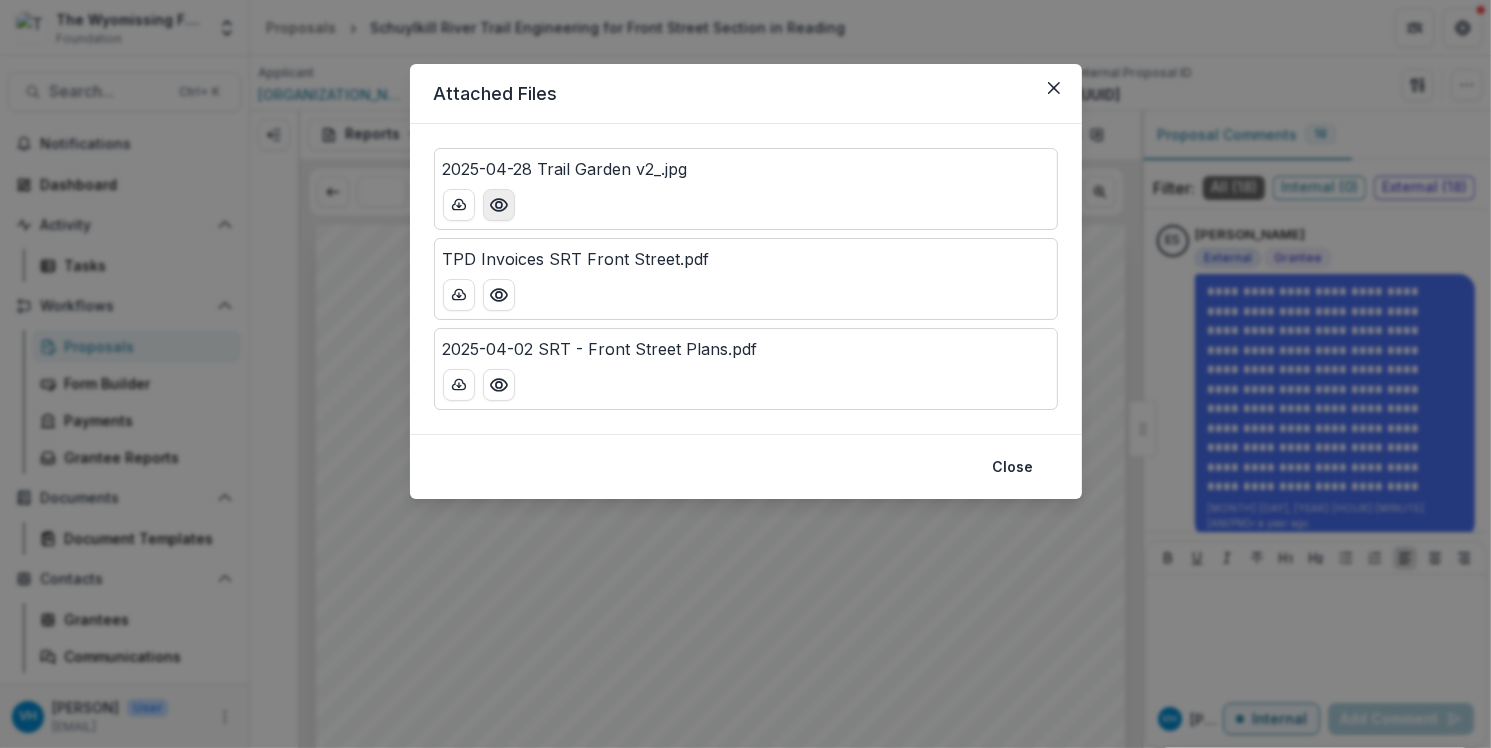 click at bounding box center (499, 205) 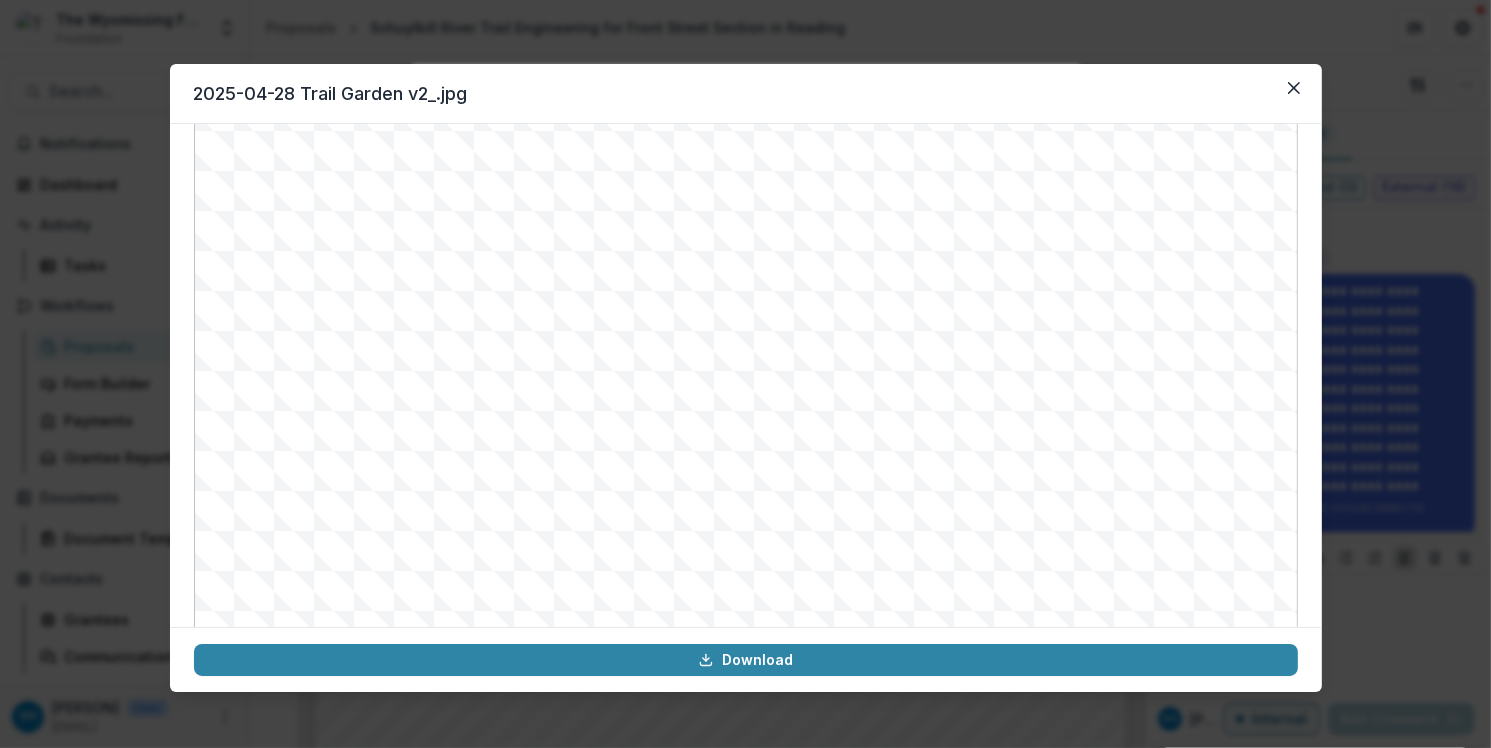 scroll, scrollTop: 139, scrollLeft: 0, axis: vertical 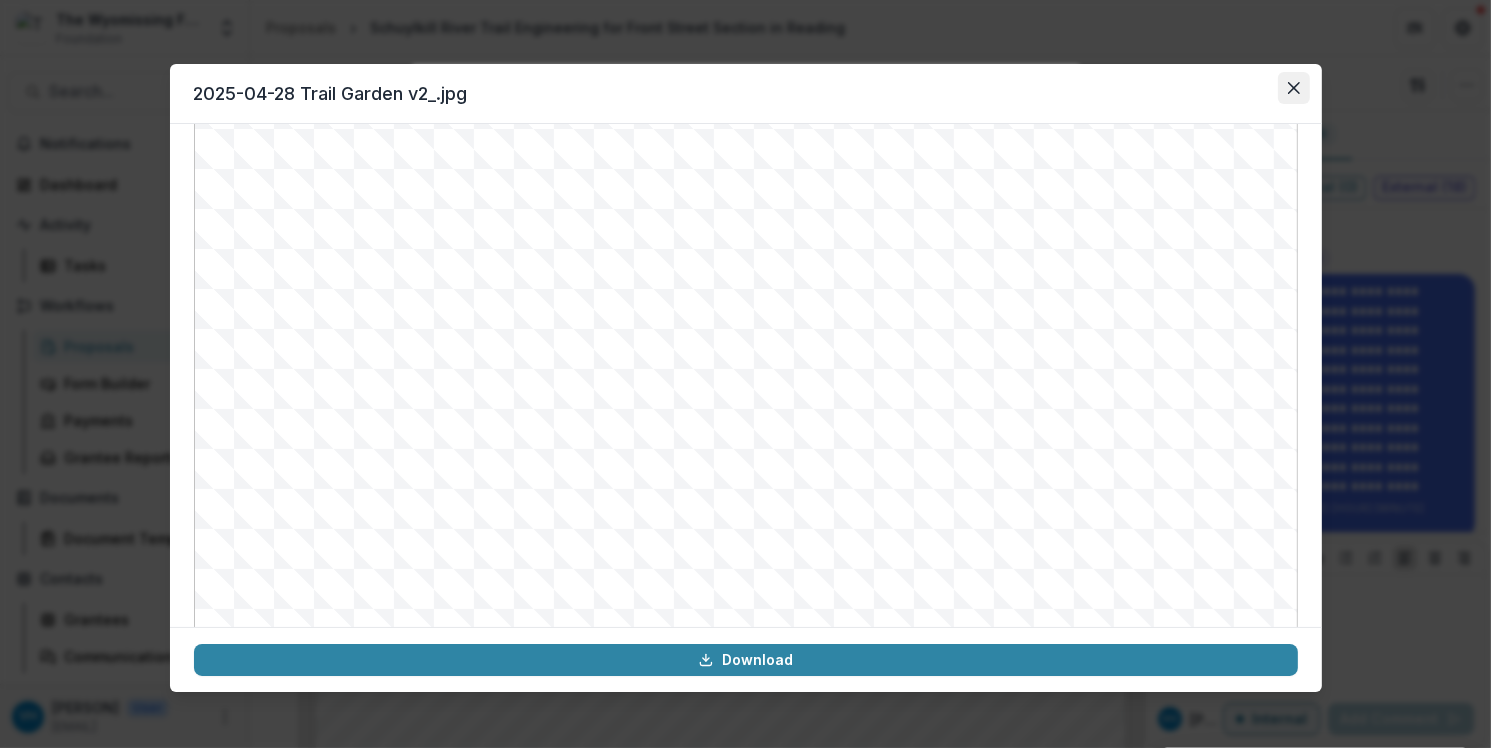 click 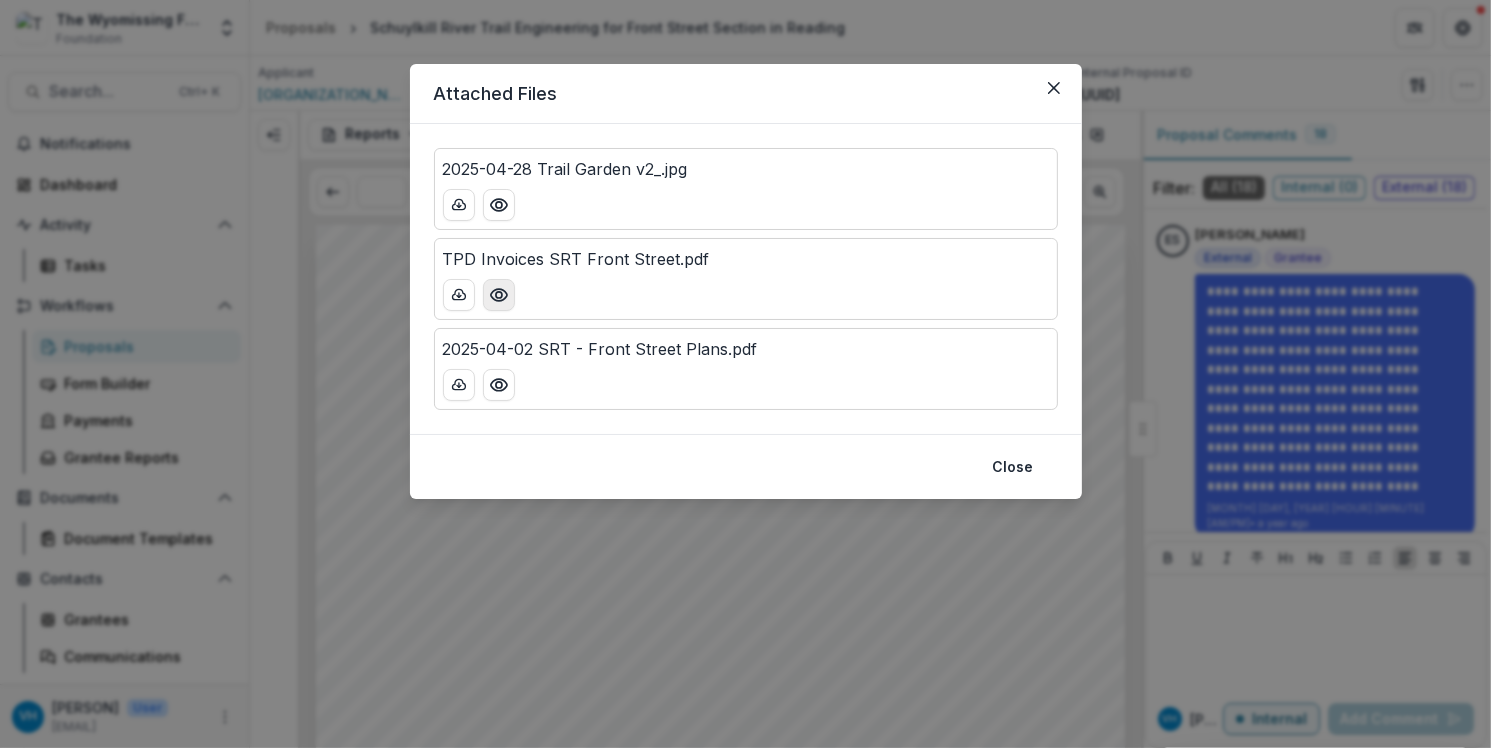 click 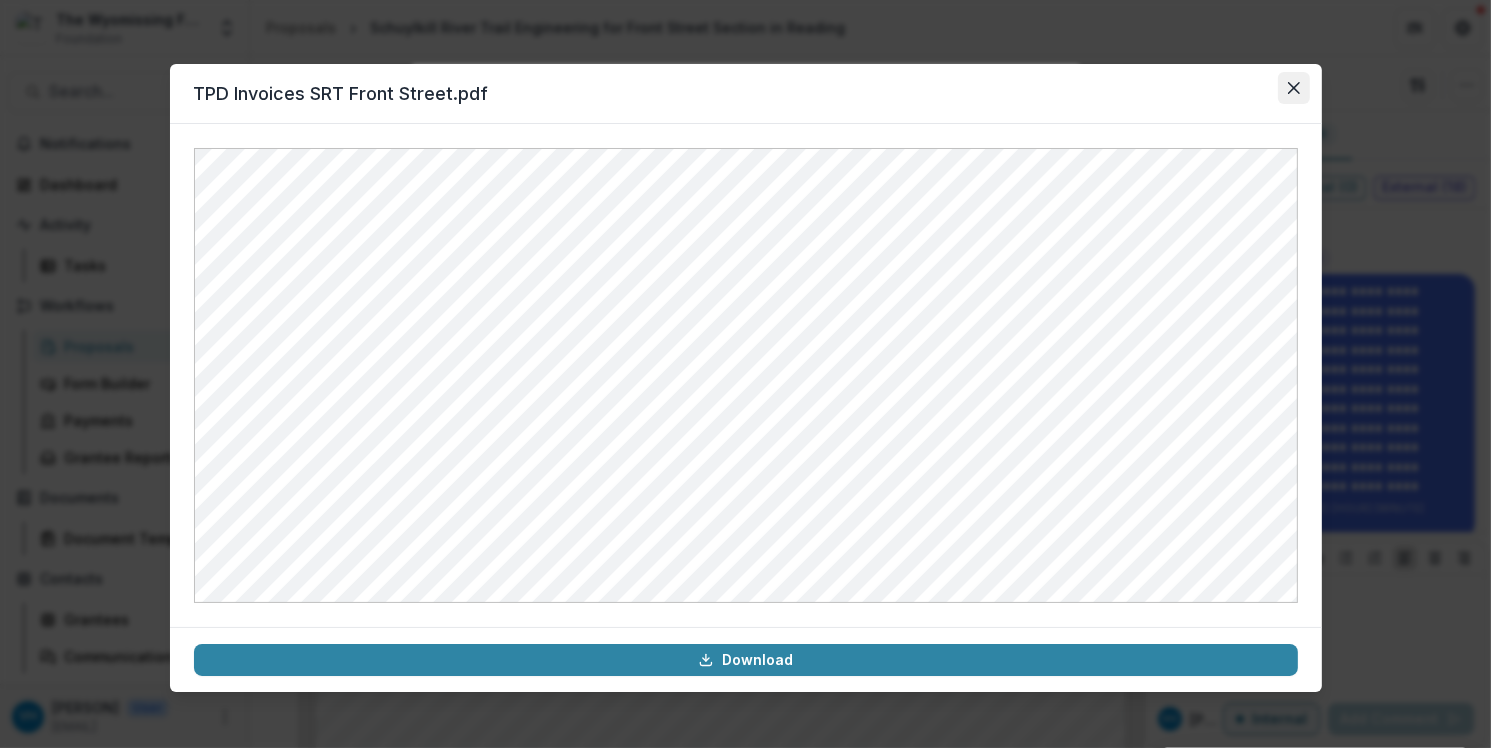 click at bounding box center [1294, 88] 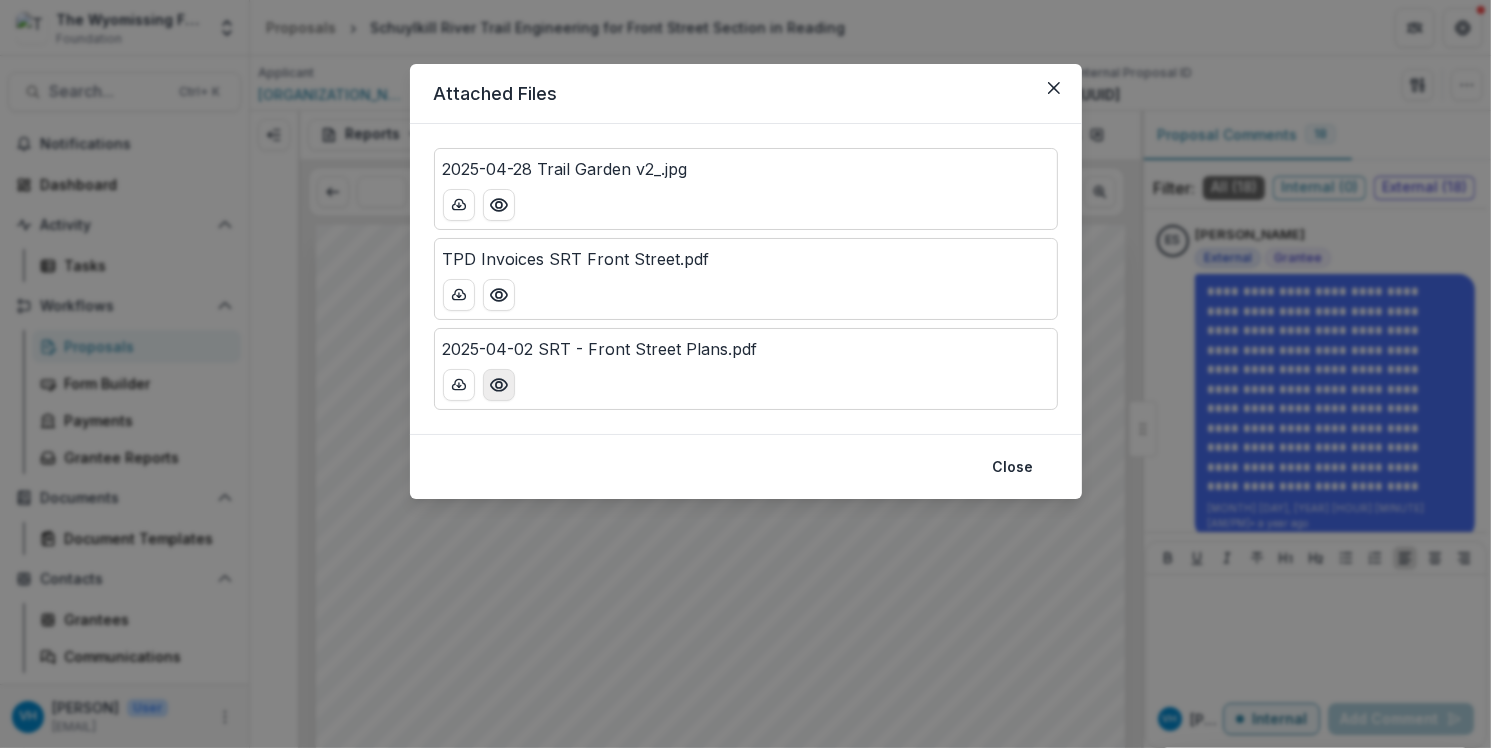 click 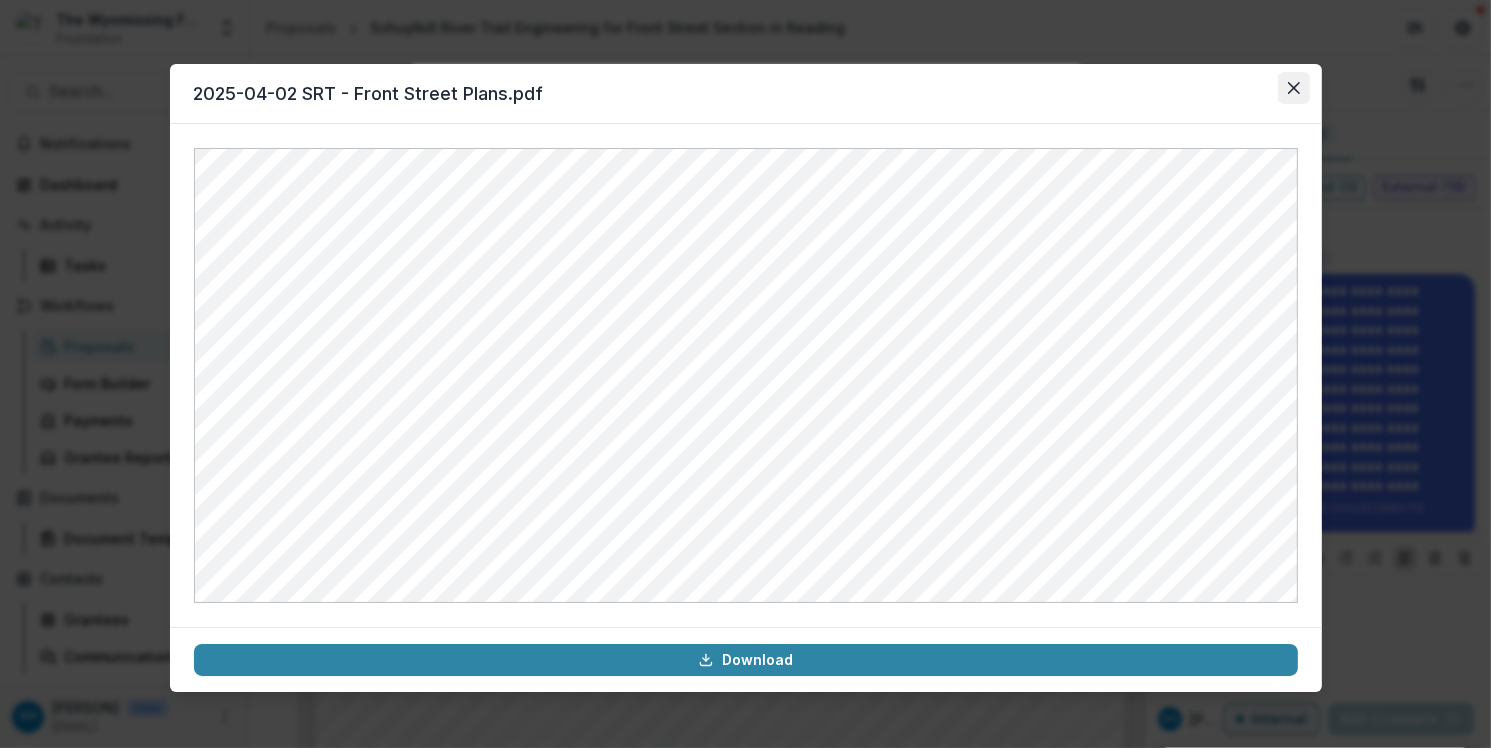 click 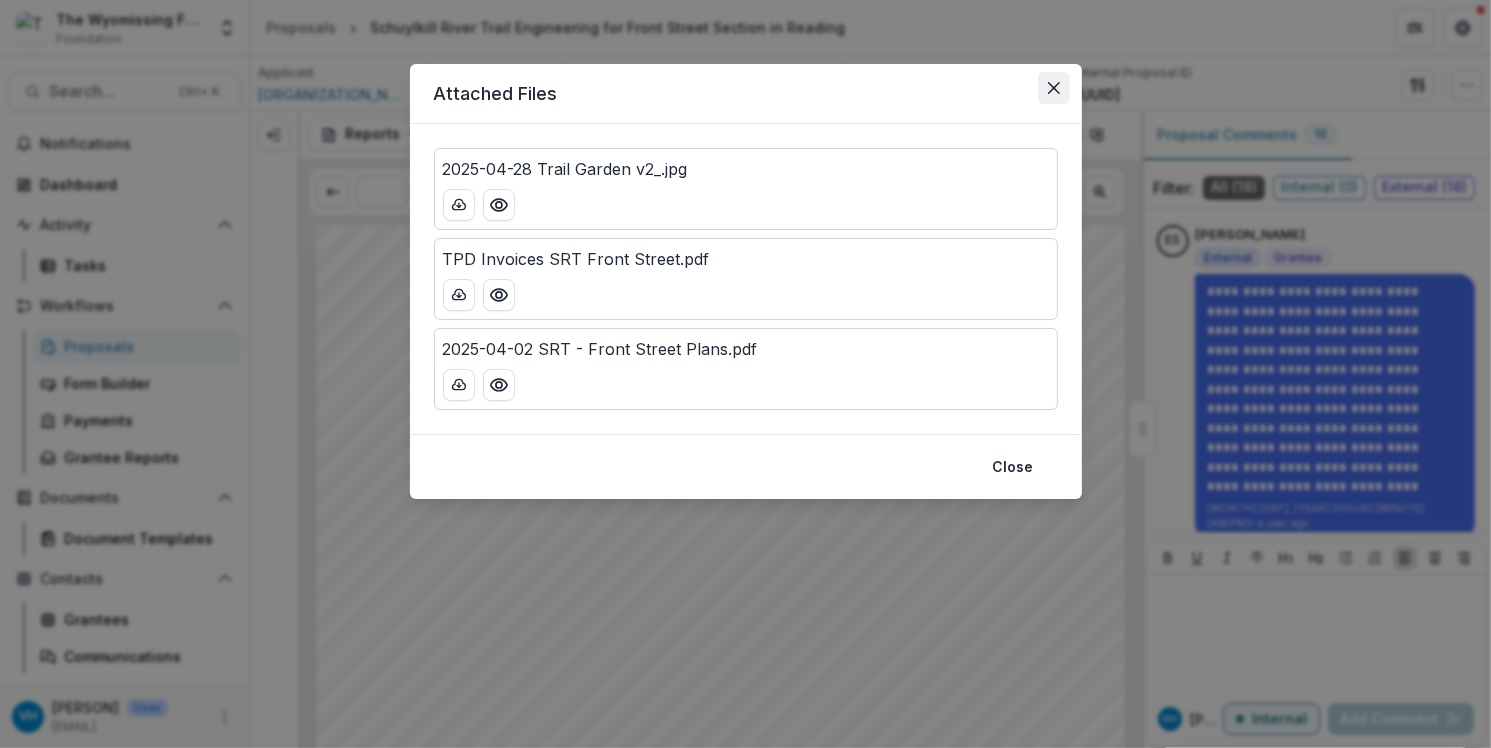 click at bounding box center (1054, 88) 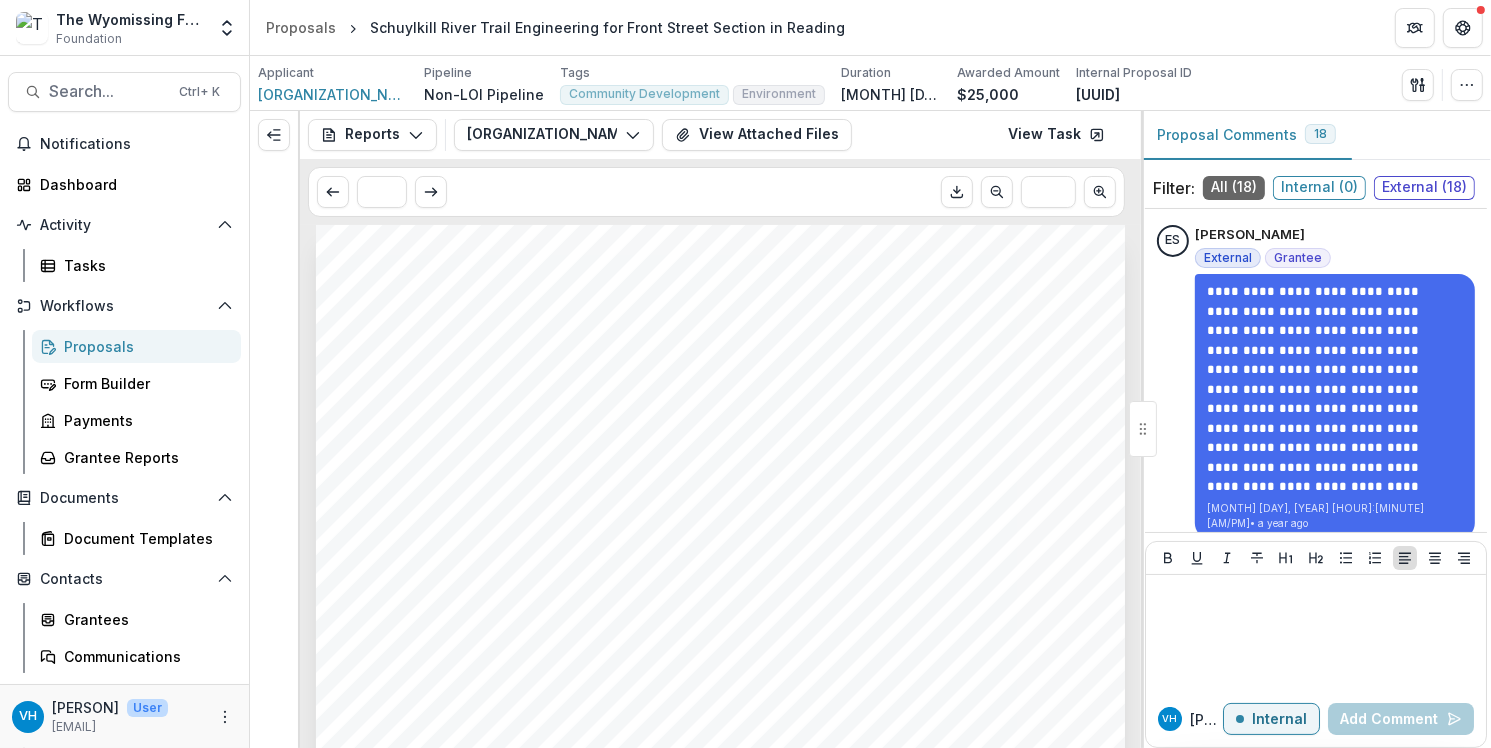 click on "ORGANIZATION NAME Schuylkill River Greenways National Heritage Area GRANT NAME Schuylkill River Trail Engineering for Front Street Section GRANT AMOUNT $[AMOUNT] Project Overview Please describe how the funded project/program/purpose fits into the organization's mission and goals and describe the program's goals and objectives The Schuylkill River Trail (SRT) is one of the nation’s premier long distance trails, connecting the City of Philadelphia to rural Schuylkill County and extending through urban, rural, suburban and industrial landscapes in the five counties through which the Schuylkill River flows. Millions of users enjoy the trail today, and about 82 of the planned miles of the trail are currently completed, open, and very well-used. All of the remaining sections of trail to be built are in Berks and Schuylkill Counties, and Schuylkill River Greenways is the entity tasked with completing the remaining 38 miles. communities. The completion of this gap will address both issues." at bounding box center [720, 797] 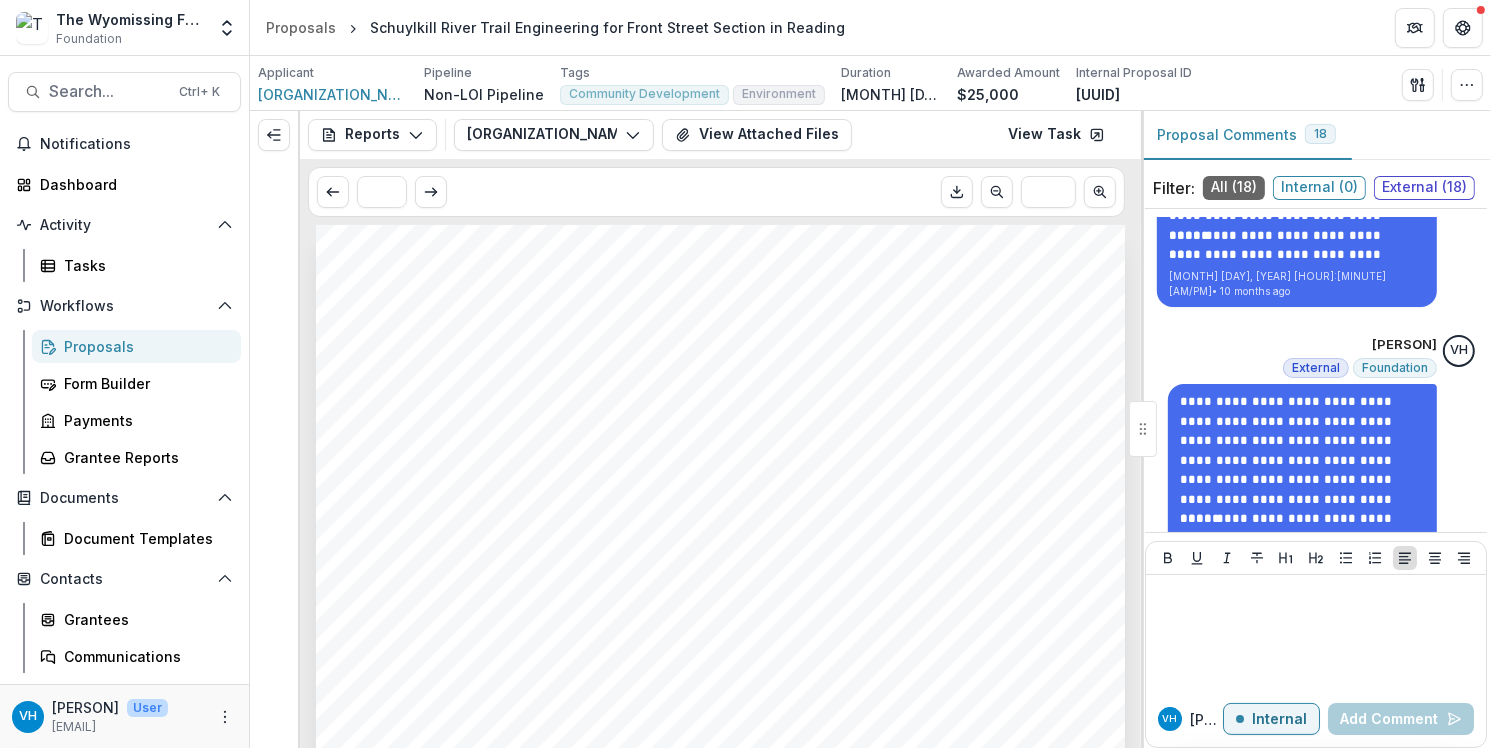 scroll, scrollTop: 4683, scrollLeft: 0, axis: vertical 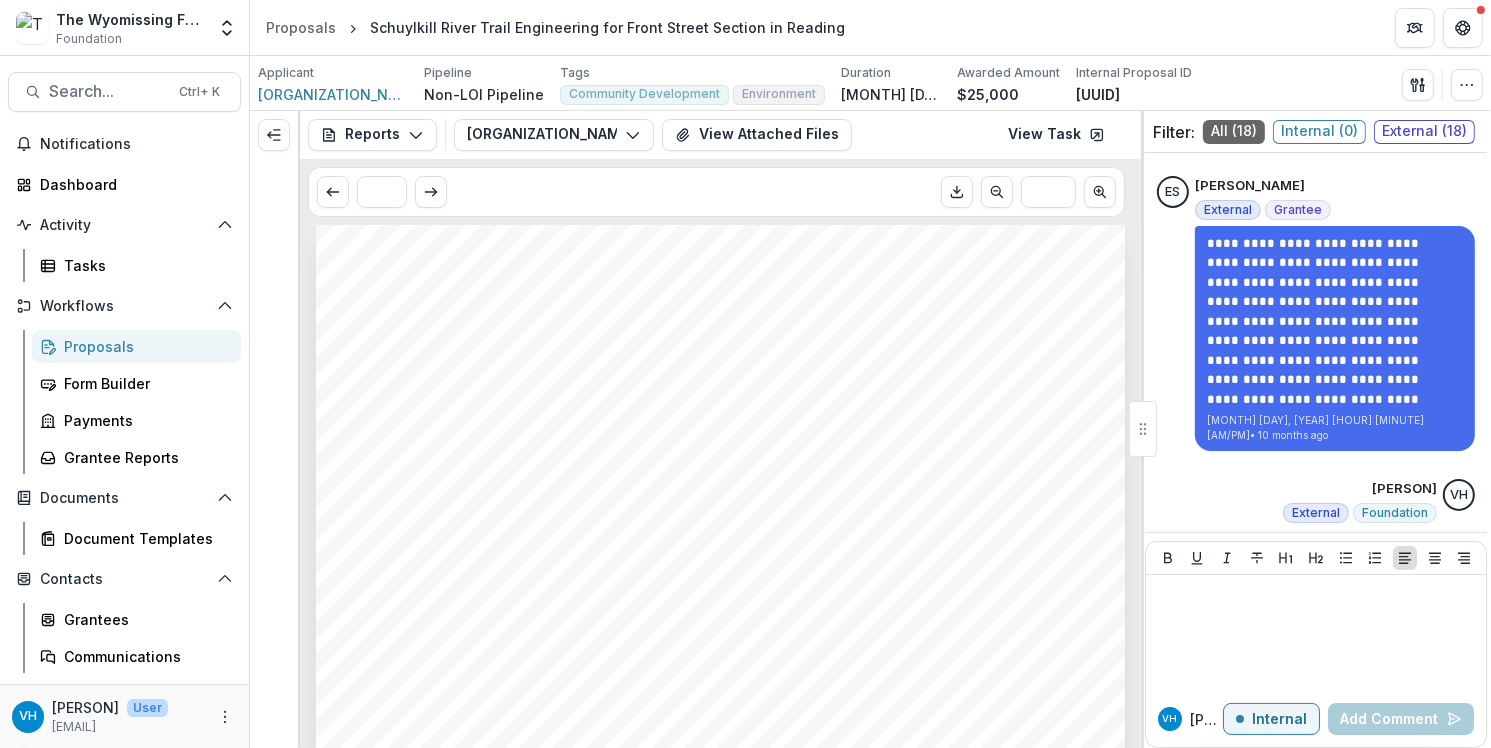 click on "Proposals" at bounding box center [144, 346] 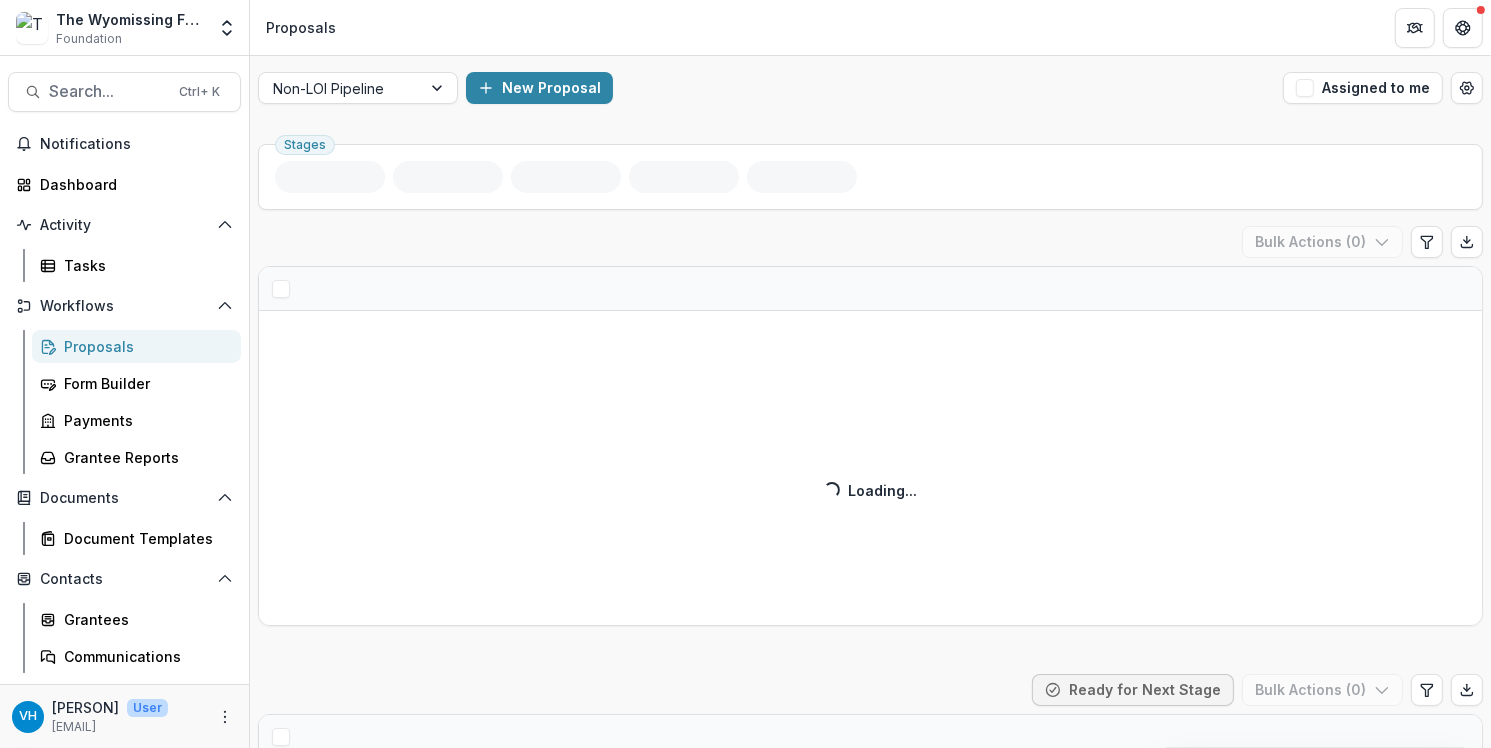 click 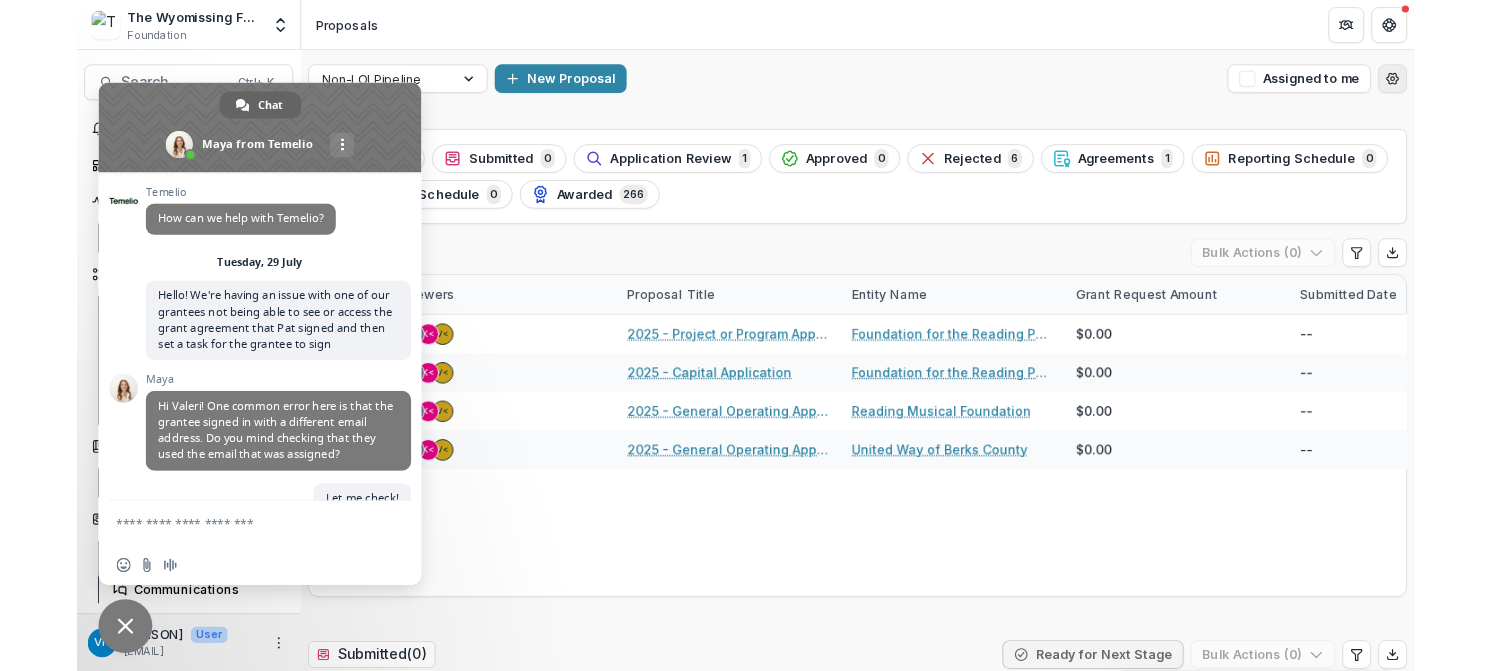 scroll, scrollTop: 2111, scrollLeft: 0, axis: vertical 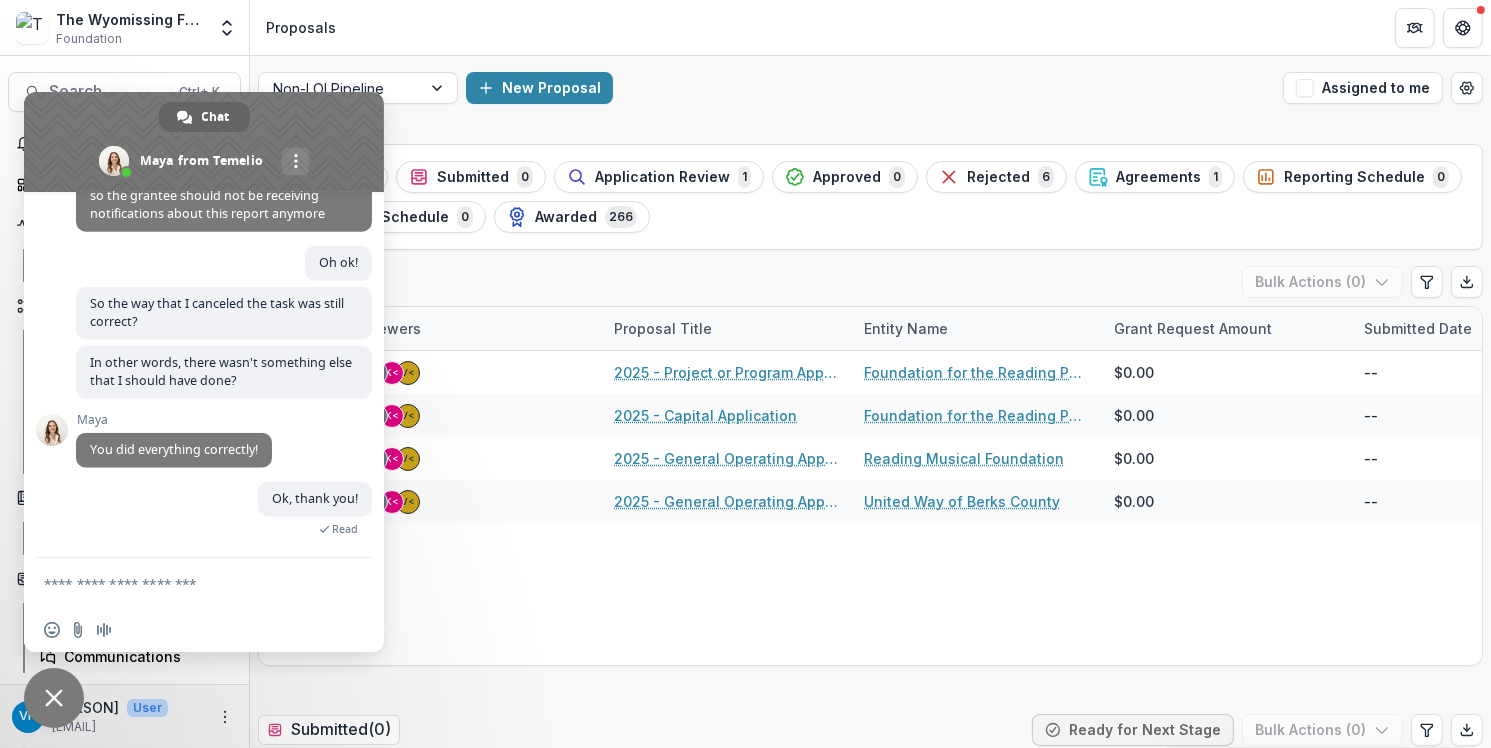 click at bounding box center [54, 698] 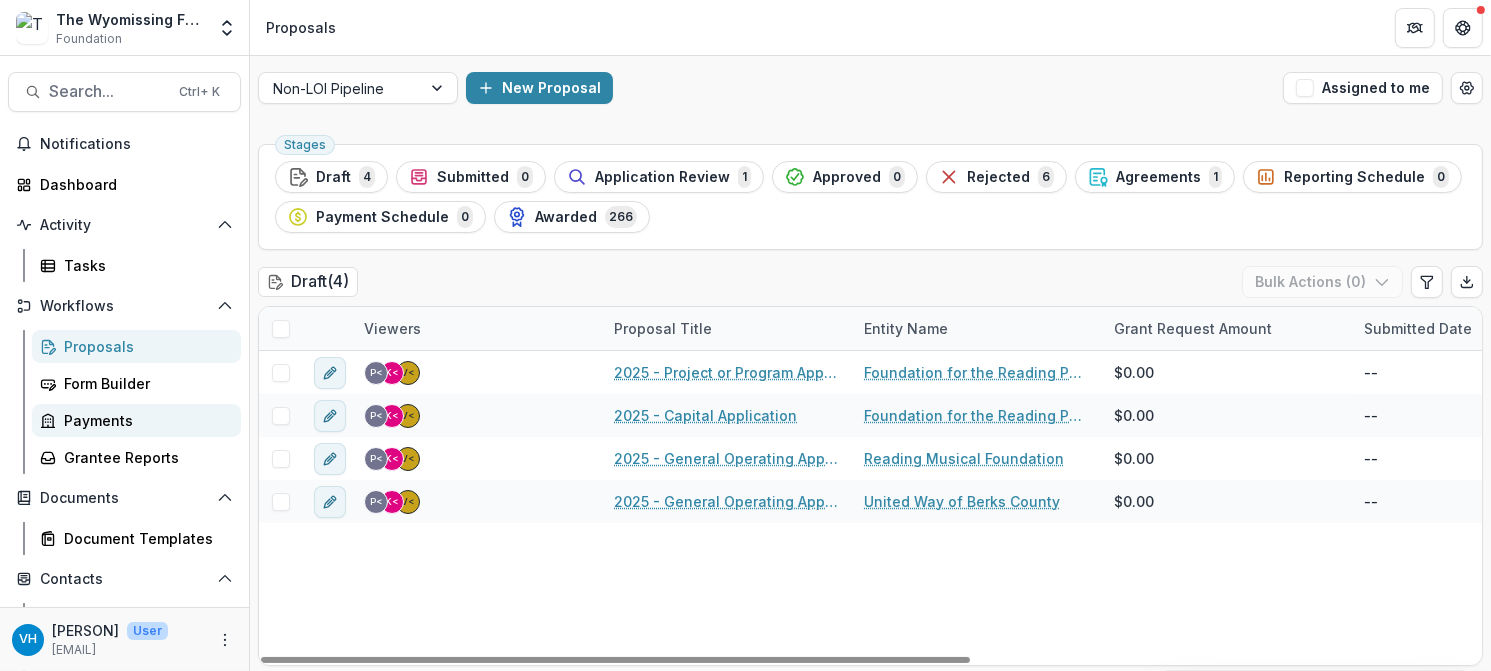 click on "Payments" at bounding box center (144, 420) 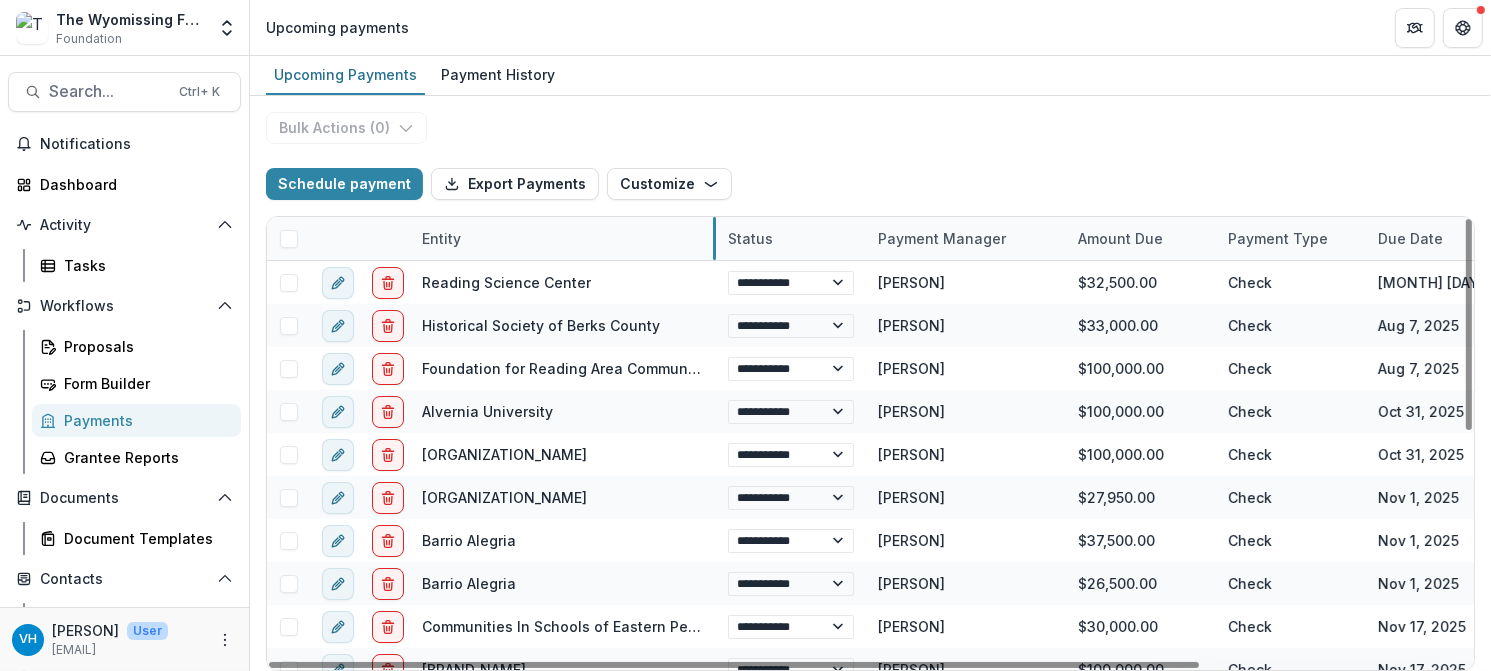 drag, startPoint x: 558, startPoint y: 247, endPoint x: 714, endPoint y: 257, distance: 156.32019 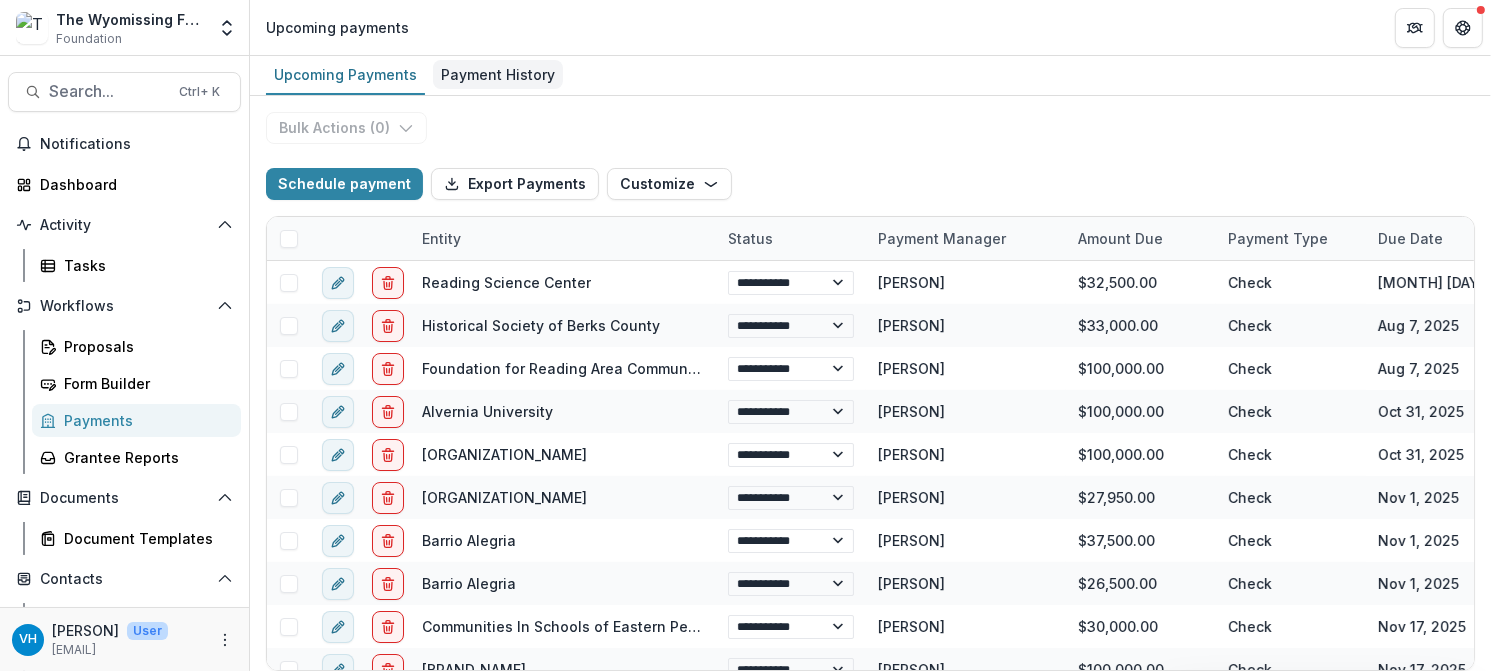 click on "Payment History" at bounding box center (498, 74) 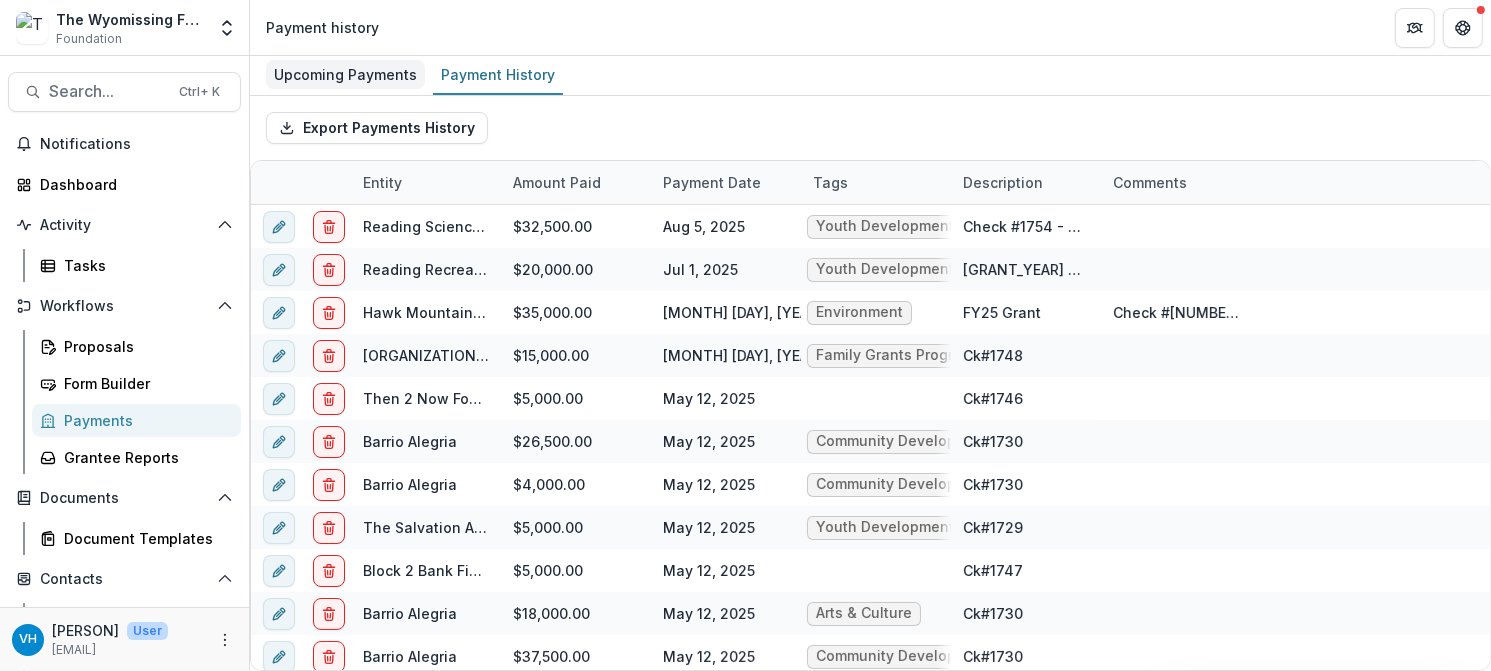 click on "Upcoming Payments" at bounding box center [345, 74] 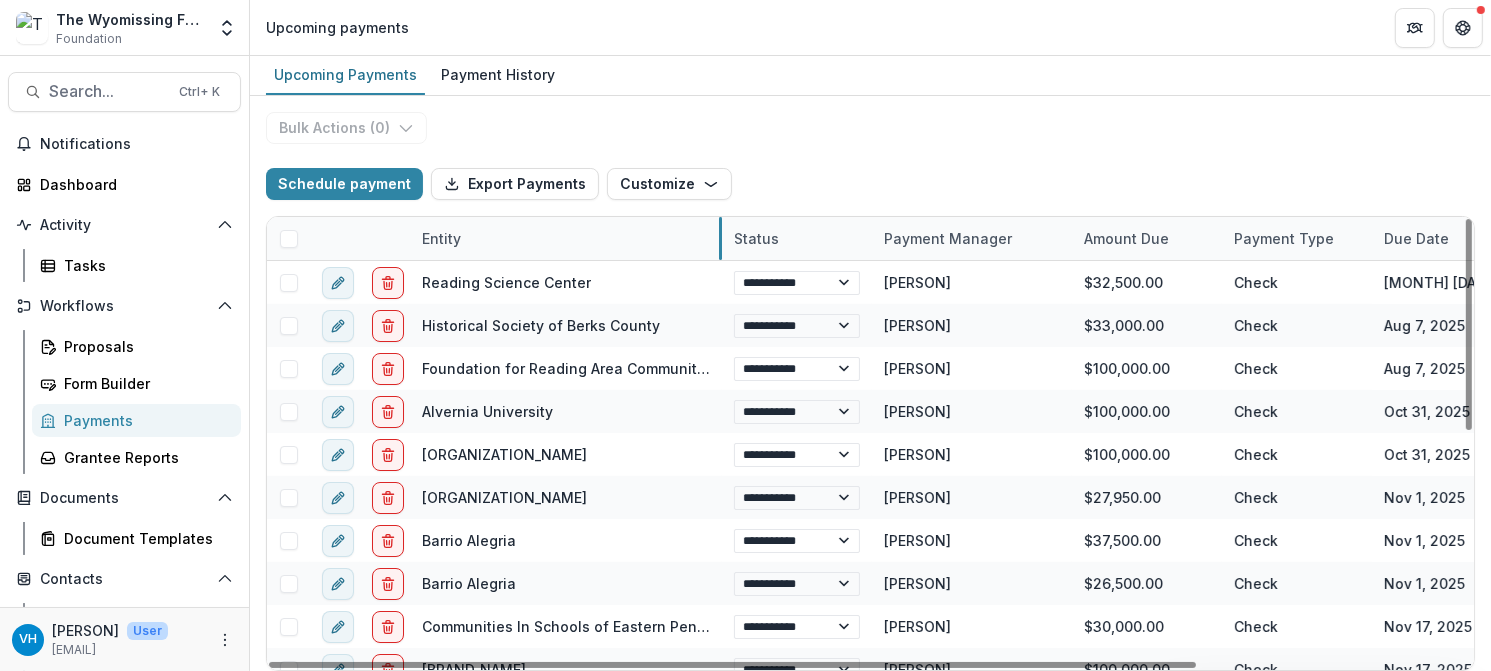 drag, startPoint x: 557, startPoint y: 239, endPoint x: 719, endPoint y: 254, distance: 162.69296 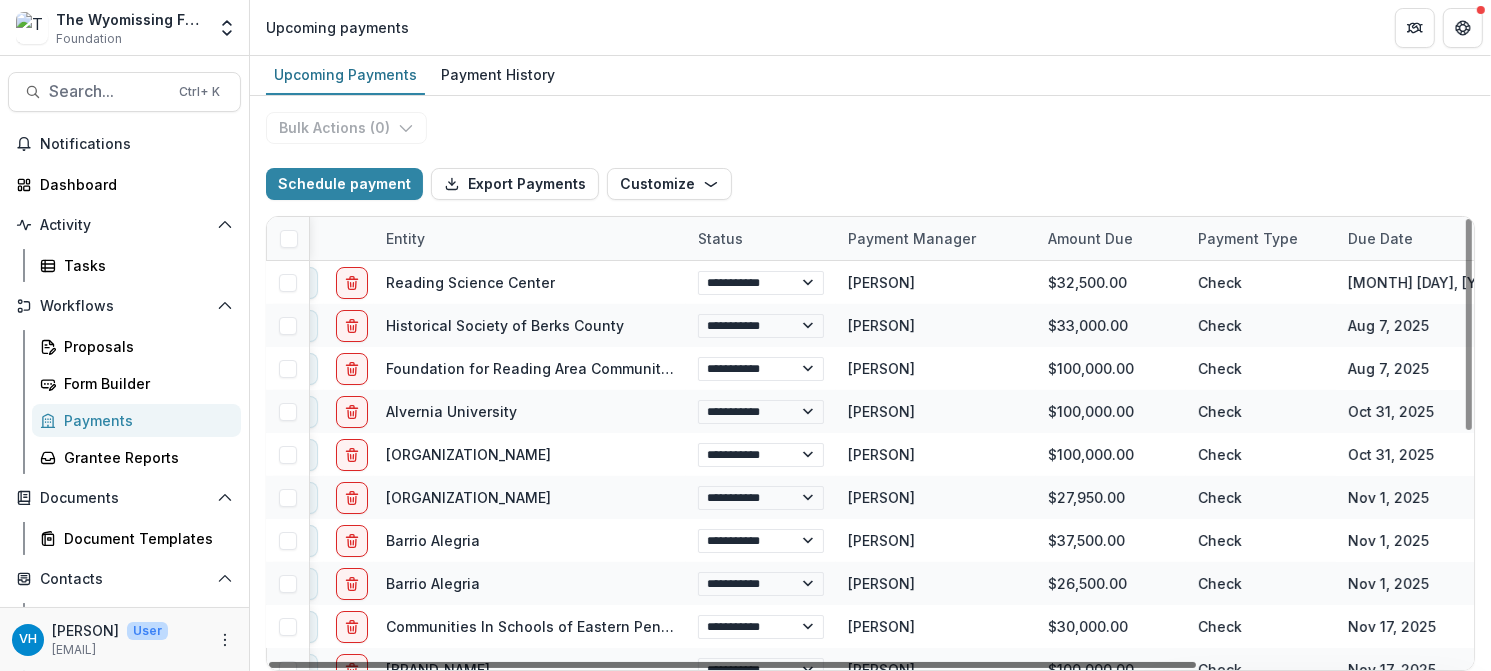 scroll, scrollTop: 0, scrollLeft: 38, axis: horizontal 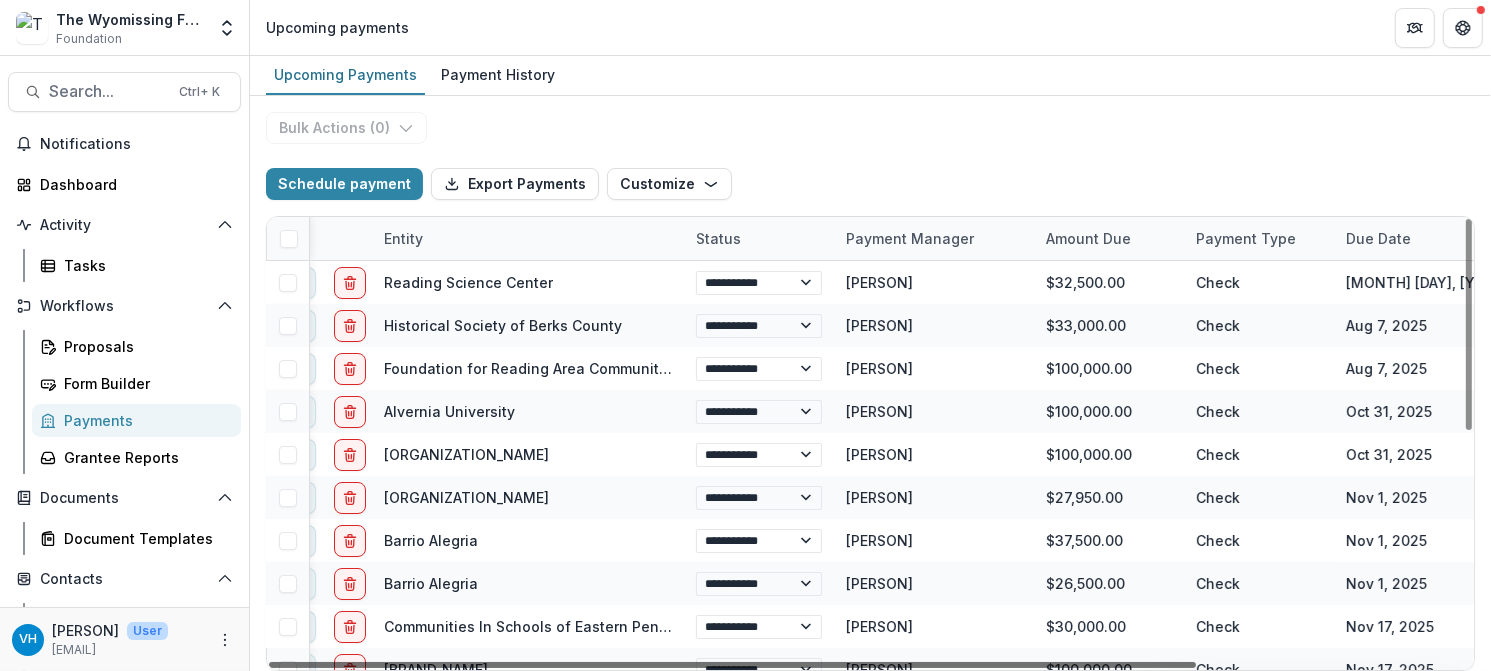 drag, startPoint x: 723, startPoint y: 667, endPoint x: 752, endPoint y: 667, distance: 29 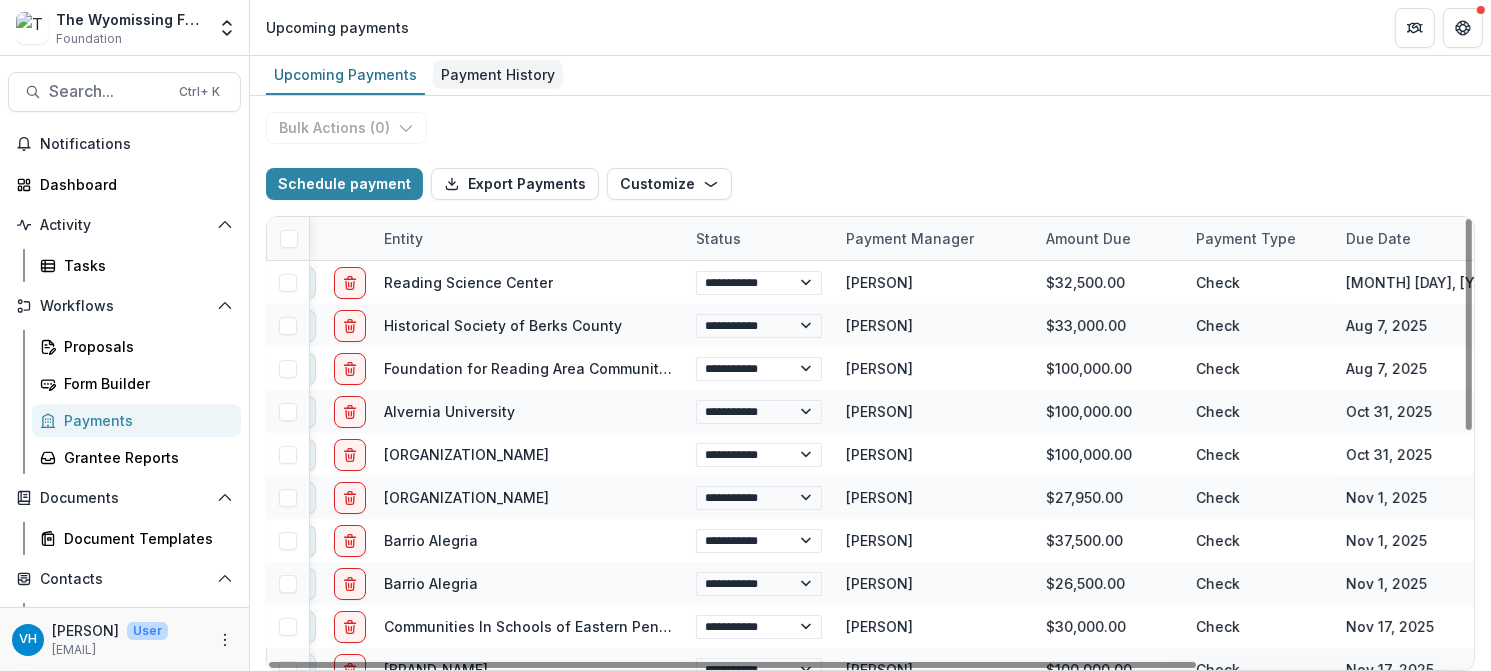 click on "Payment History" at bounding box center [498, 74] 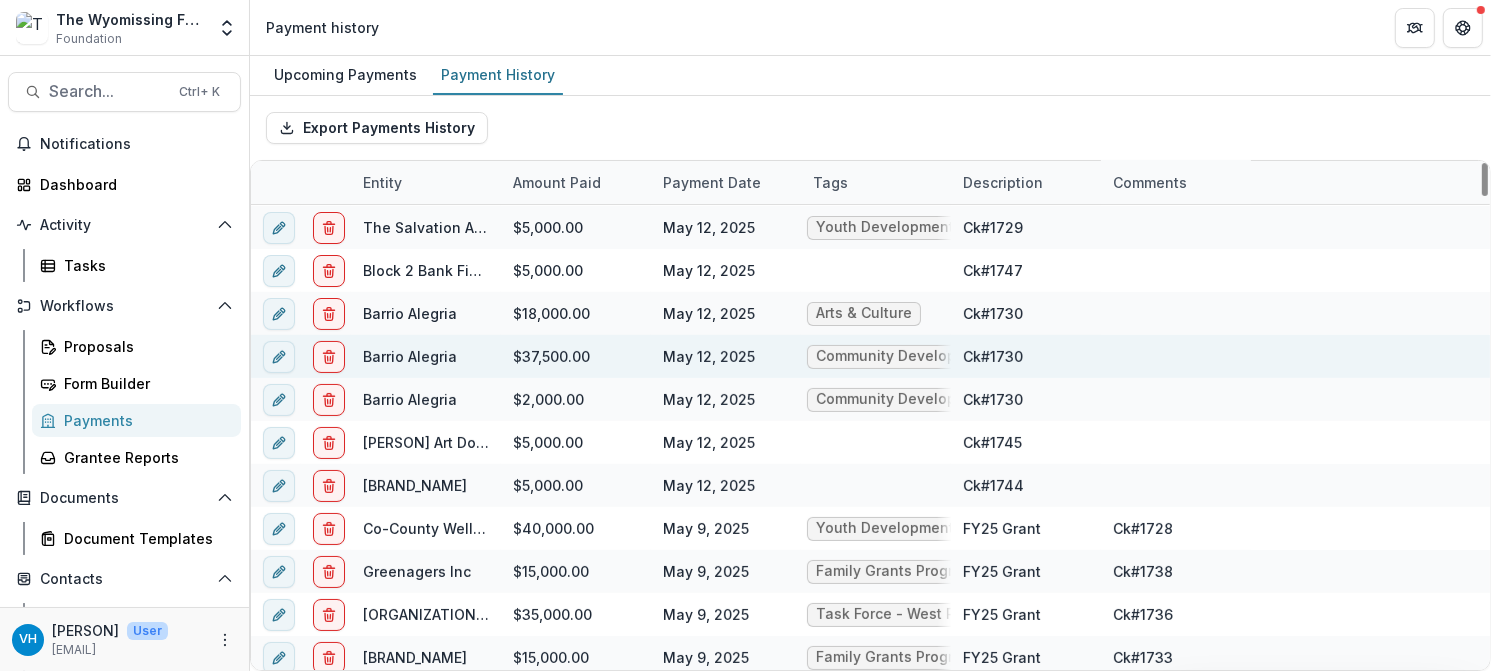 scroll, scrollTop: 0, scrollLeft: 0, axis: both 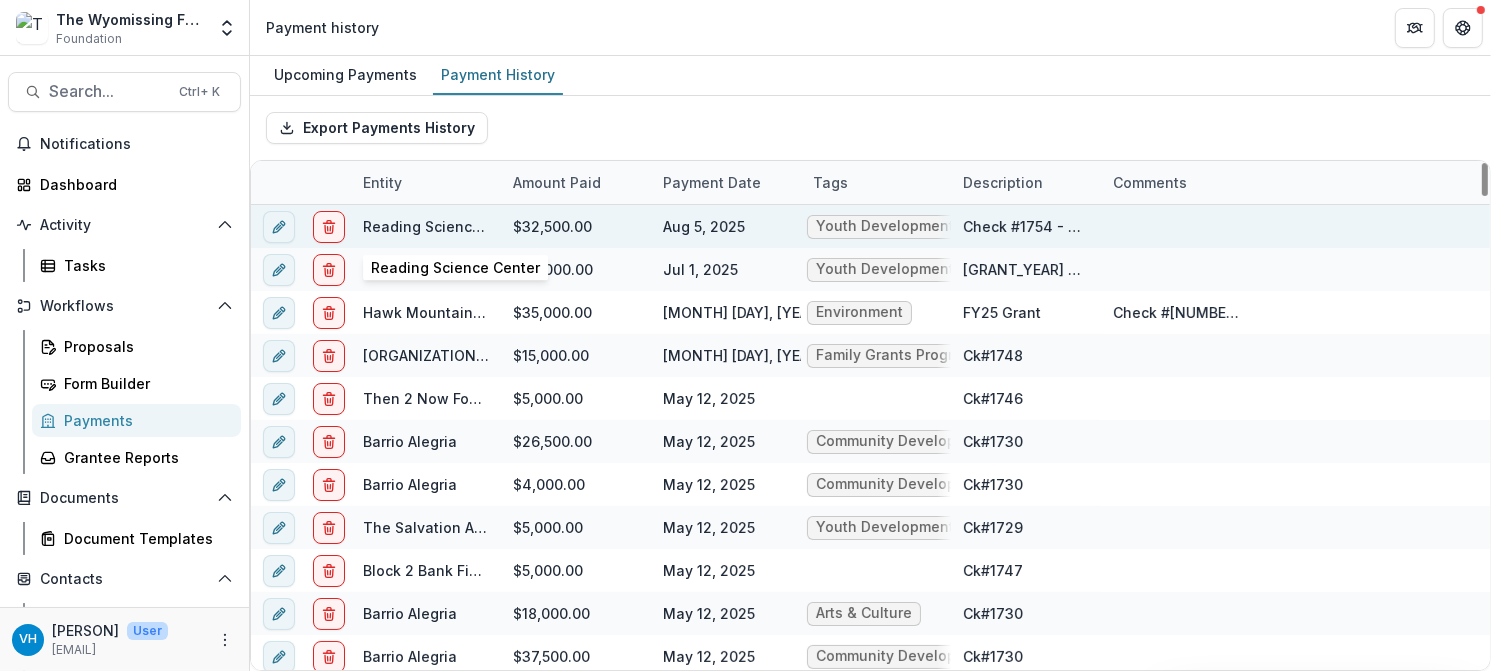 click on "Reading Science Center" at bounding box center [447, 226] 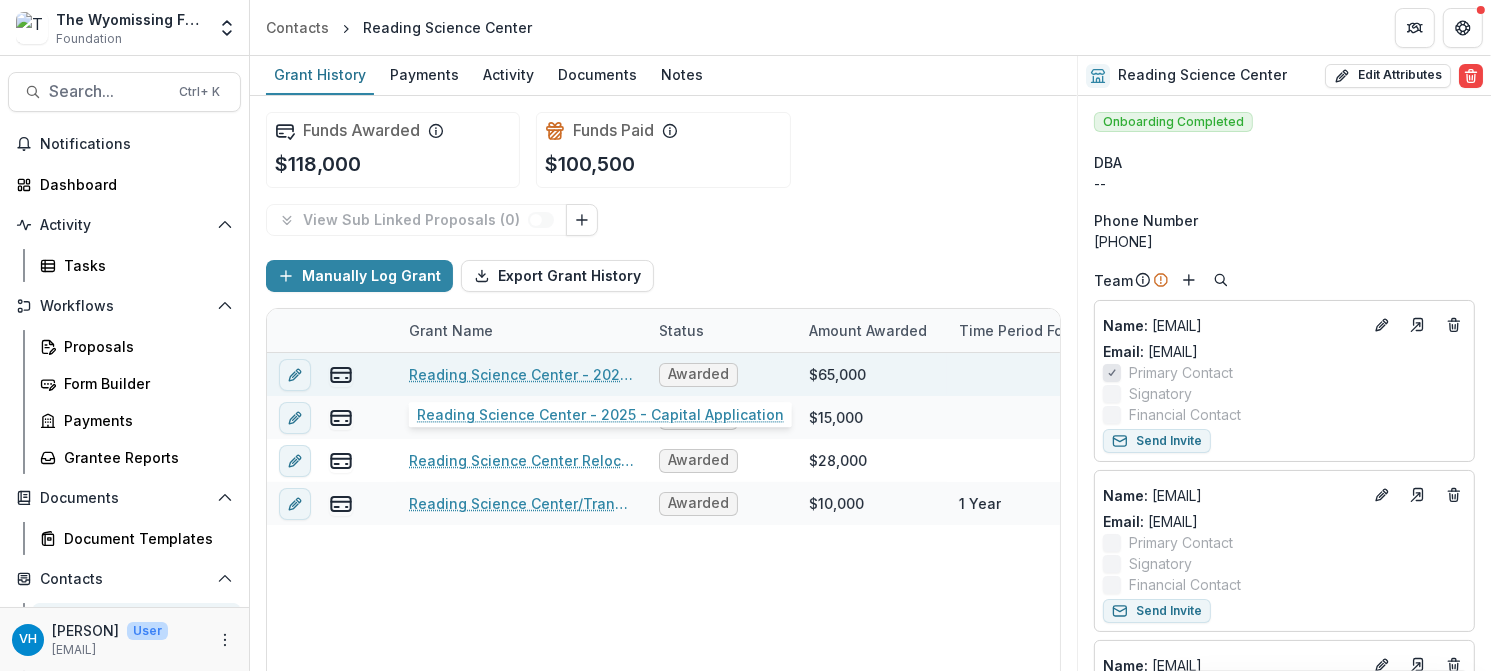 click on "Reading Science Center - 2025 - Capital Application" at bounding box center (522, 374) 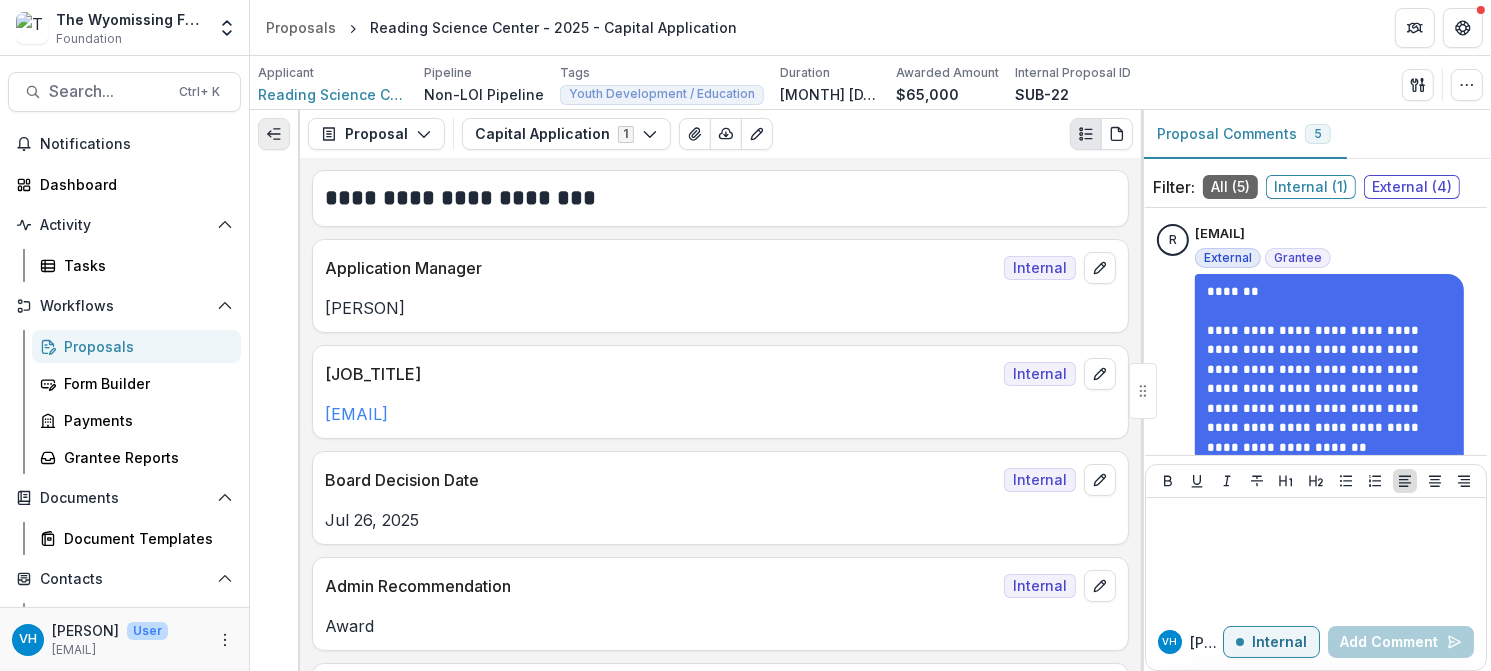 click 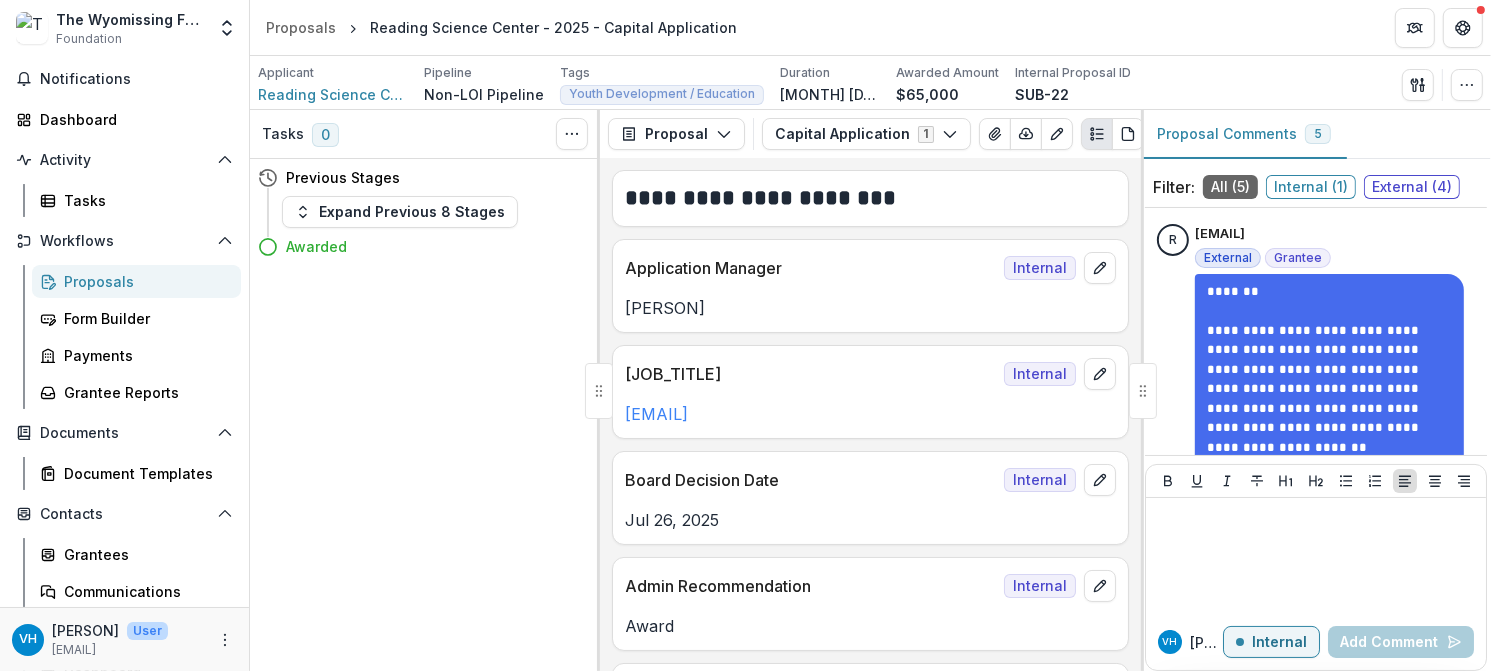 scroll, scrollTop: 183, scrollLeft: 0, axis: vertical 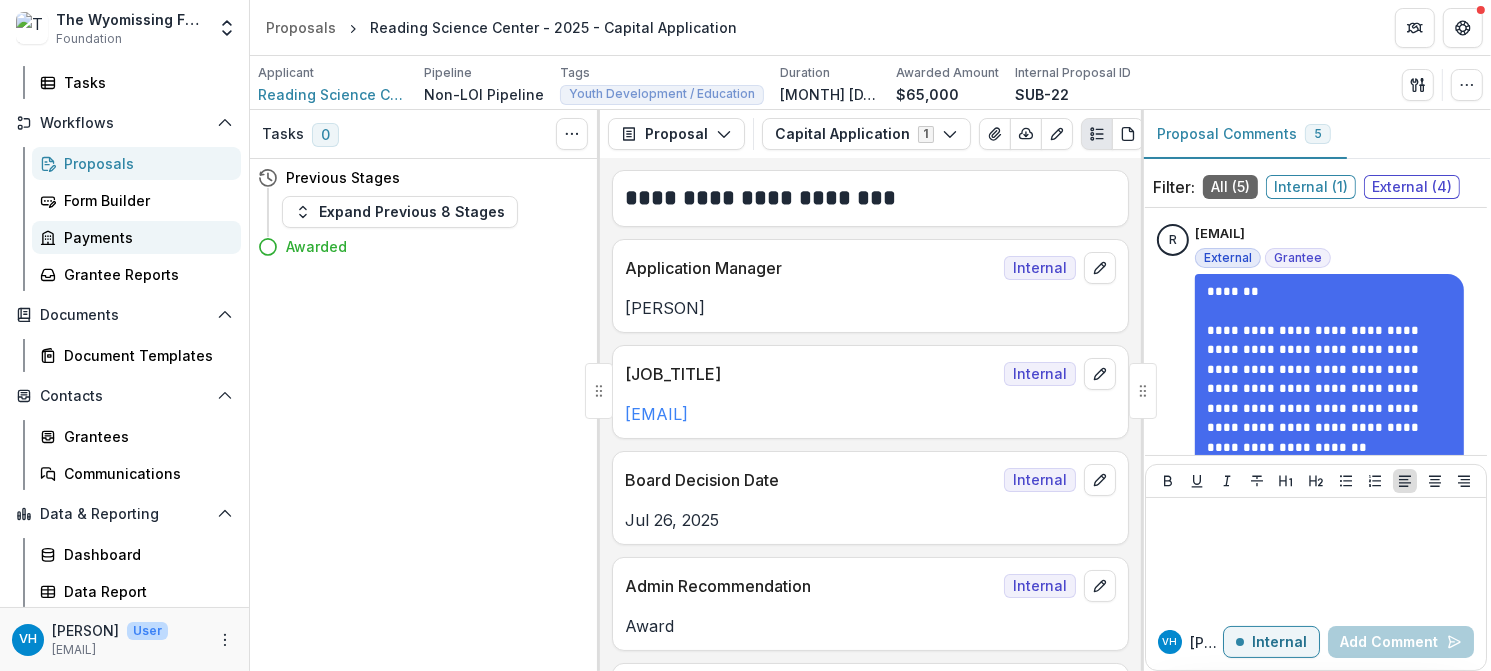 click on "Payments" at bounding box center (144, 237) 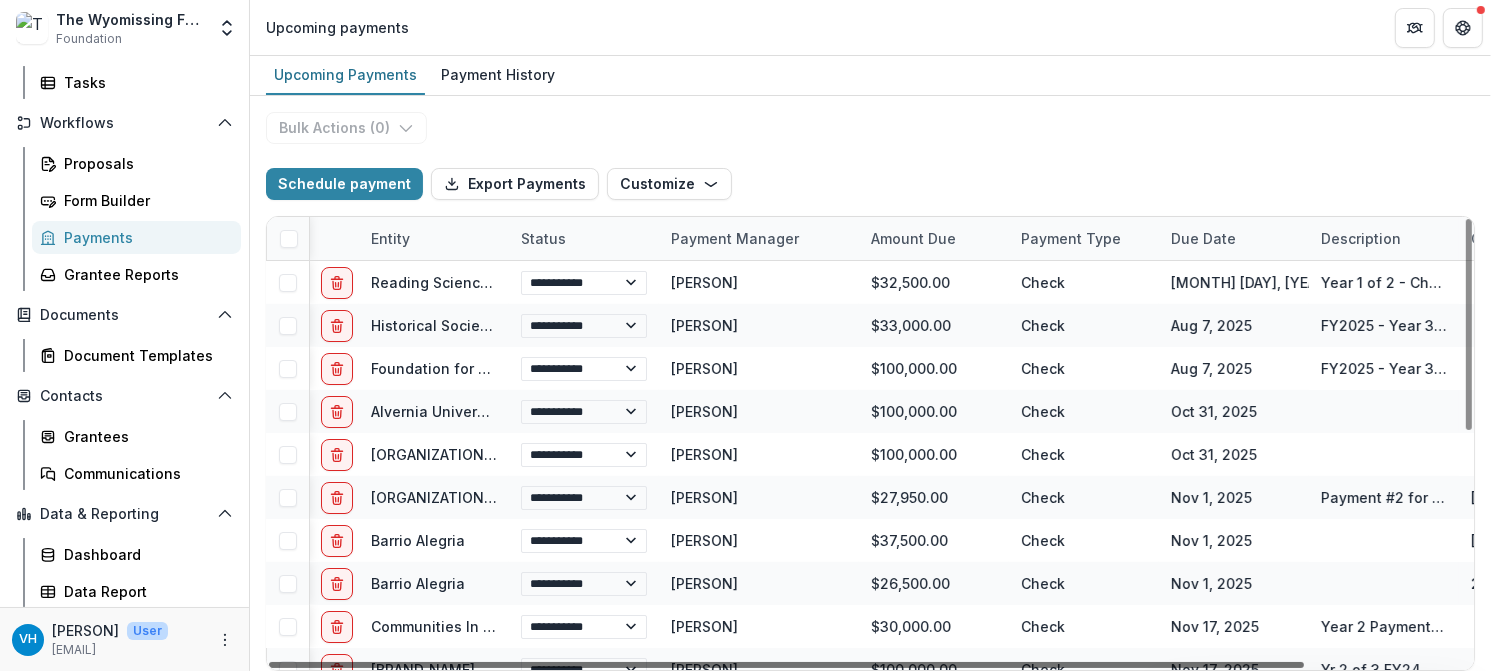 scroll, scrollTop: 0, scrollLeft: 0, axis: both 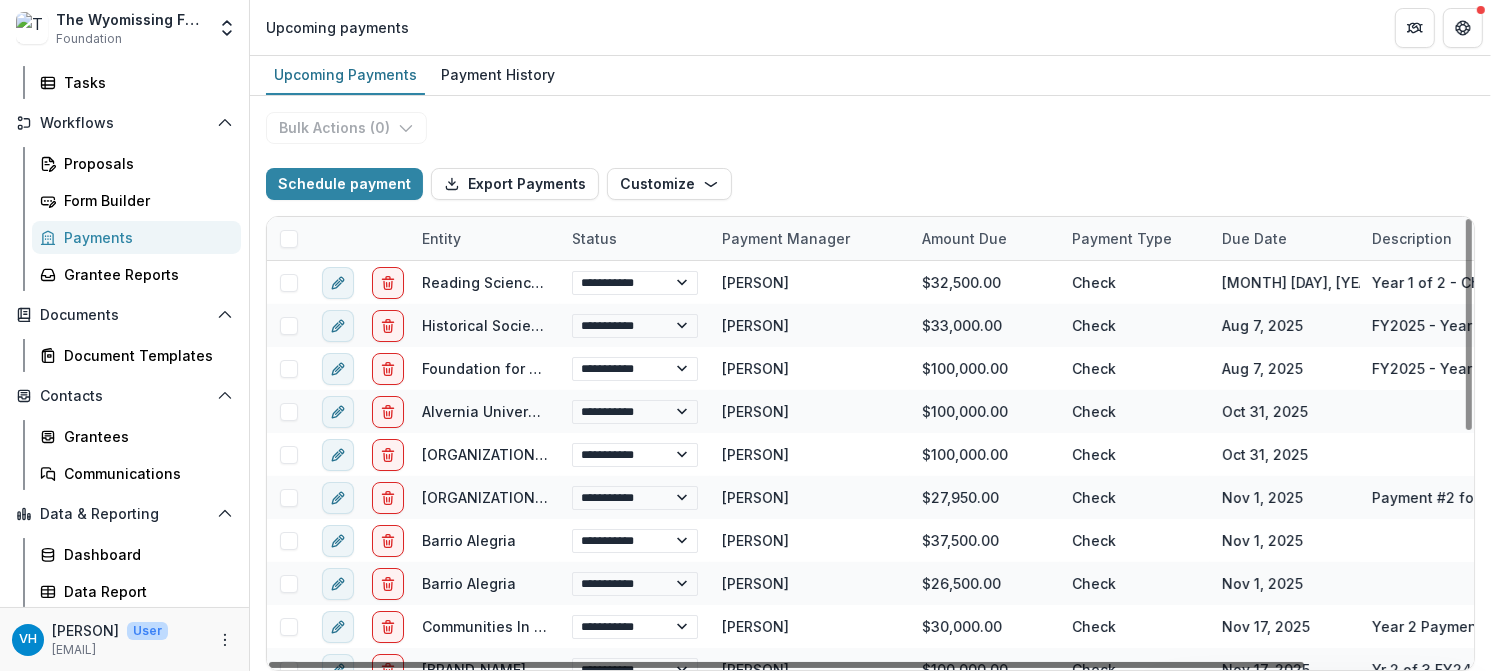 drag, startPoint x: 878, startPoint y: 663, endPoint x: 811, endPoint y: 682, distance: 69.641945 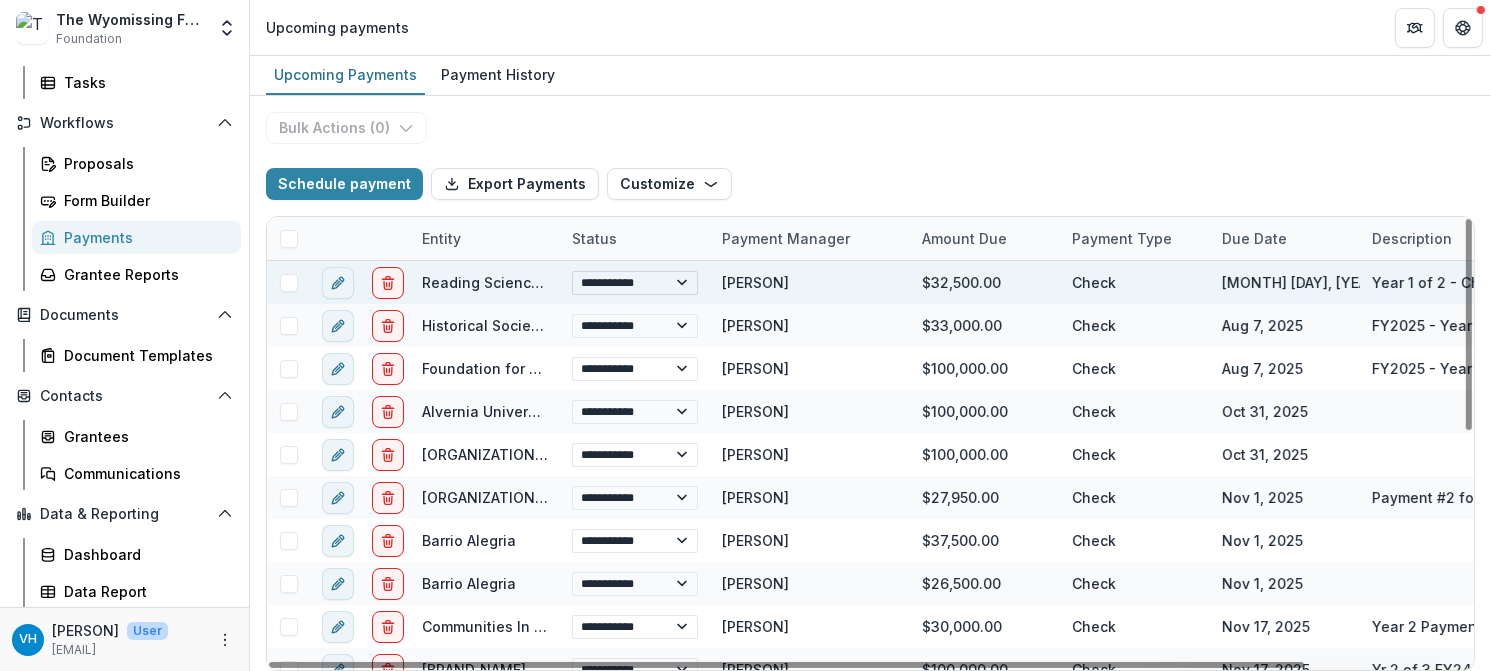 click on "**********" at bounding box center [635, 283] 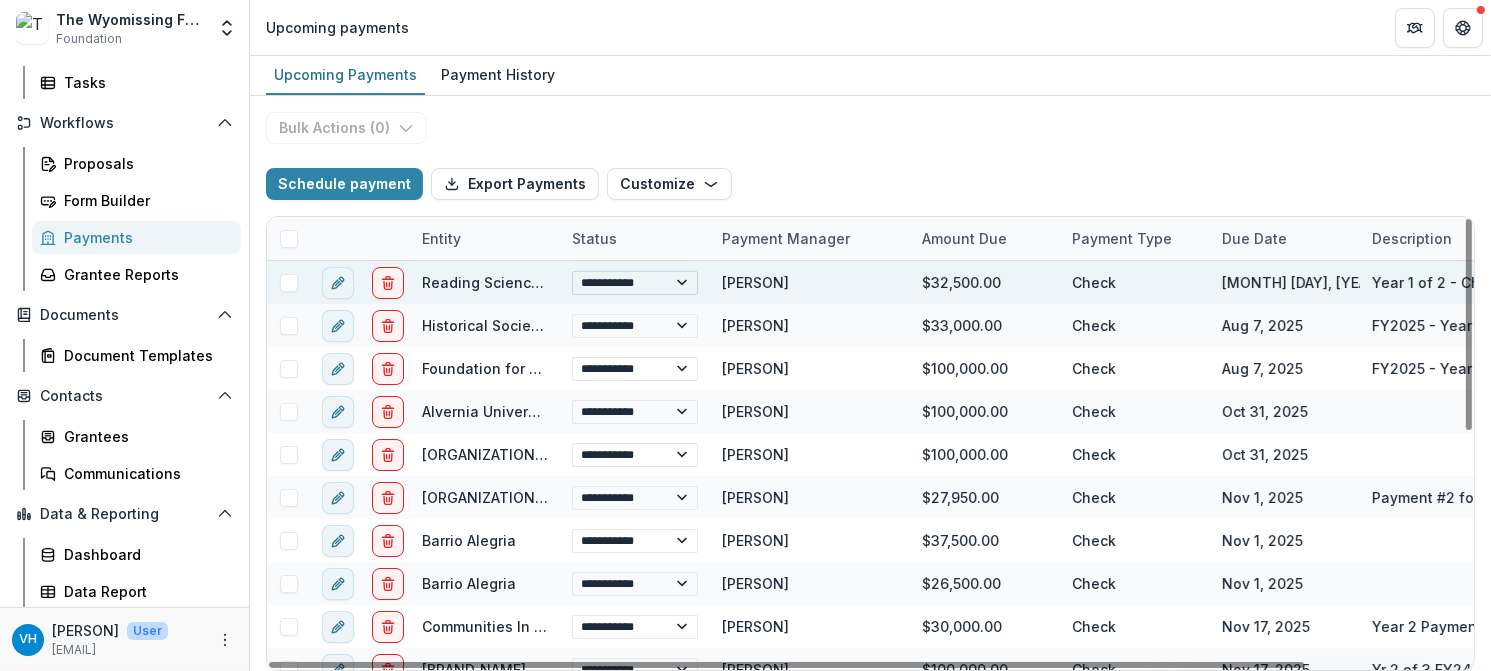 click on "**********" at bounding box center (635, 283) 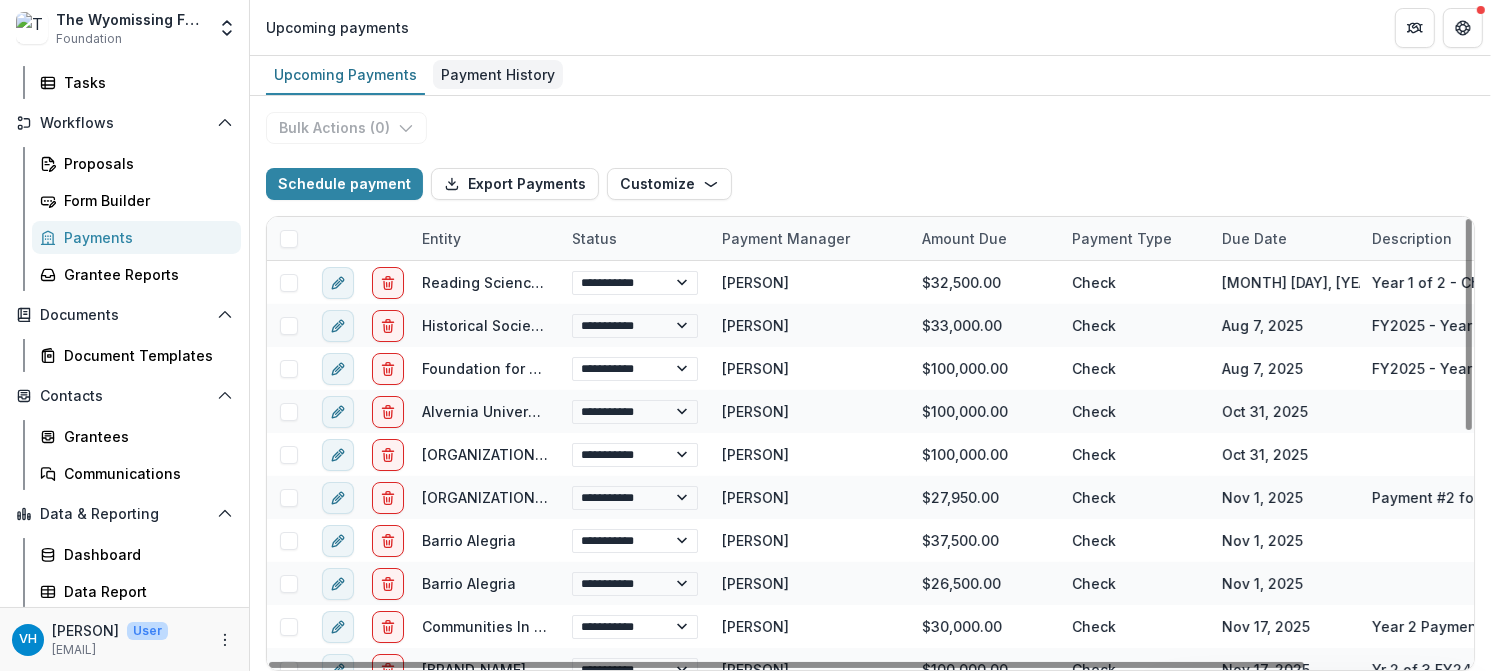 click on "Payment History" at bounding box center (498, 74) 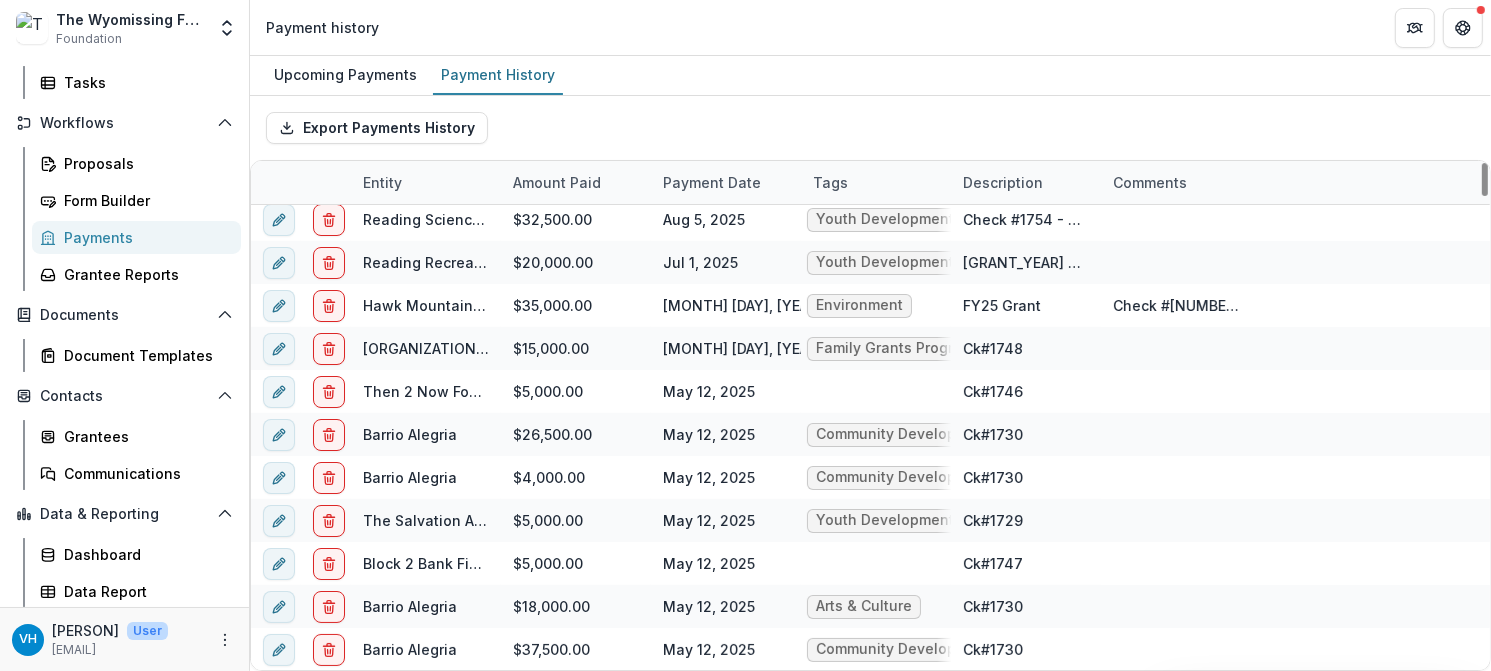 scroll, scrollTop: 0, scrollLeft: 0, axis: both 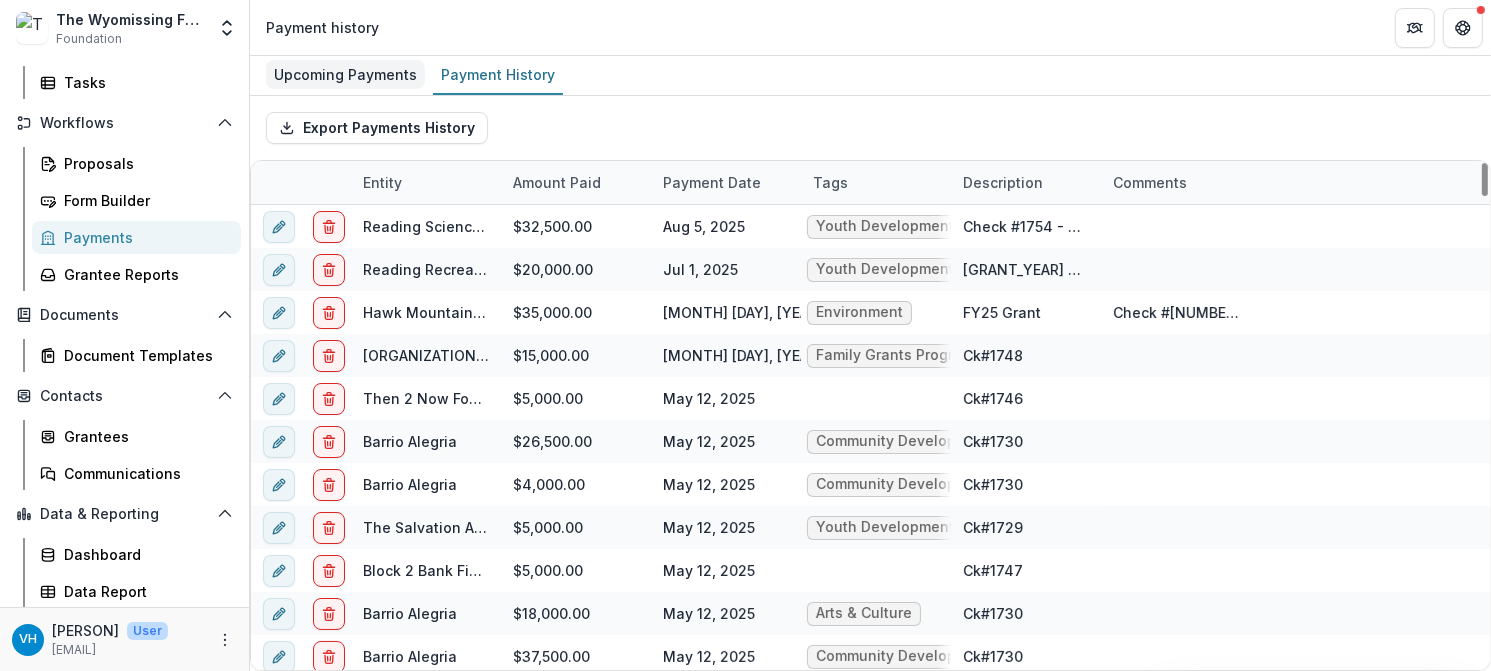 click on "Upcoming Payments" at bounding box center (345, 74) 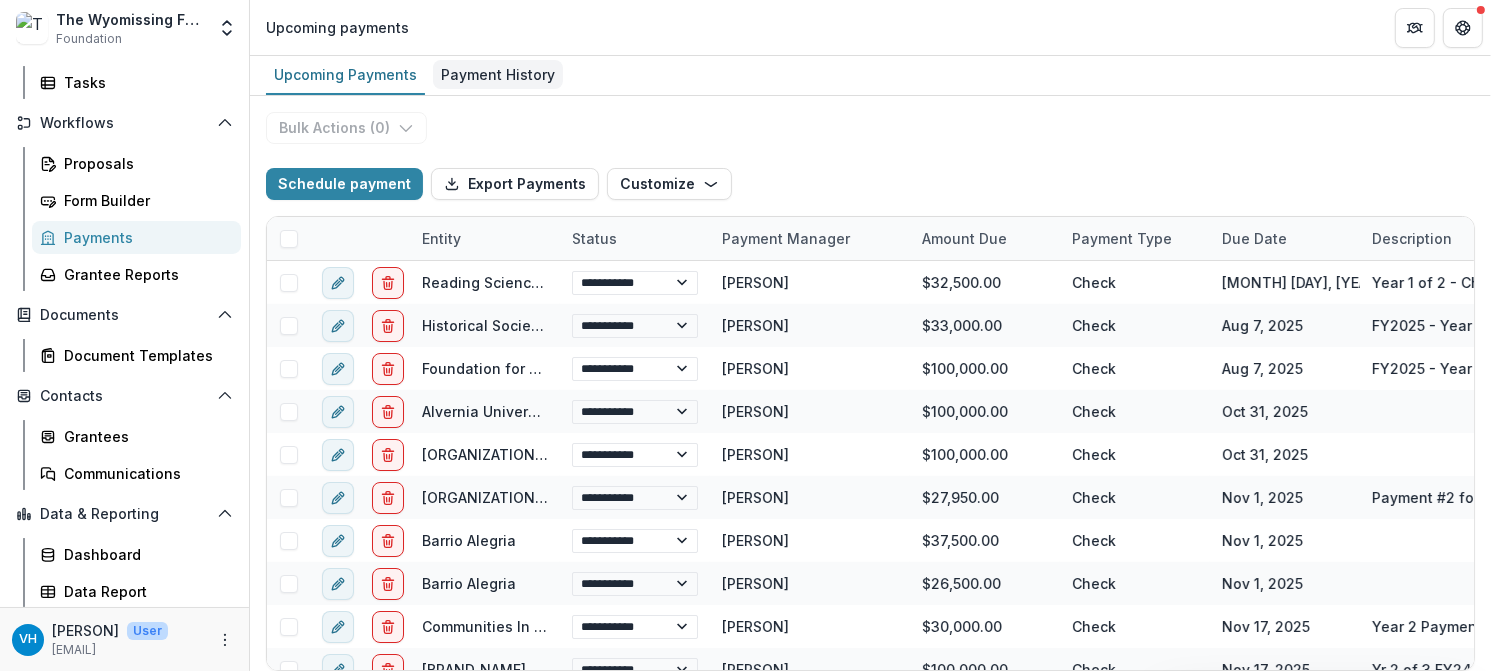 click on "Payment History" at bounding box center (498, 74) 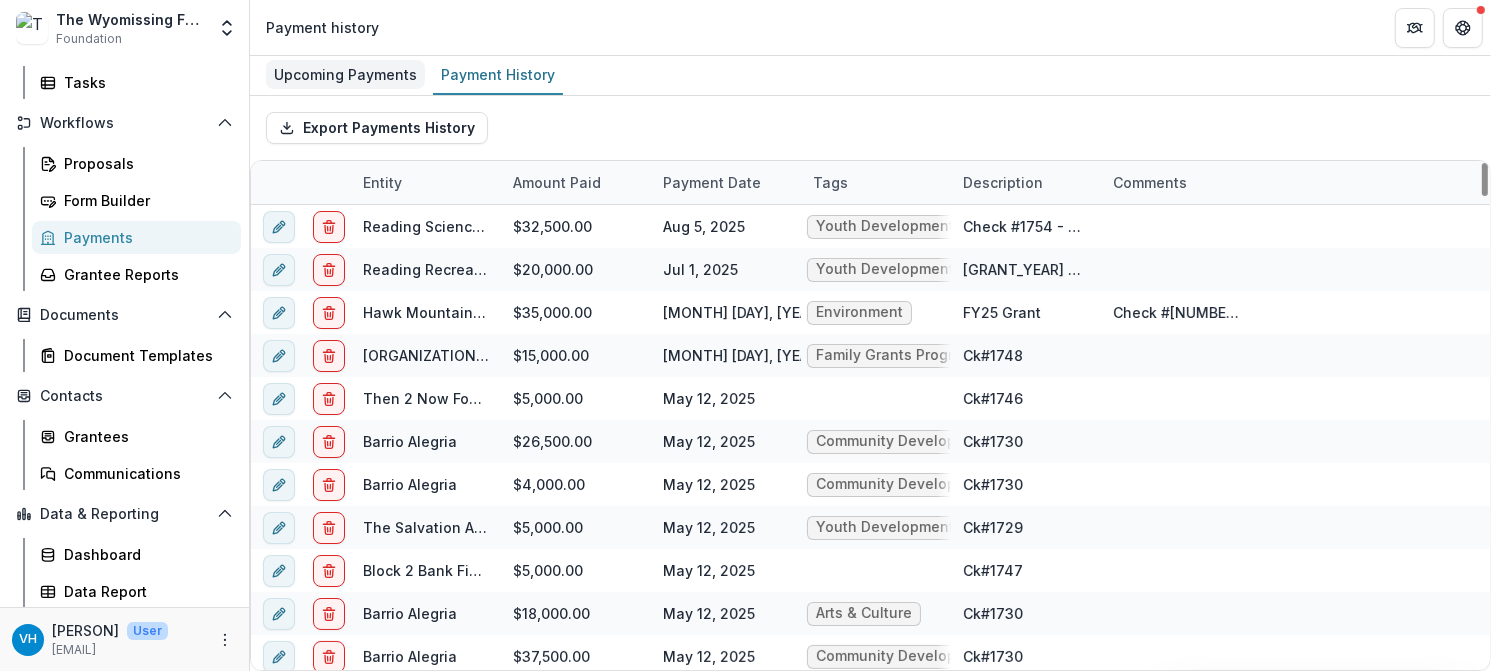 click on "Upcoming Payments" at bounding box center (345, 74) 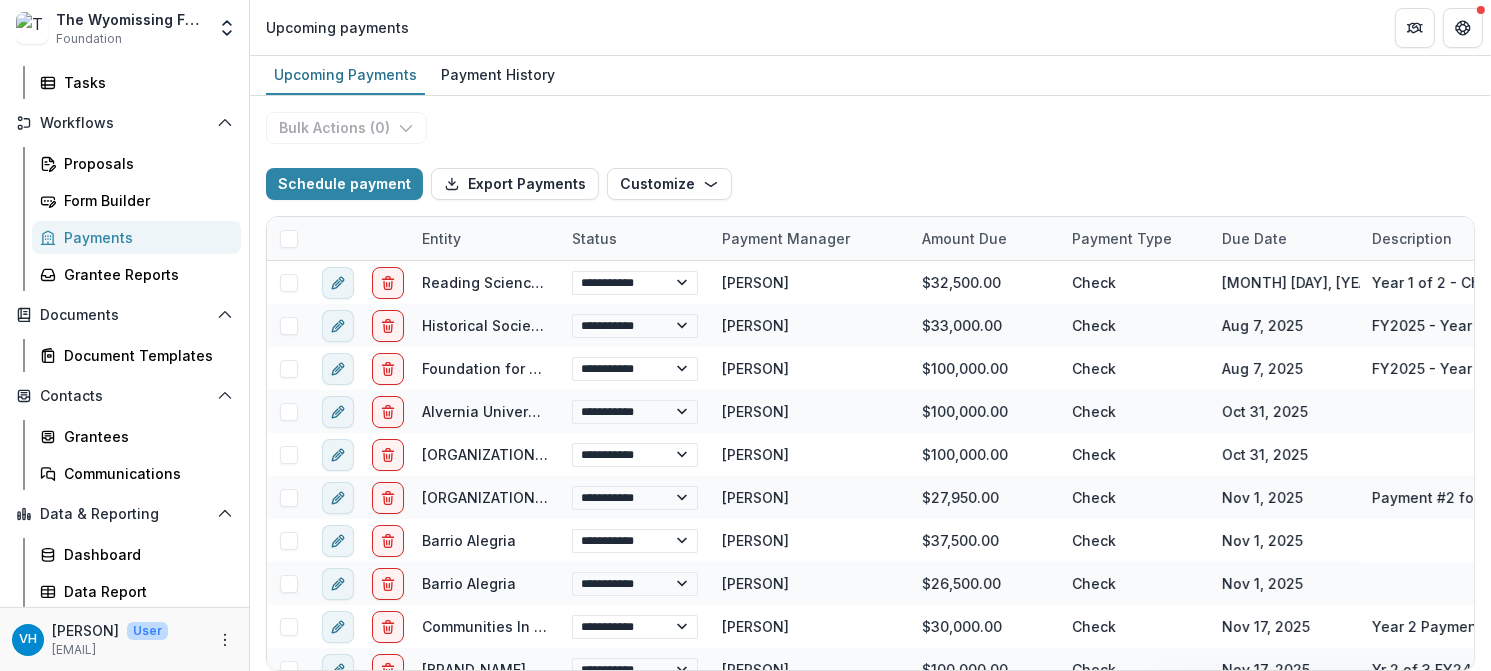 click on "[PERSON] [PERSON] User [EMAIL]" at bounding box center [124, 639] 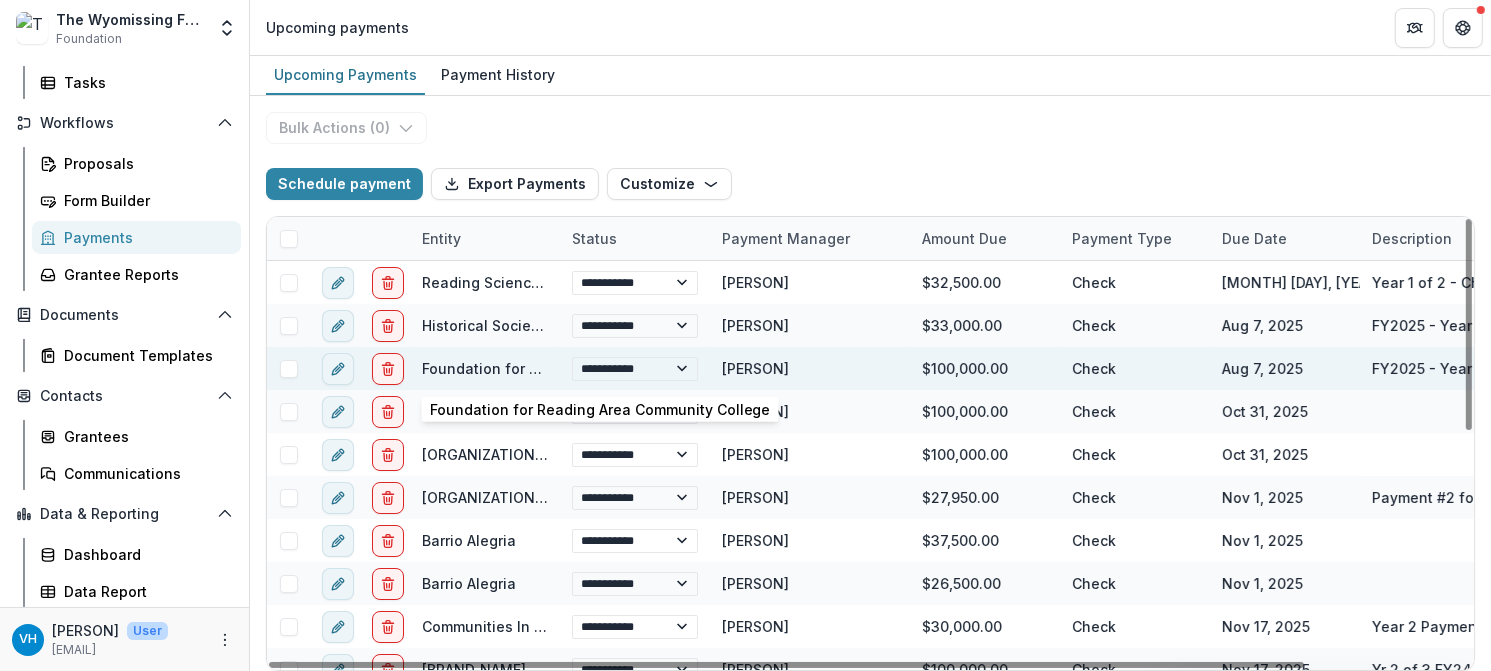 click on "Foundation for Reading Area Community College" at bounding box center (592, 368) 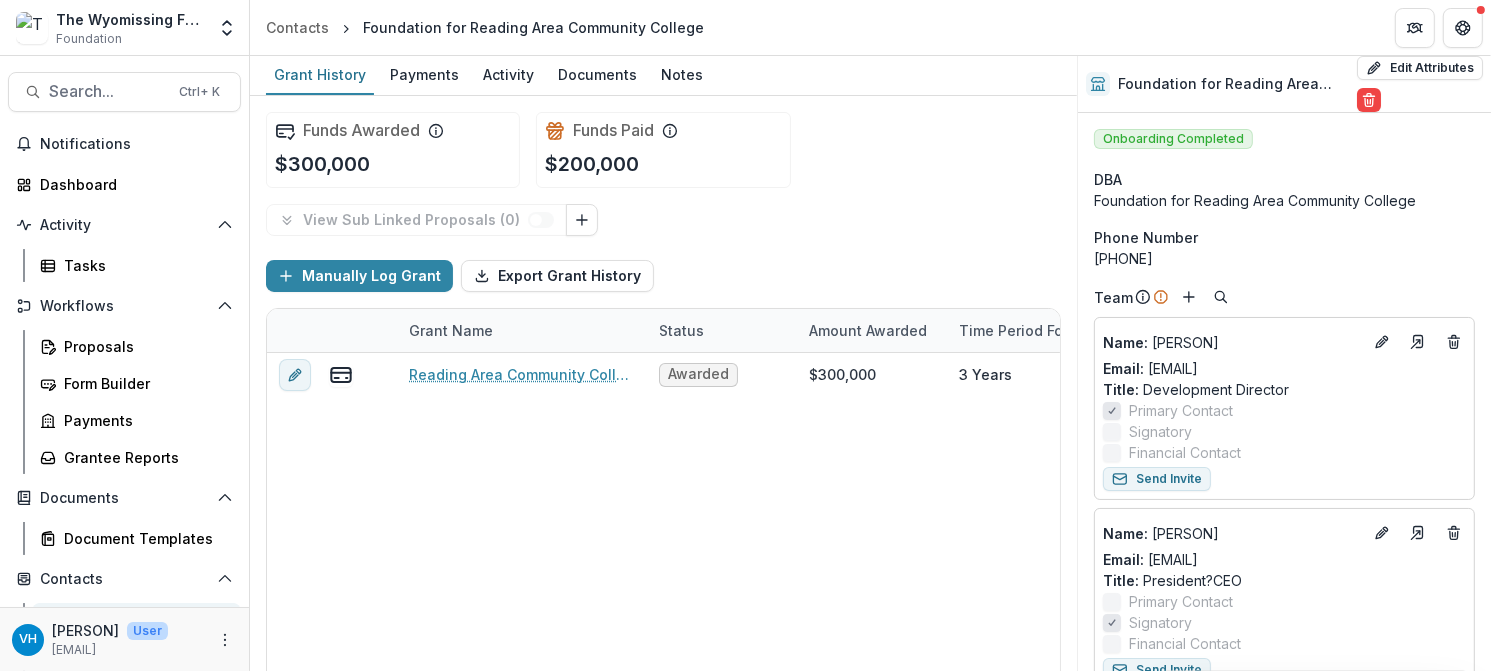 click on "Manually Log Grant Export Grant History" at bounding box center [663, 276] 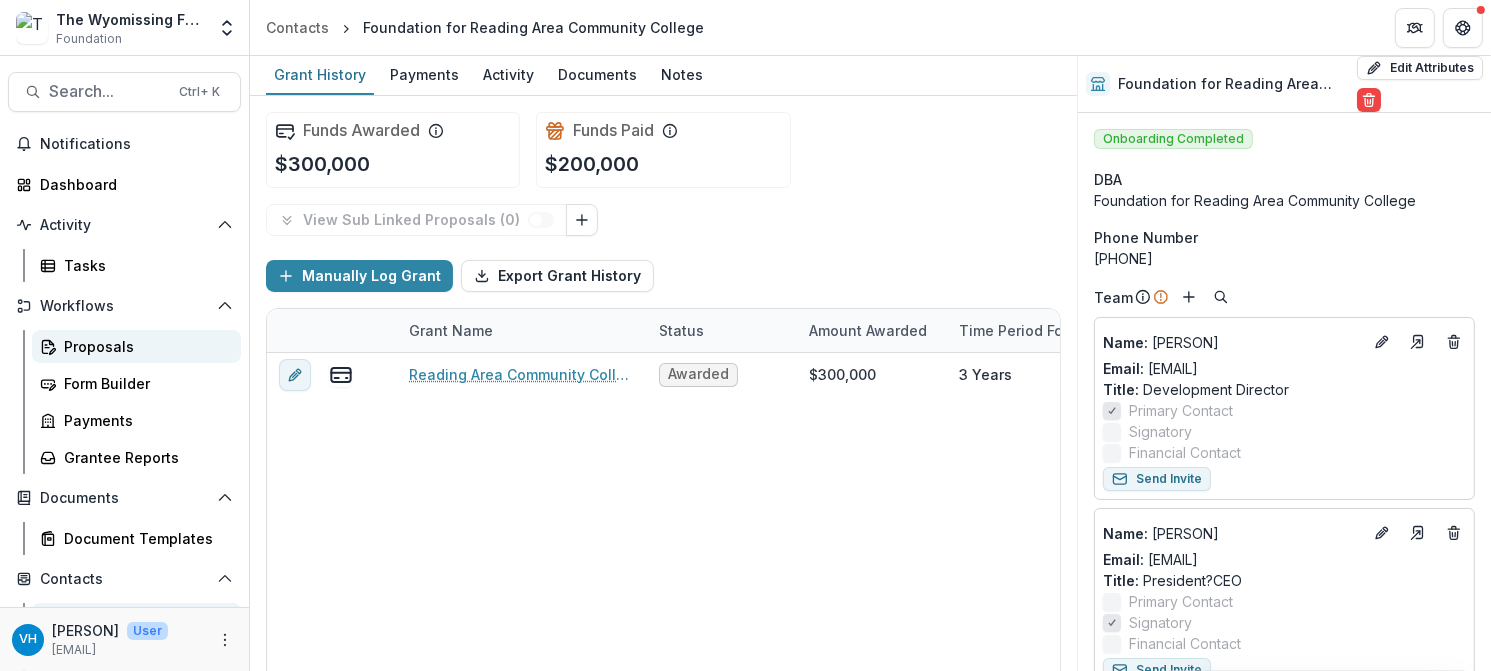click on "Proposals" at bounding box center [144, 346] 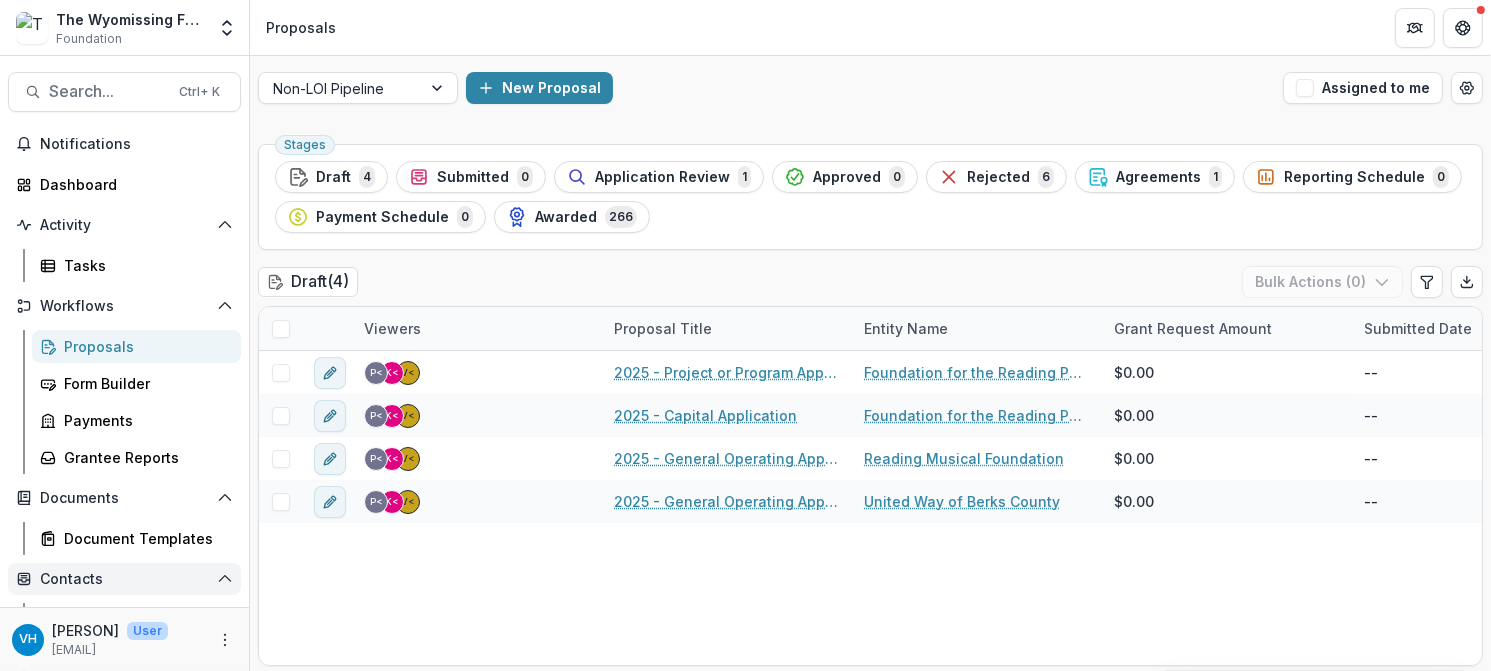 scroll, scrollTop: 183, scrollLeft: 0, axis: vertical 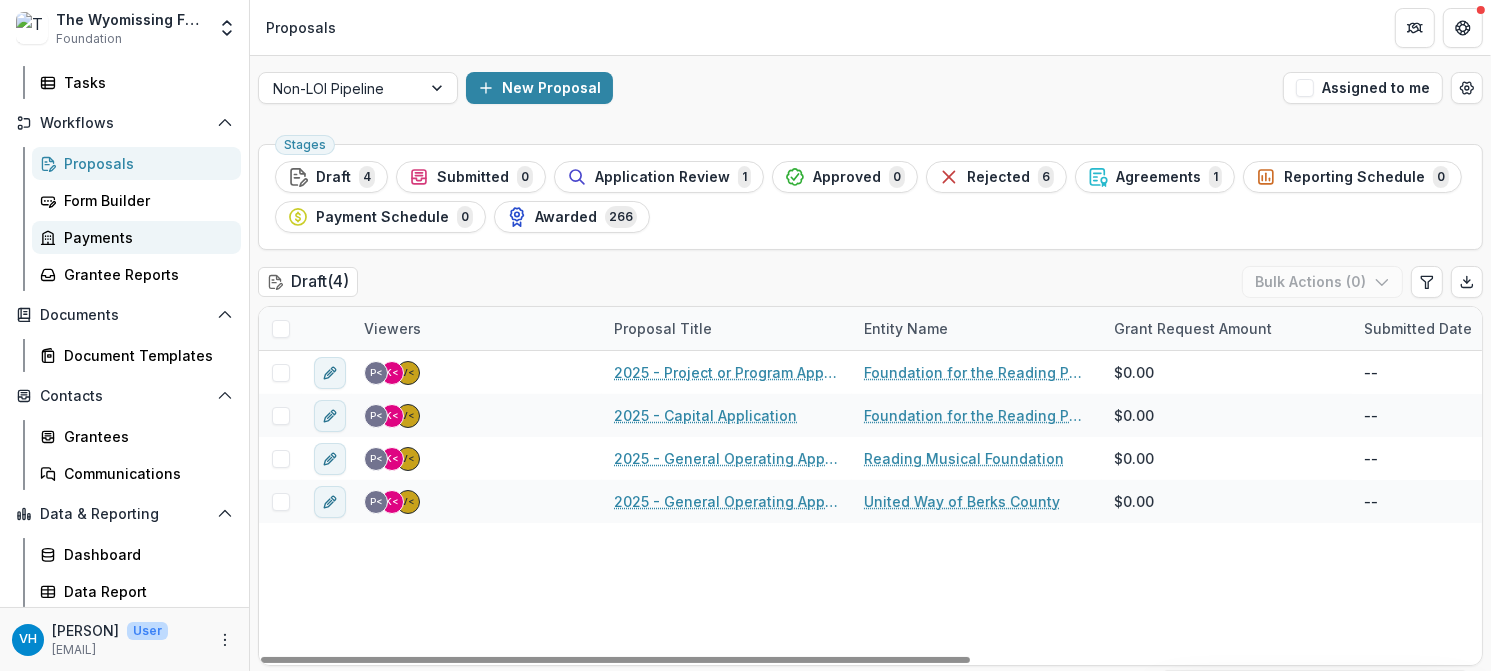 click on "Payments" at bounding box center [144, 237] 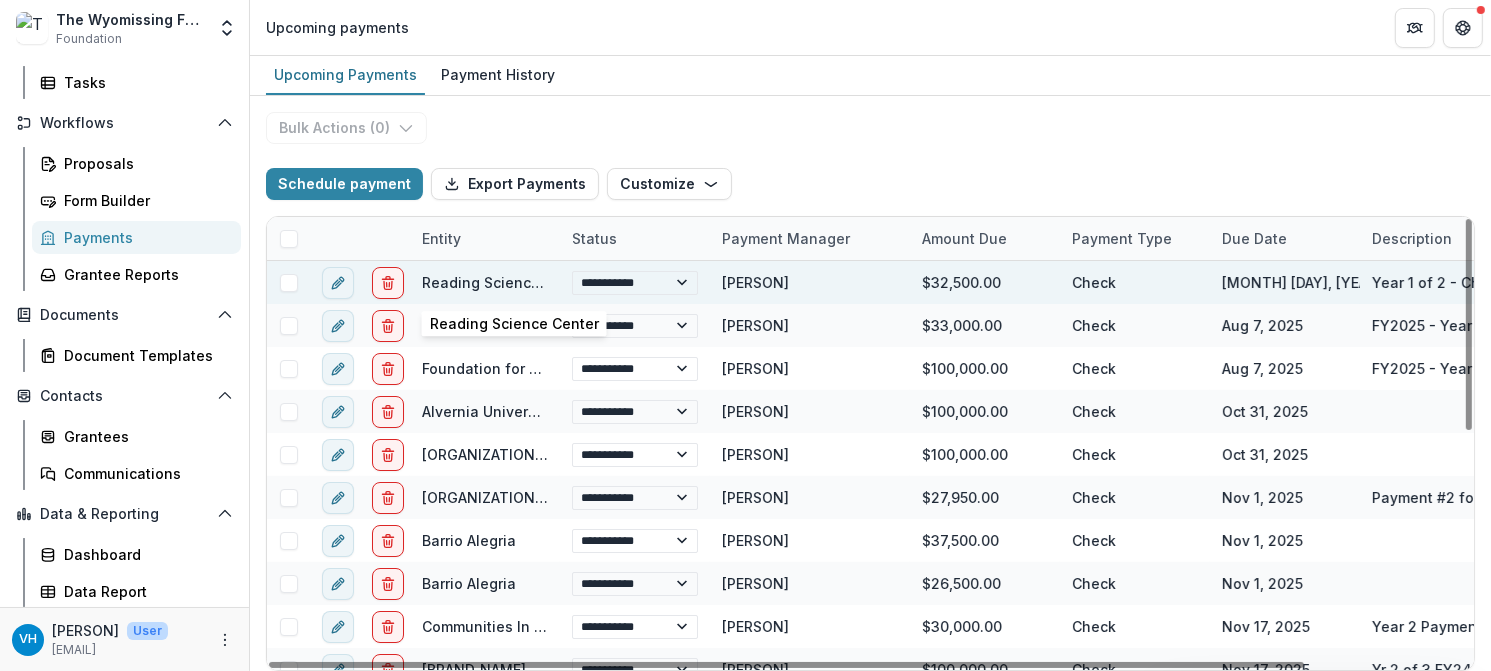 click on "Reading Science Center" at bounding box center (506, 282) 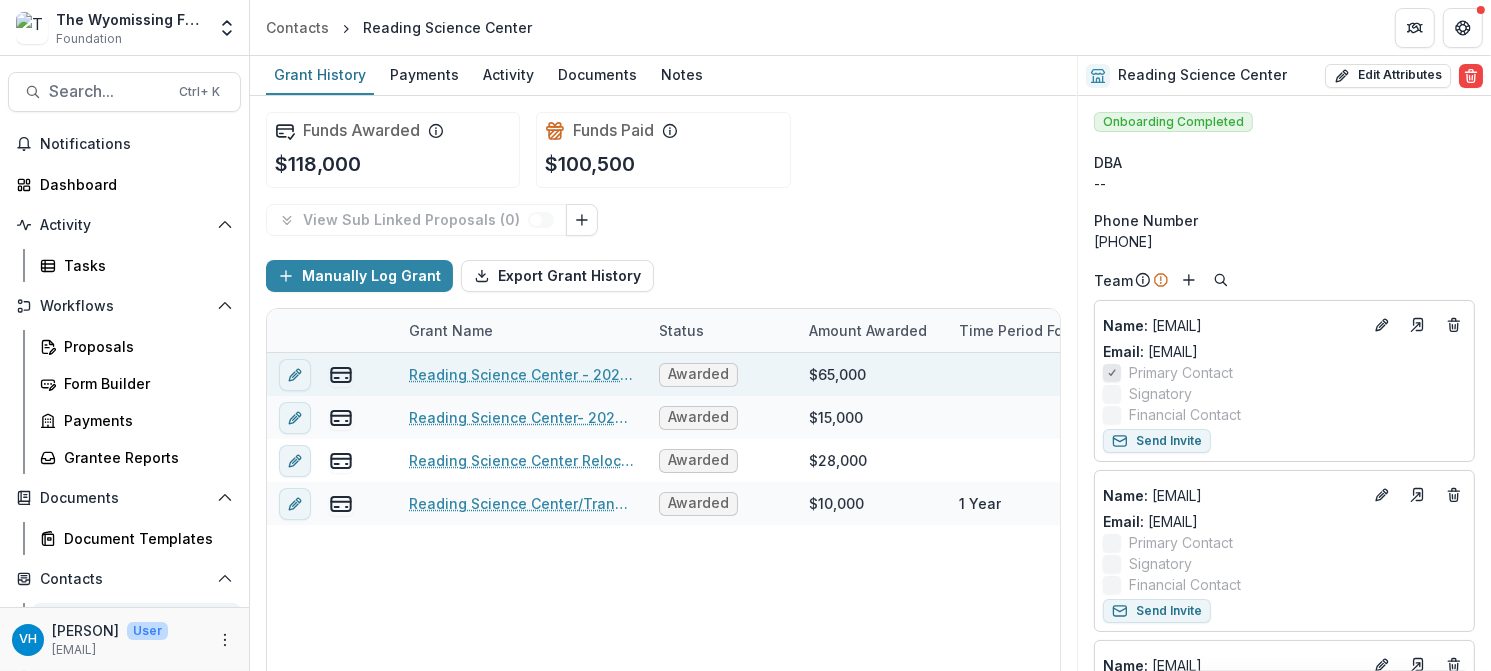 click on "Reading Science Center - 2025 - Capital Application" at bounding box center (522, 374) 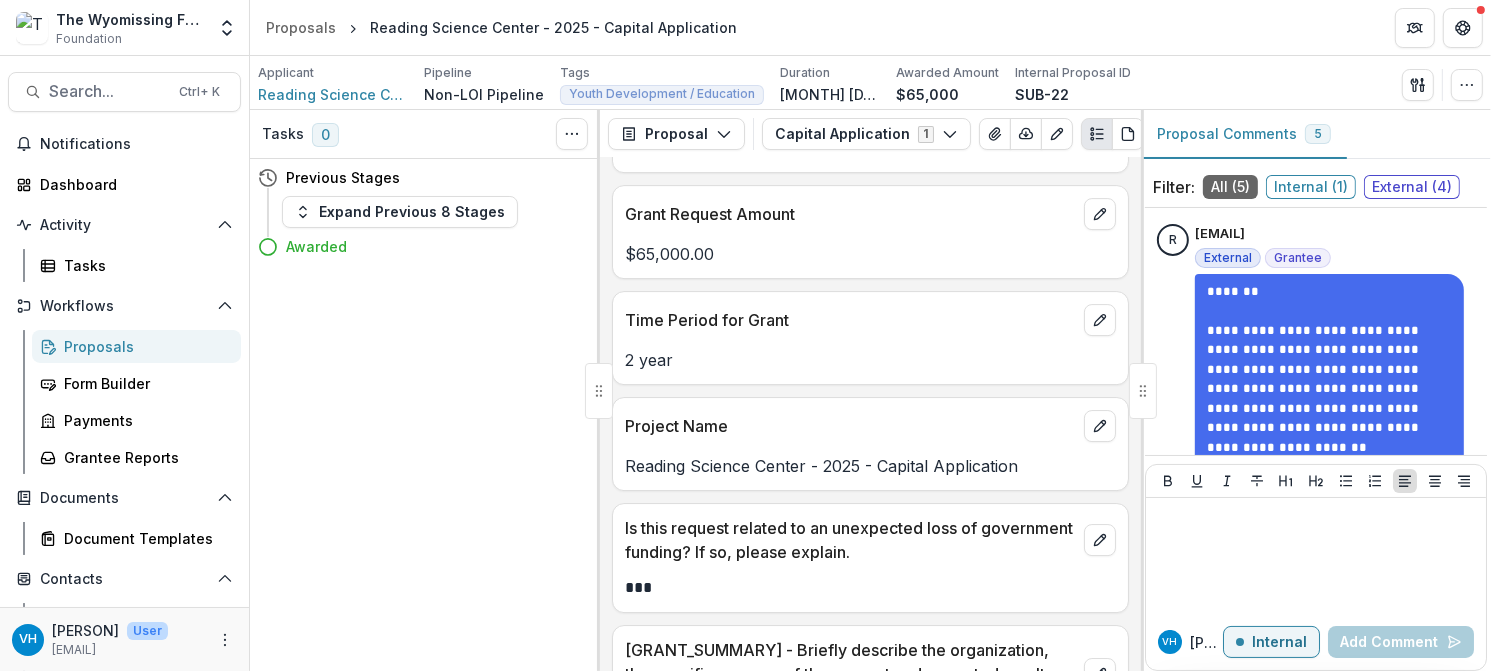 scroll, scrollTop: 6500, scrollLeft: 0, axis: vertical 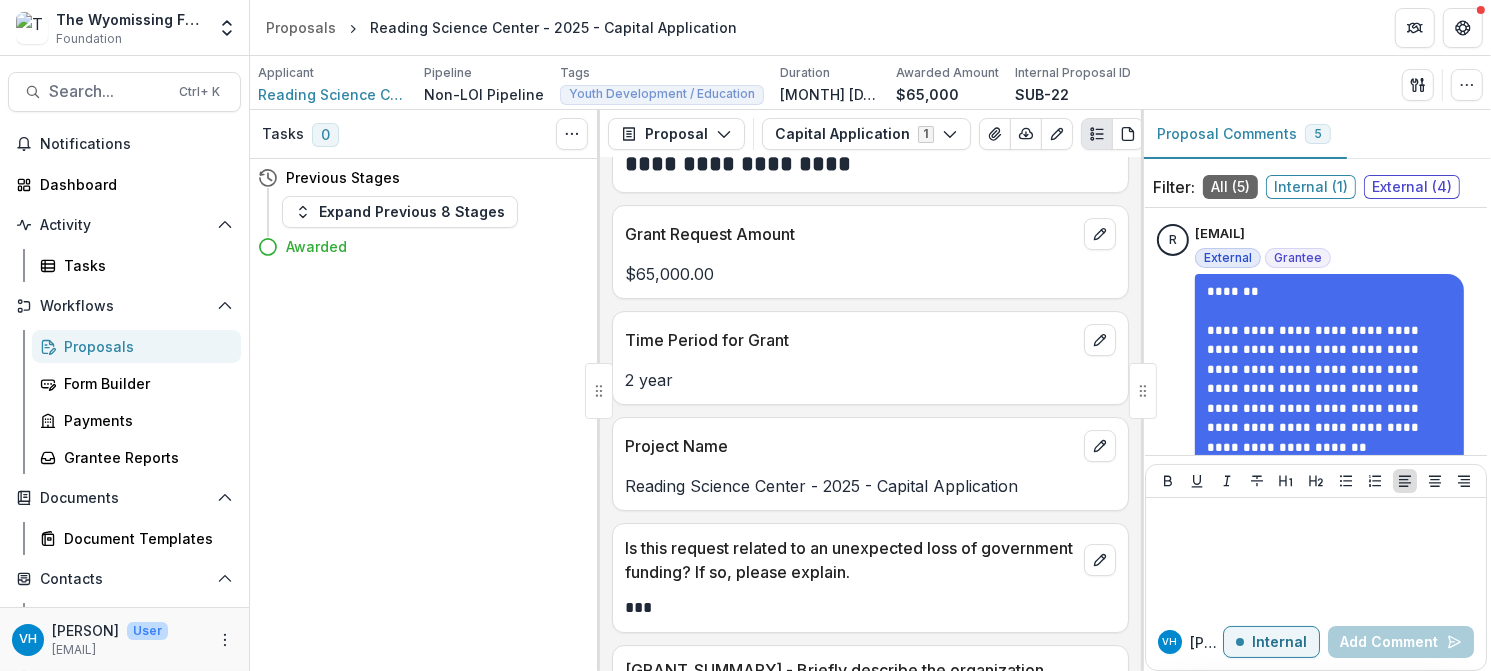 click on "Project Name Reading Science Center - [YEAR] - Capital Application" at bounding box center (870, 464) 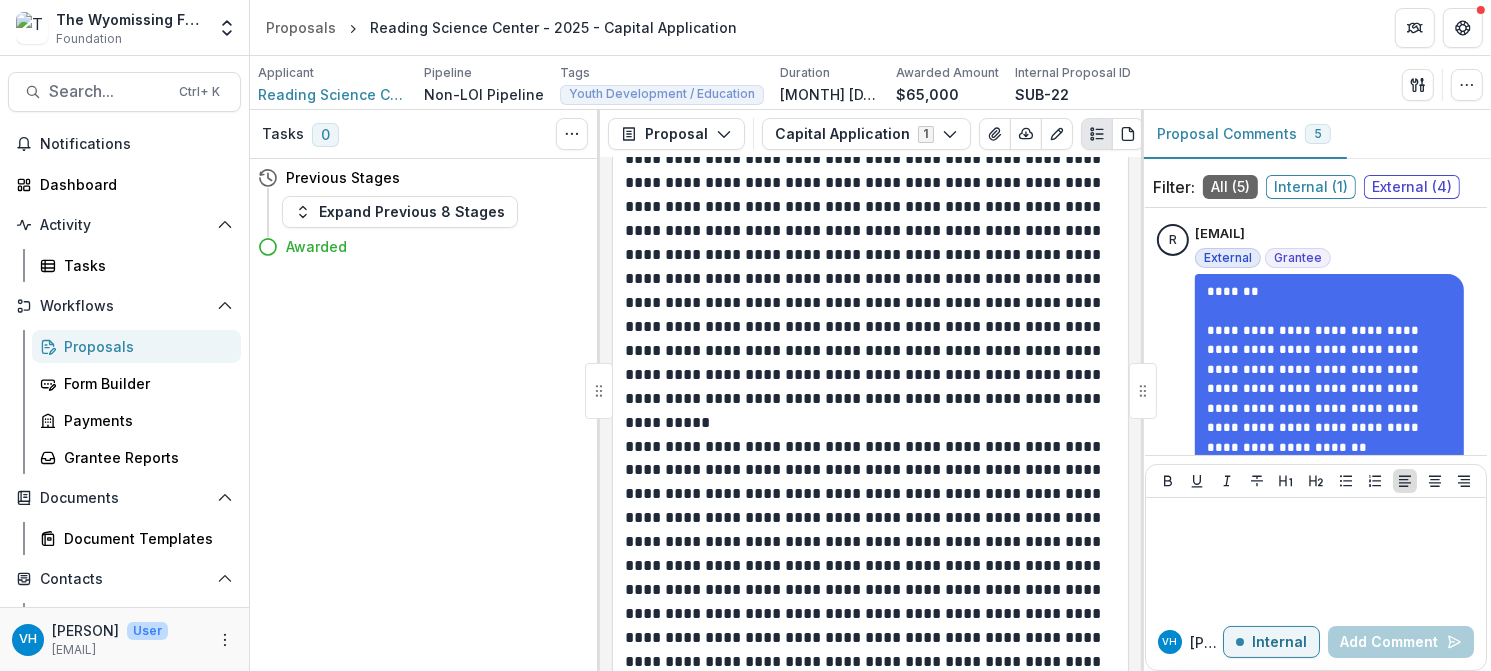 scroll, scrollTop: 10900, scrollLeft: 0, axis: vertical 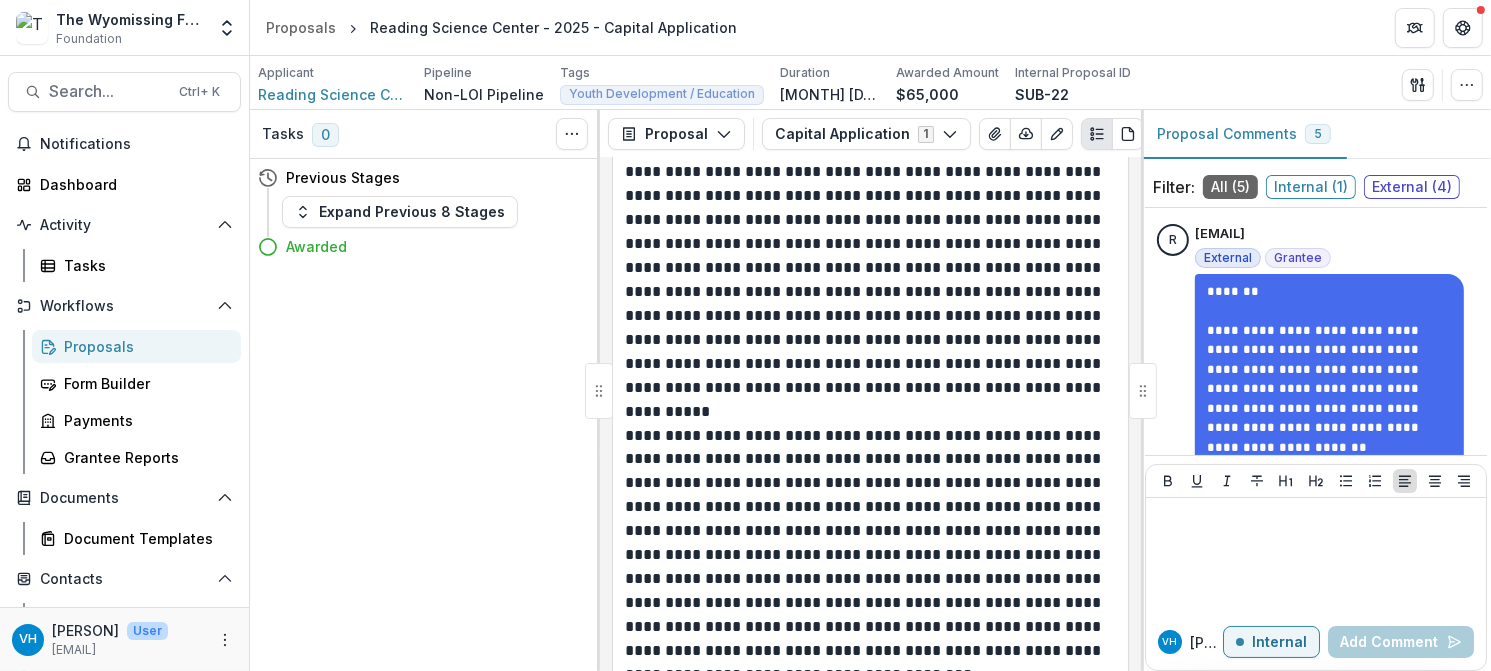 click on "**********" at bounding box center (868, 556) 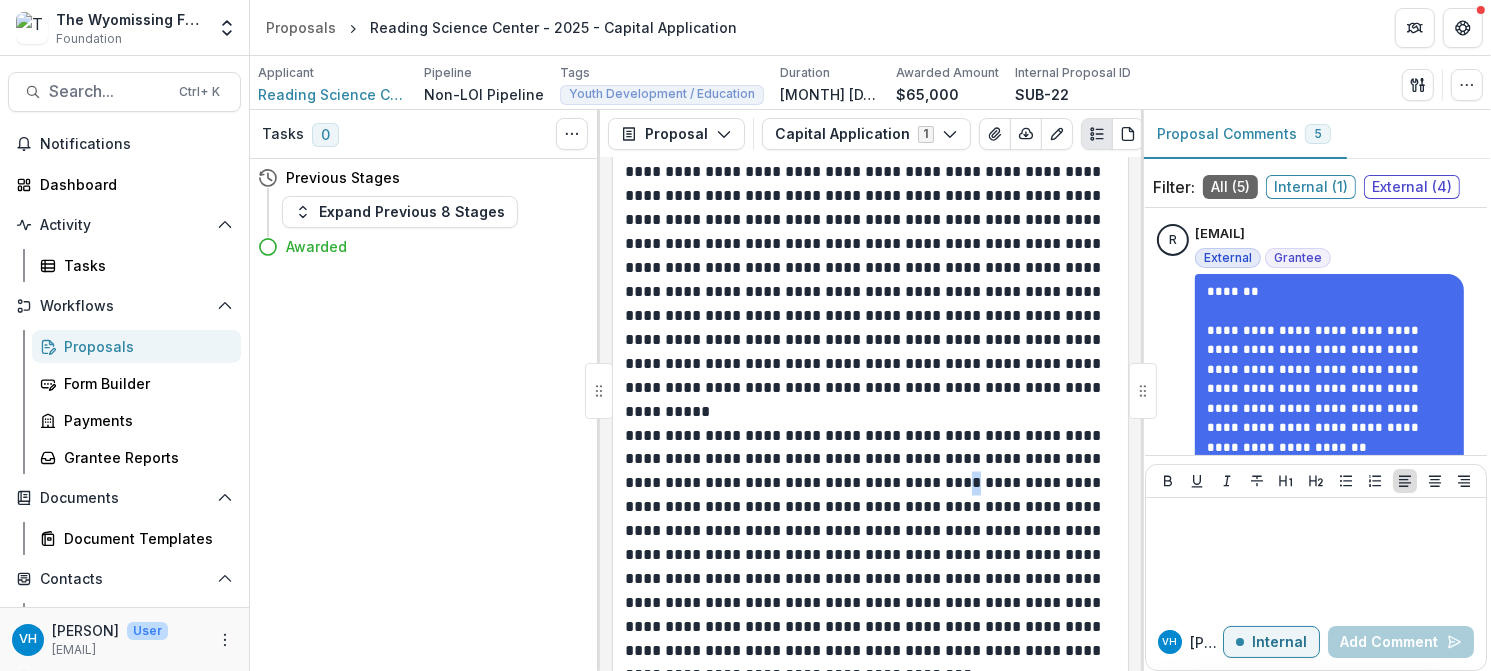 scroll, scrollTop: 11000, scrollLeft: 0, axis: vertical 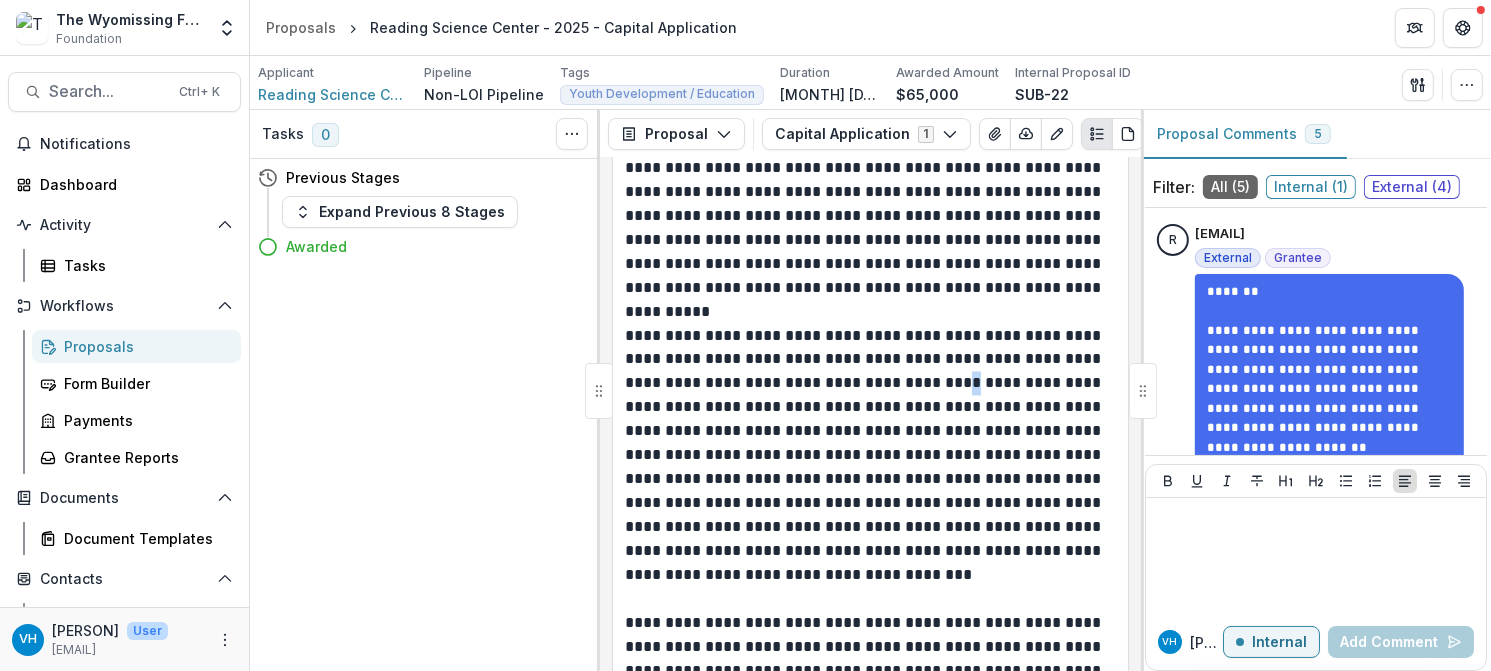 click on "**********" at bounding box center (868, 456) 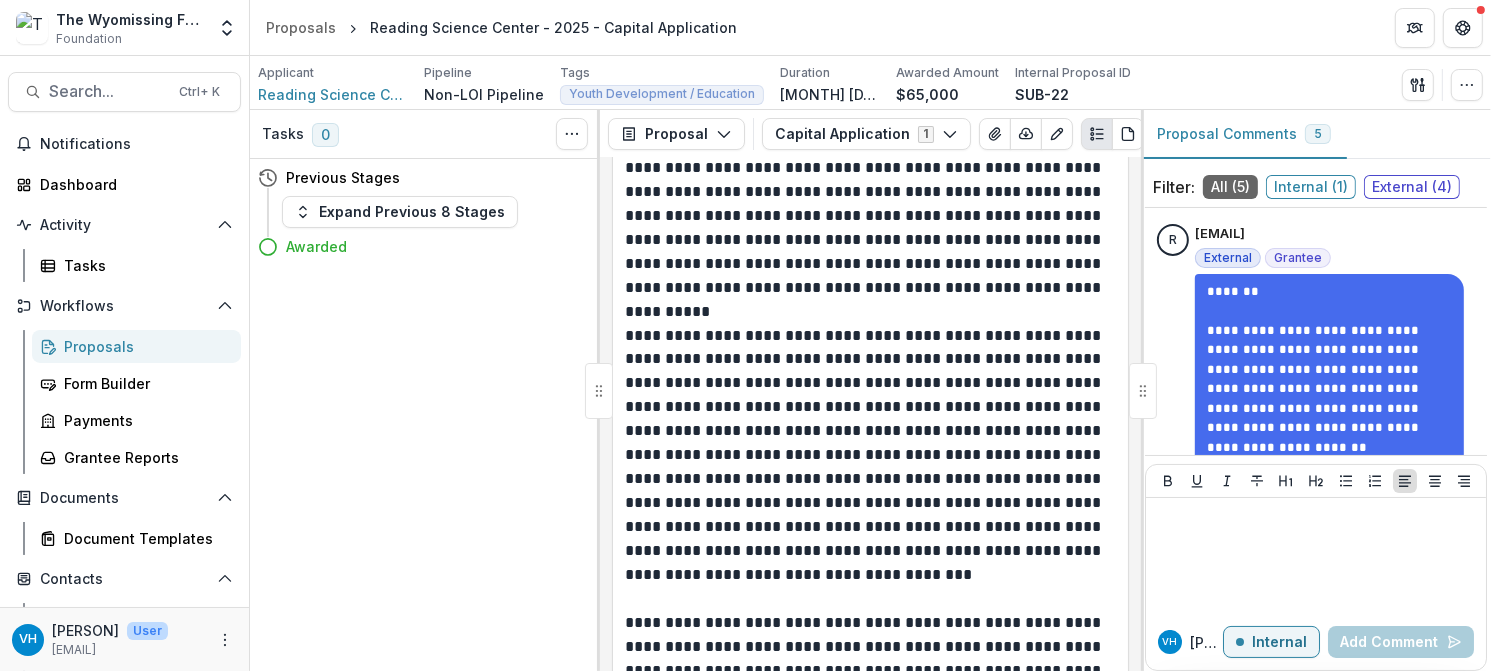 drag, startPoint x: 840, startPoint y: 511, endPoint x: 842, endPoint y: 499, distance: 12.165525 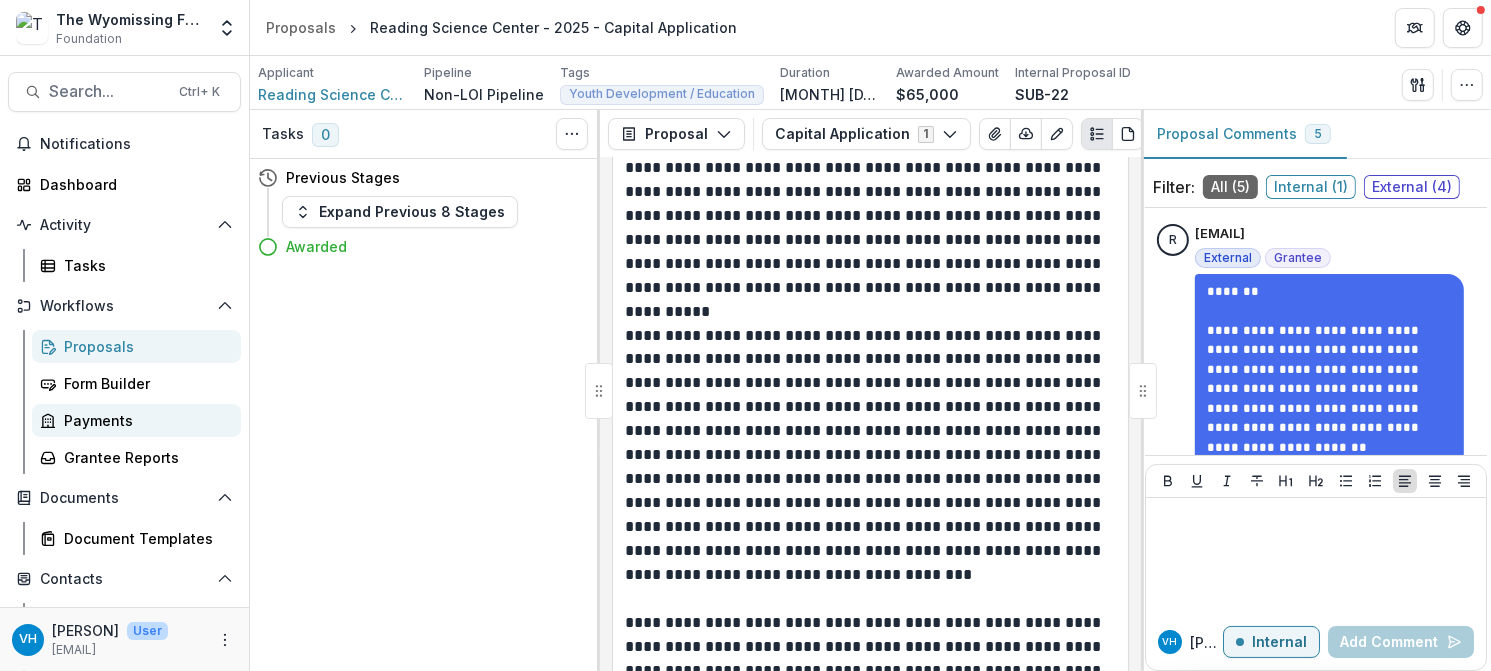 click on "Payments" at bounding box center [136, 420] 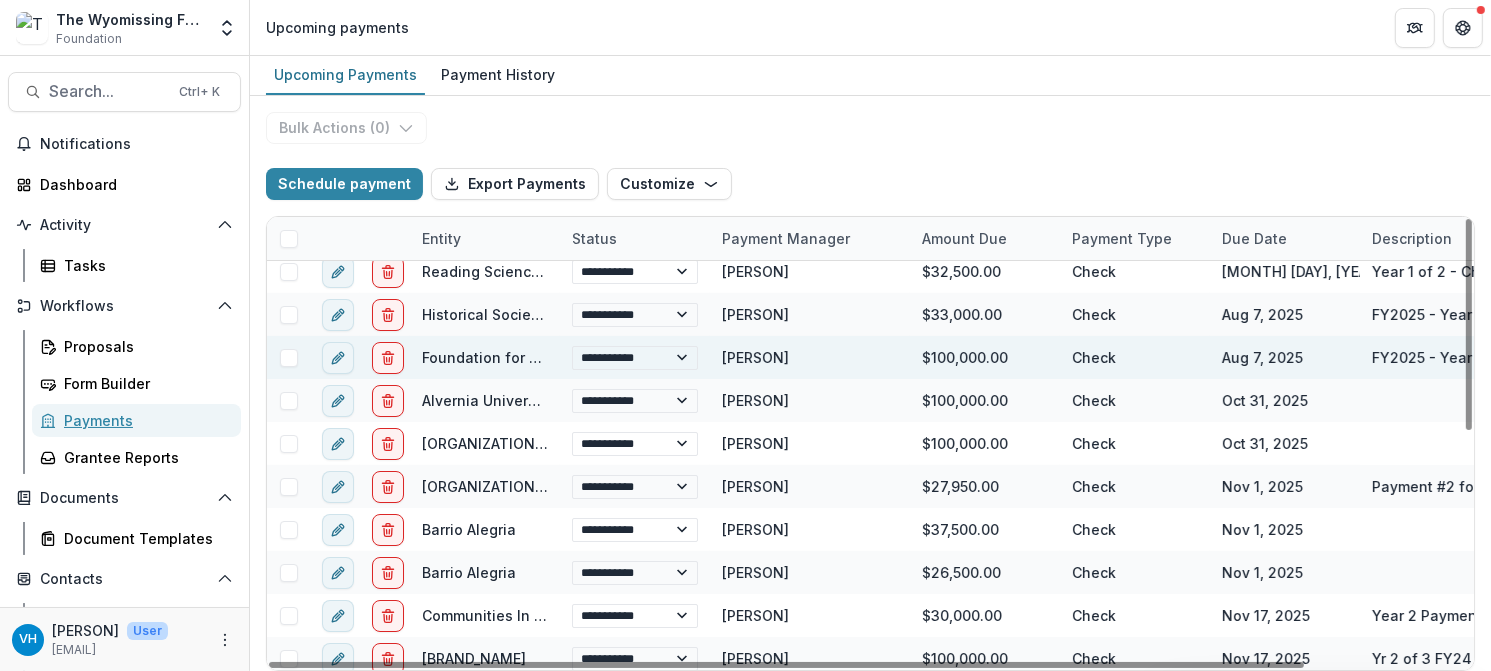 scroll, scrollTop: 0, scrollLeft: 0, axis: both 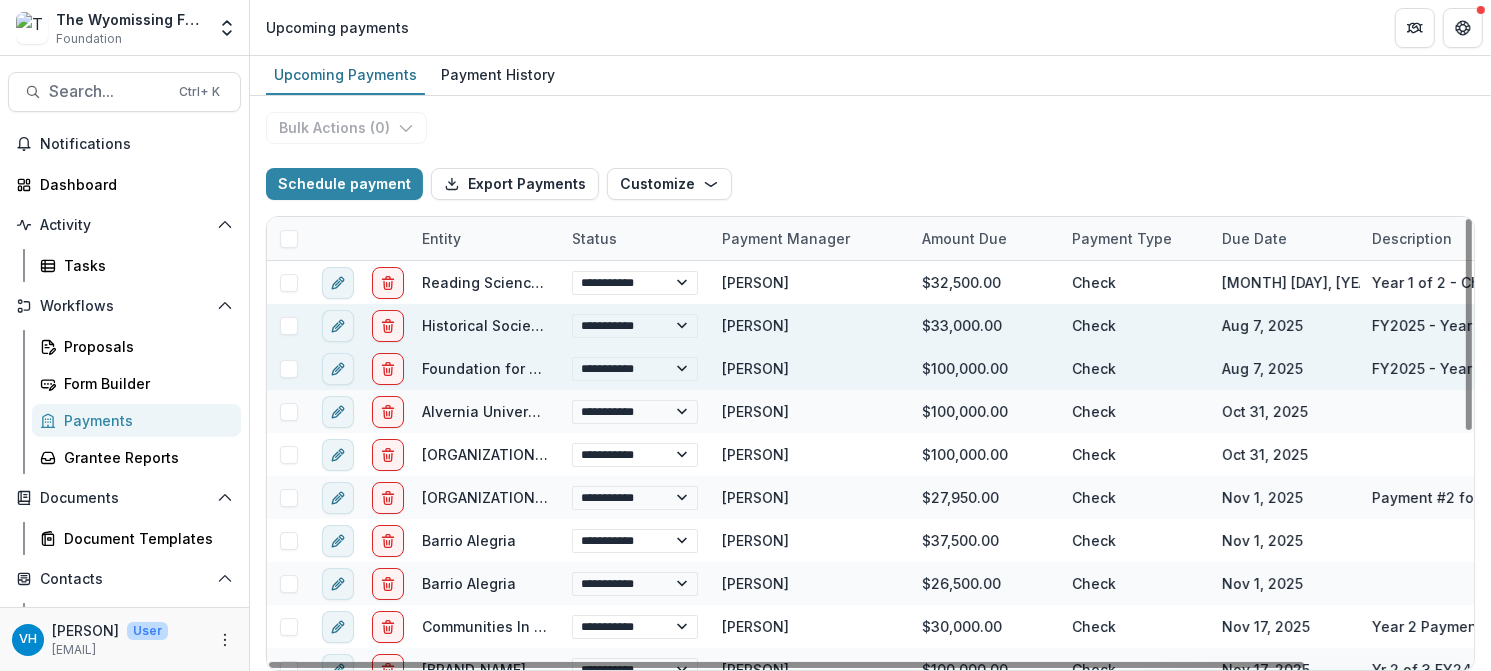 click on "Check" at bounding box center (1135, 325) 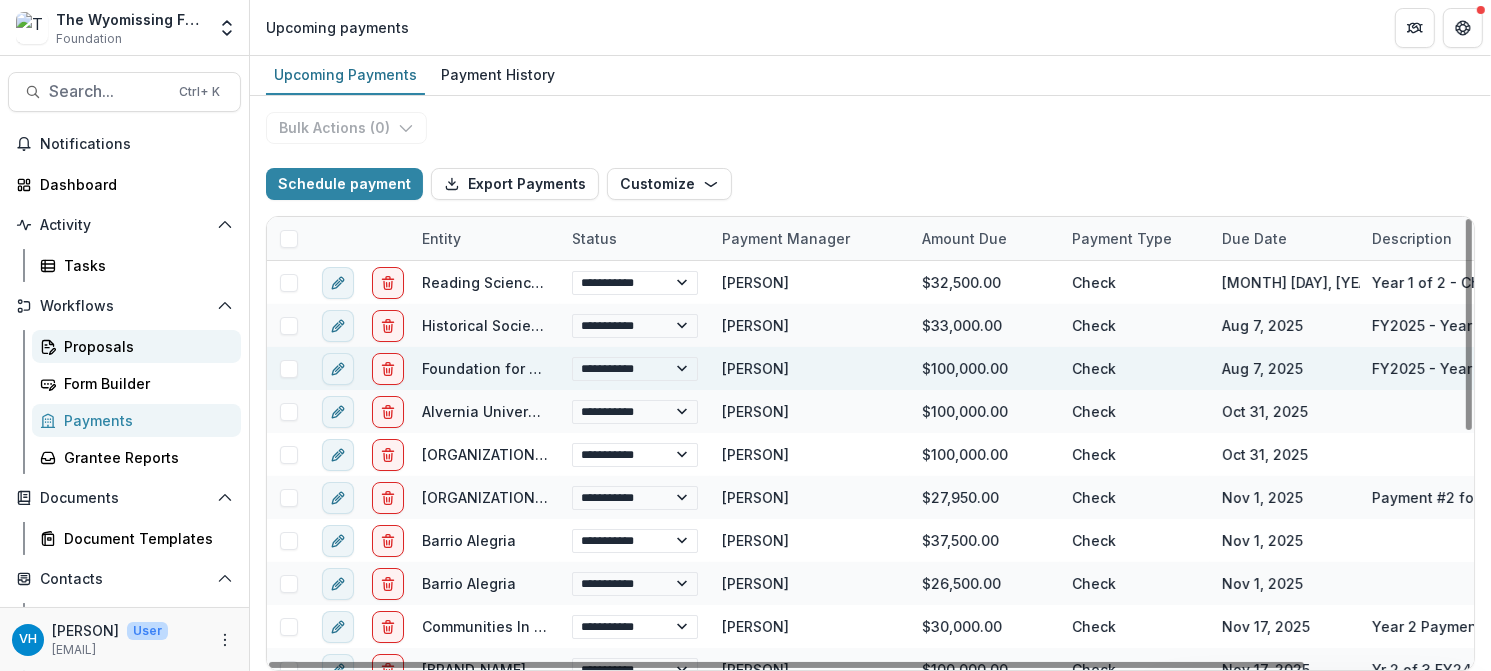 click on "Proposals" at bounding box center [144, 346] 